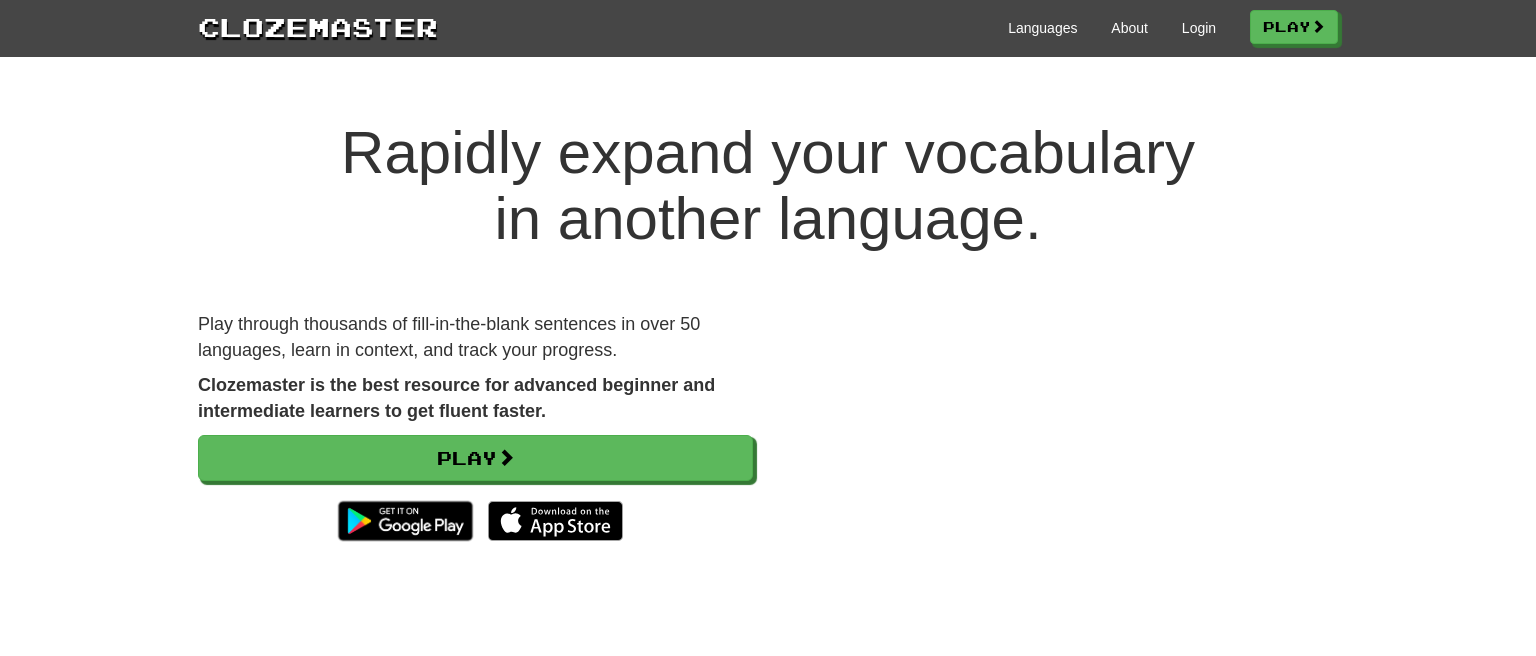 scroll, scrollTop: 0, scrollLeft: 0, axis: both 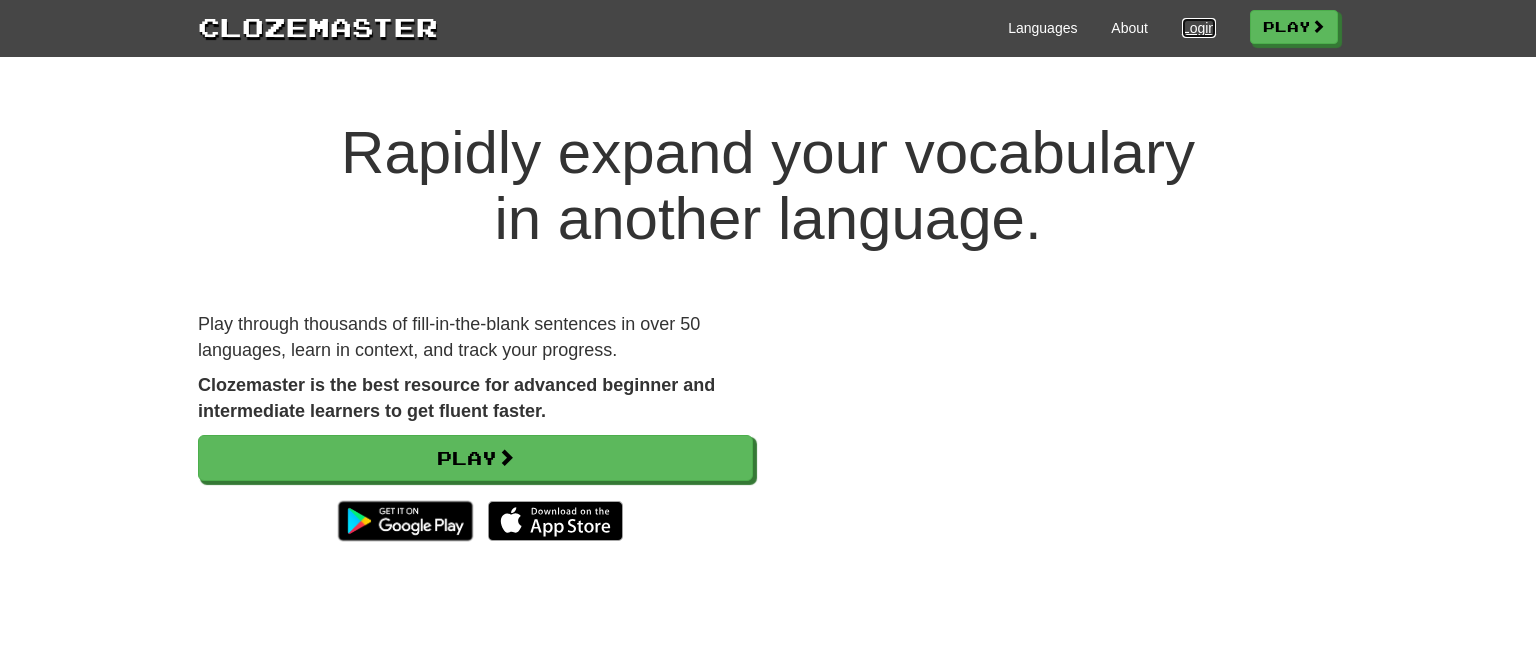 click on "Login" at bounding box center (1199, 28) 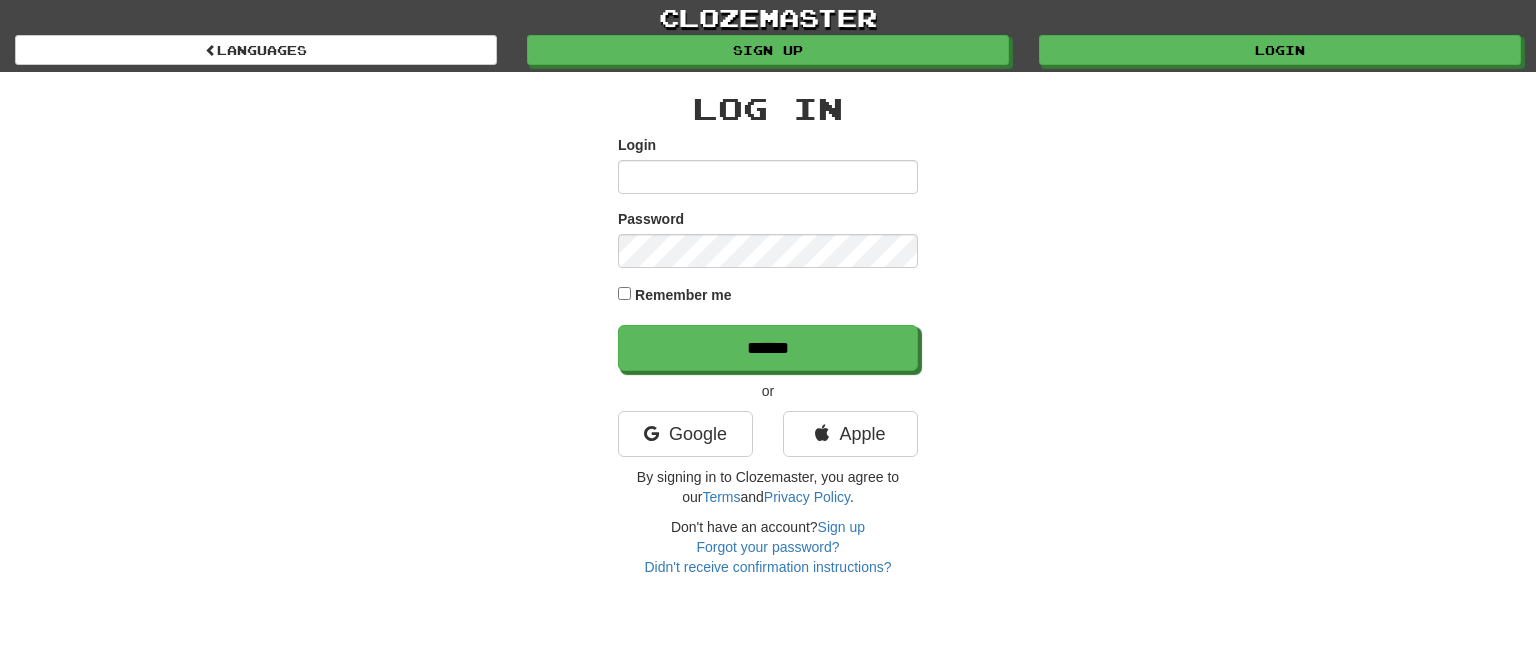 scroll, scrollTop: 0, scrollLeft: 0, axis: both 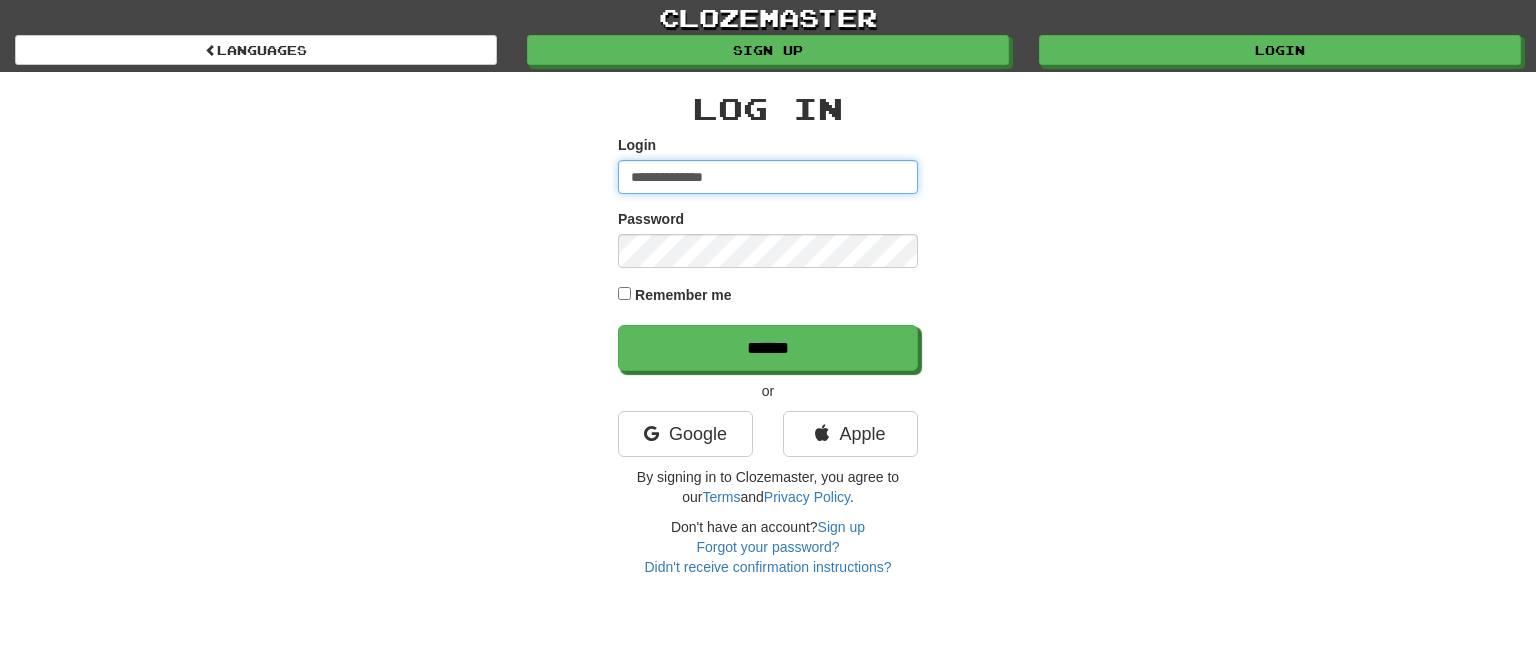 click on "**********" at bounding box center (768, 177) 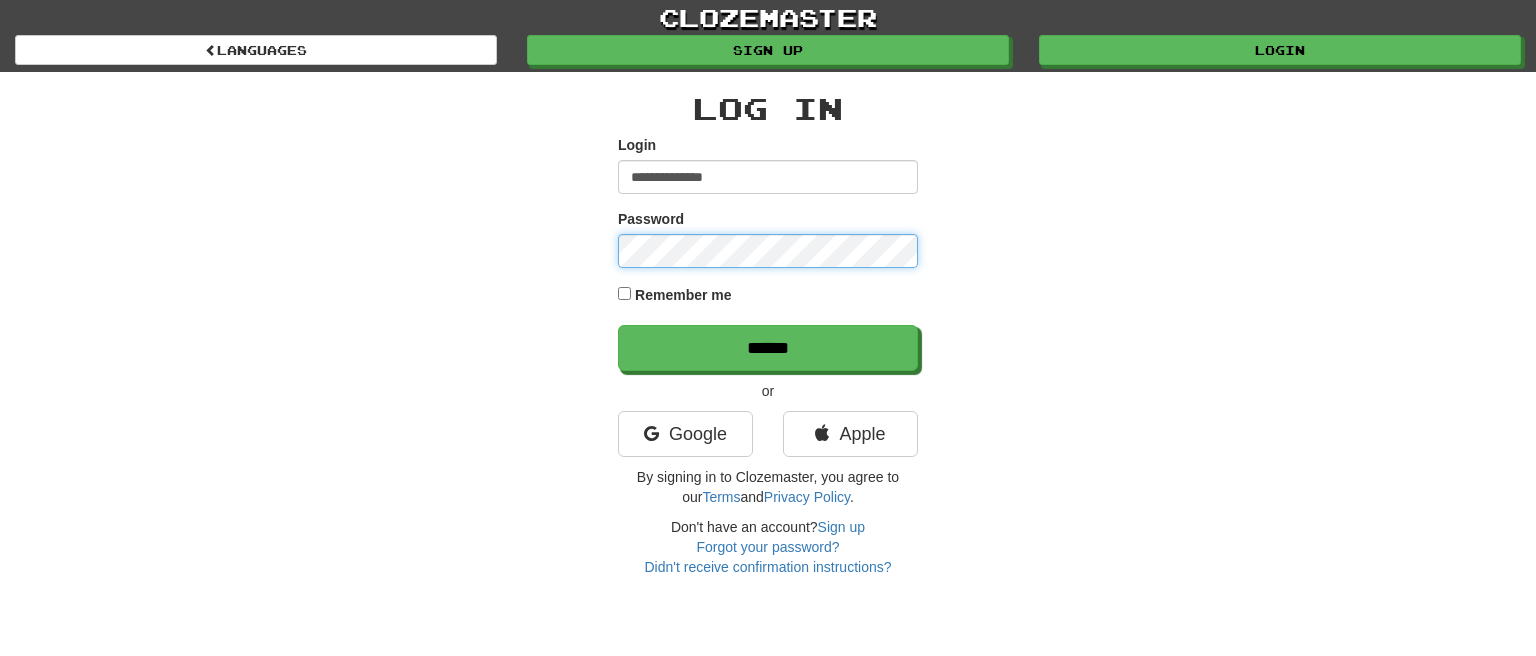 click on "******" at bounding box center [768, 348] 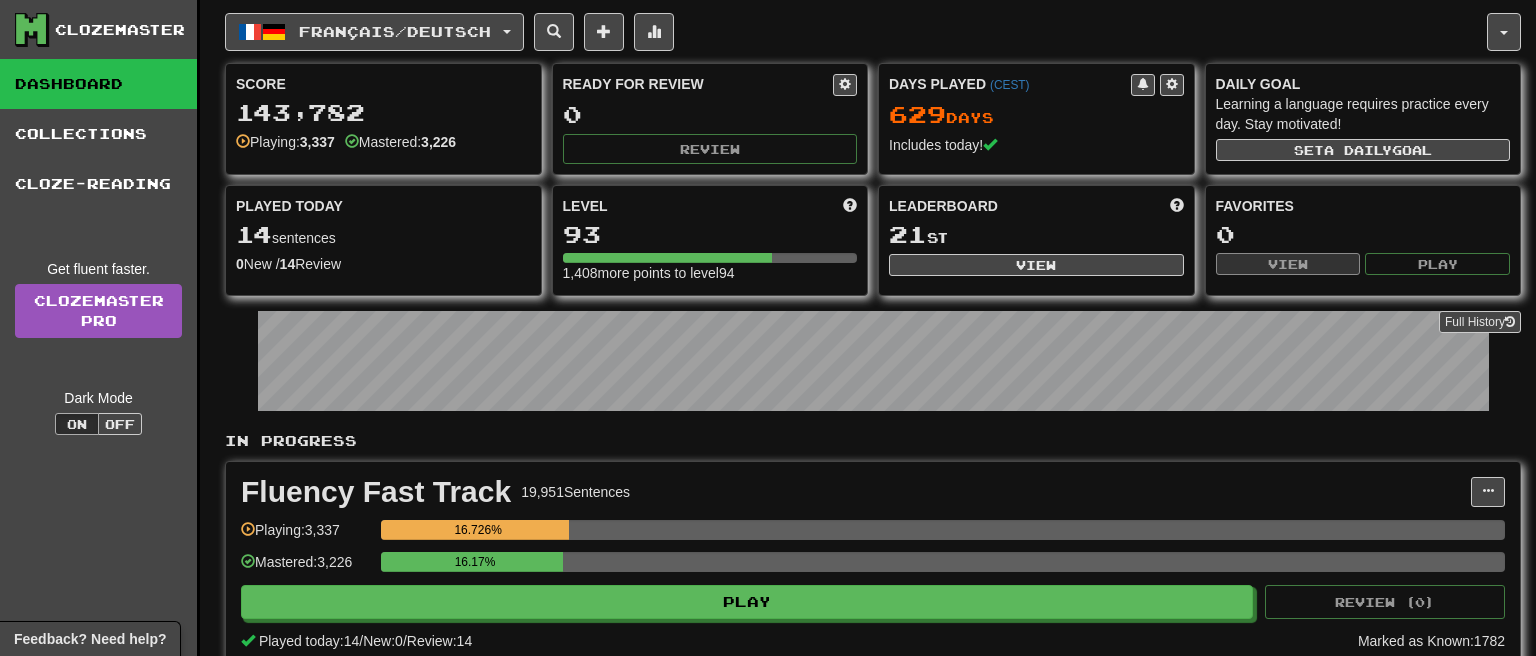 scroll, scrollTop: 0, scrollLeft: 0, axis: both 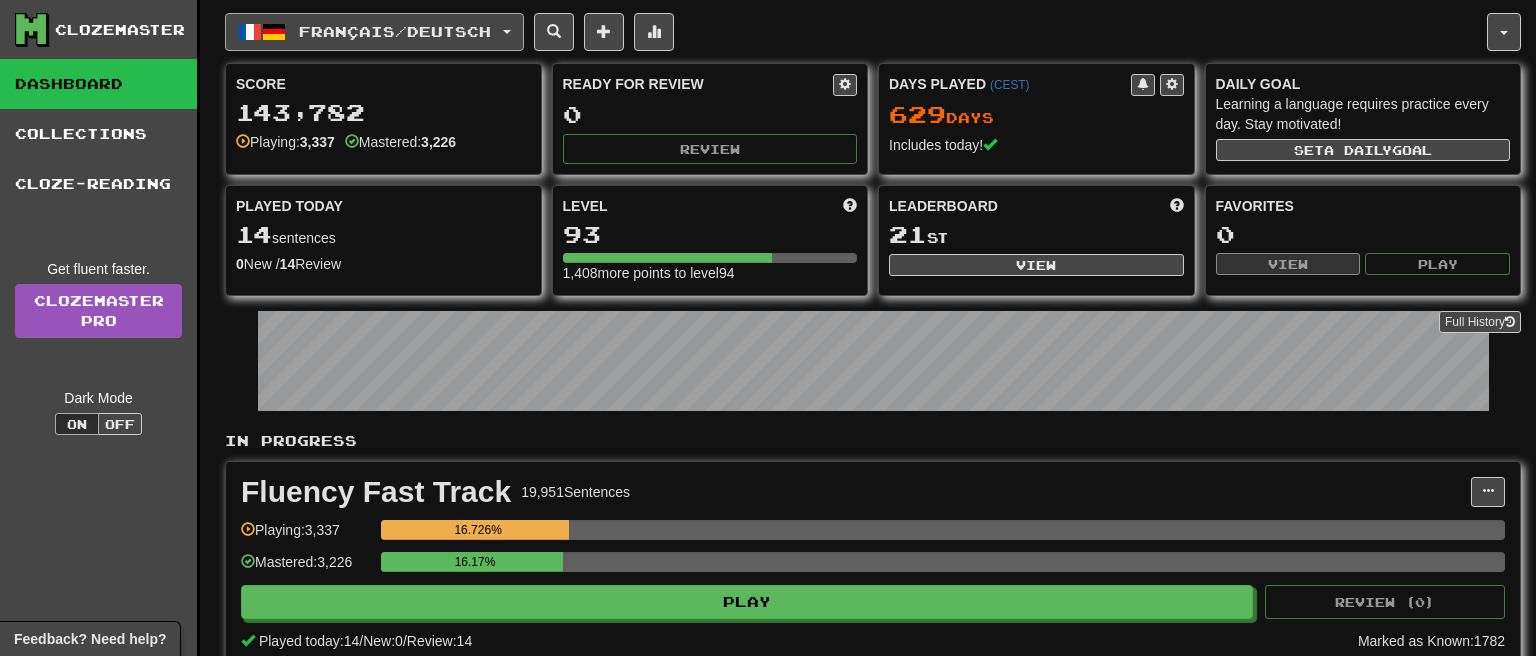 click on "Français  /  Deutsch" at bounding box center (374, 32) 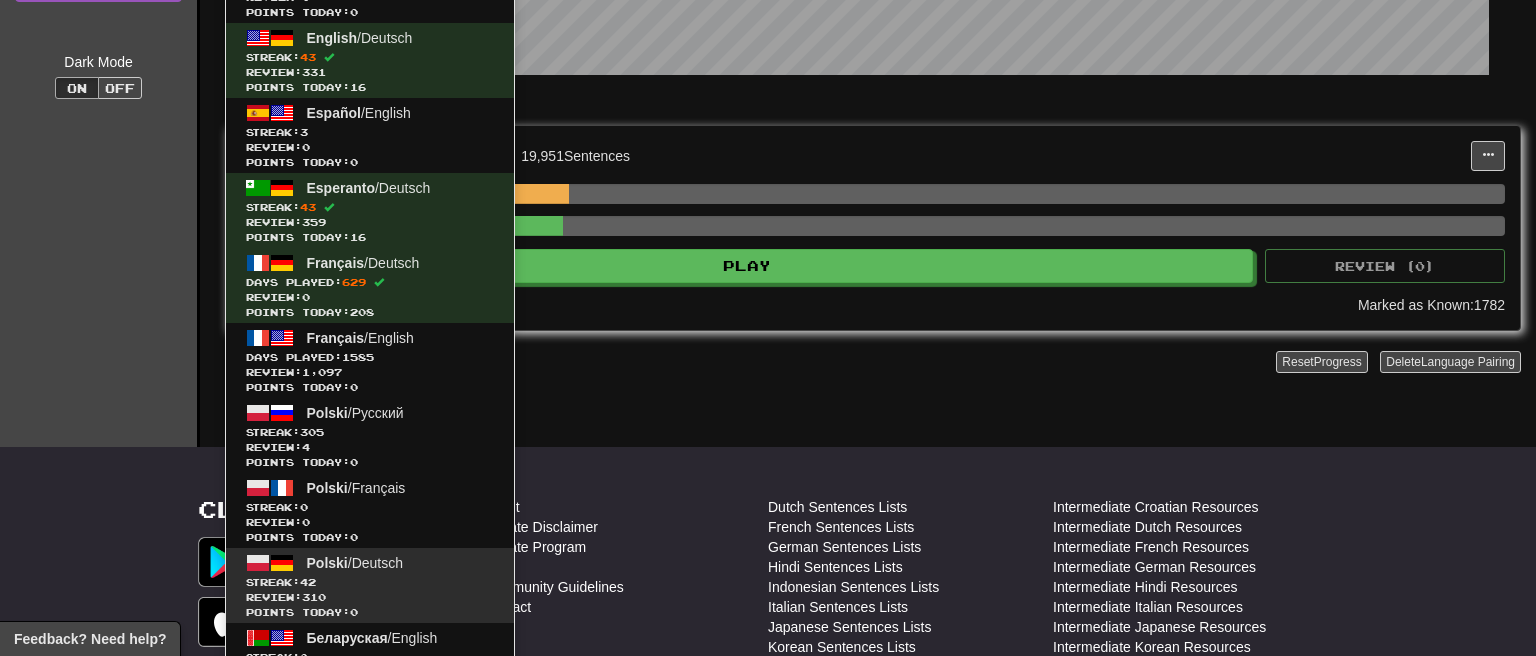 scroll, scrollTop: 211, scrollLeft: 0, axis: vertical 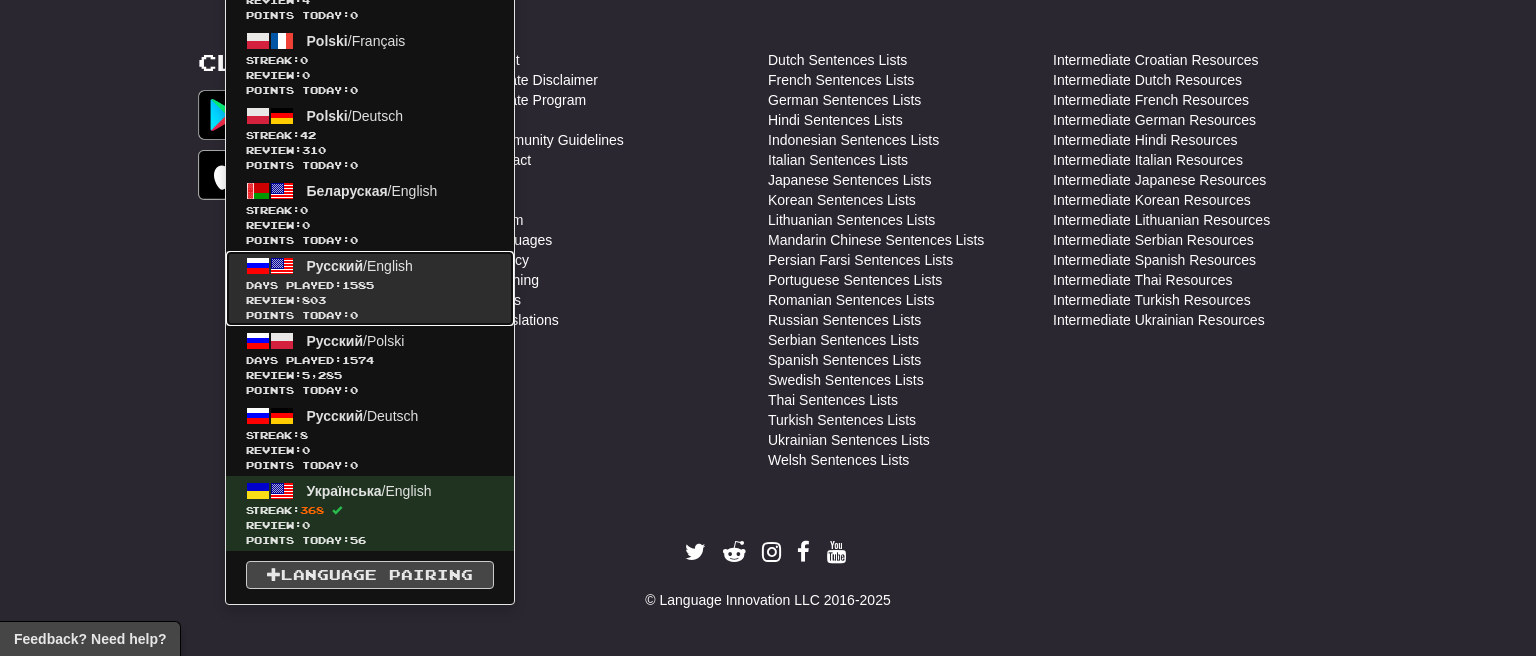 click on "1585" at bounding box center [358, 285] 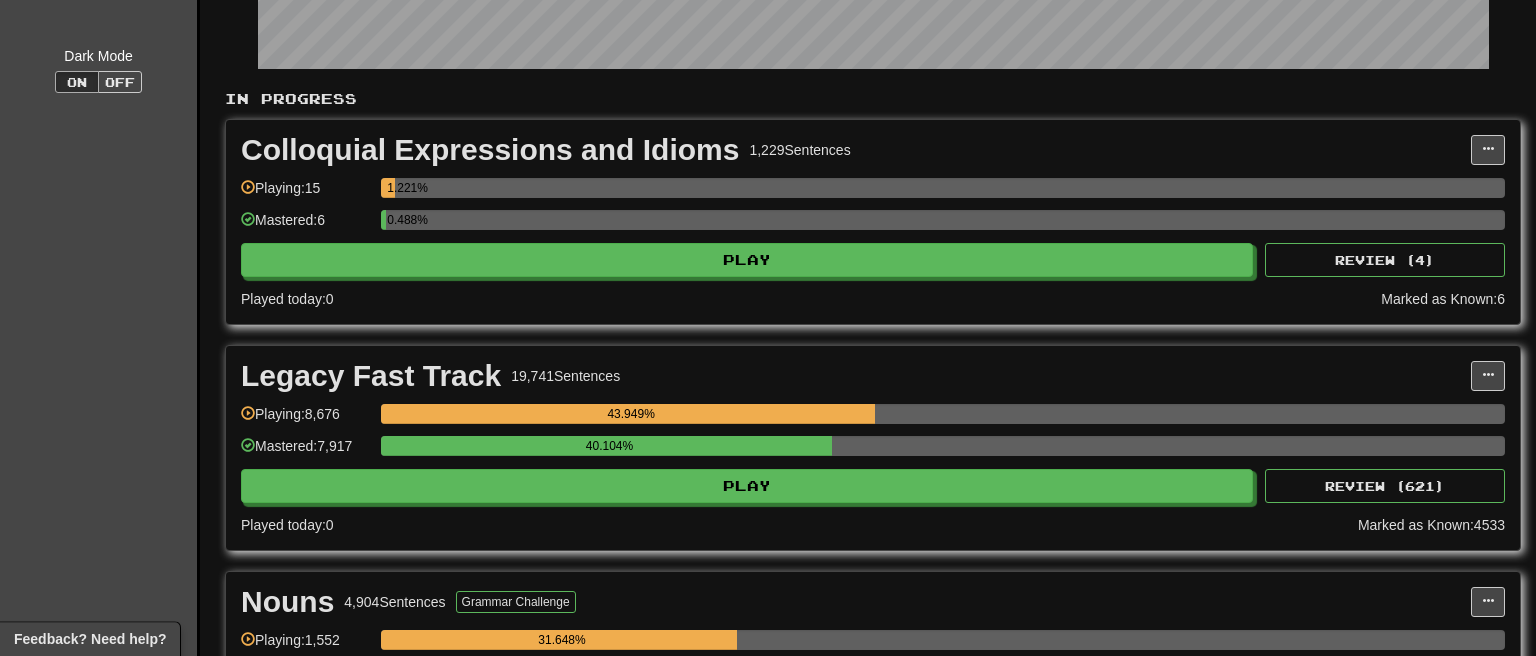 scroll, scrollTop: 316, scrollLeft: 0, axis: vertical 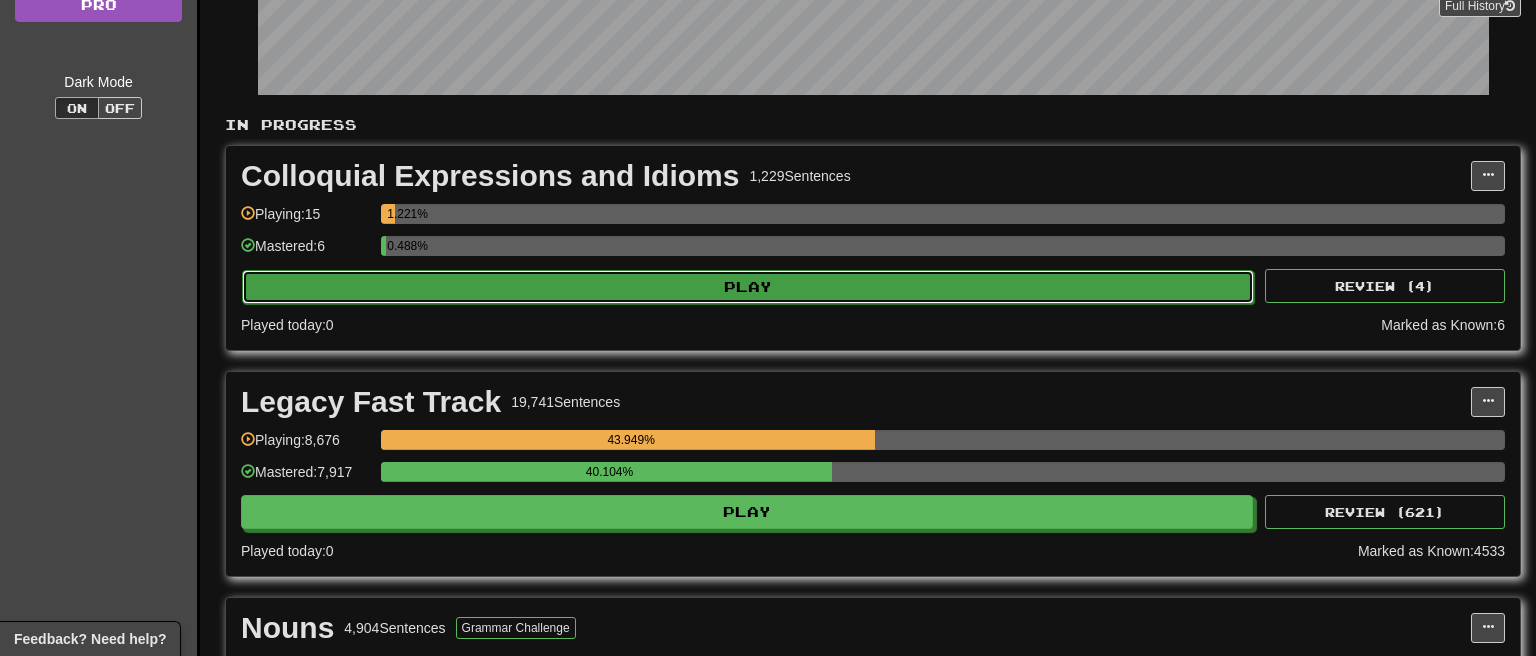 click on "Play" 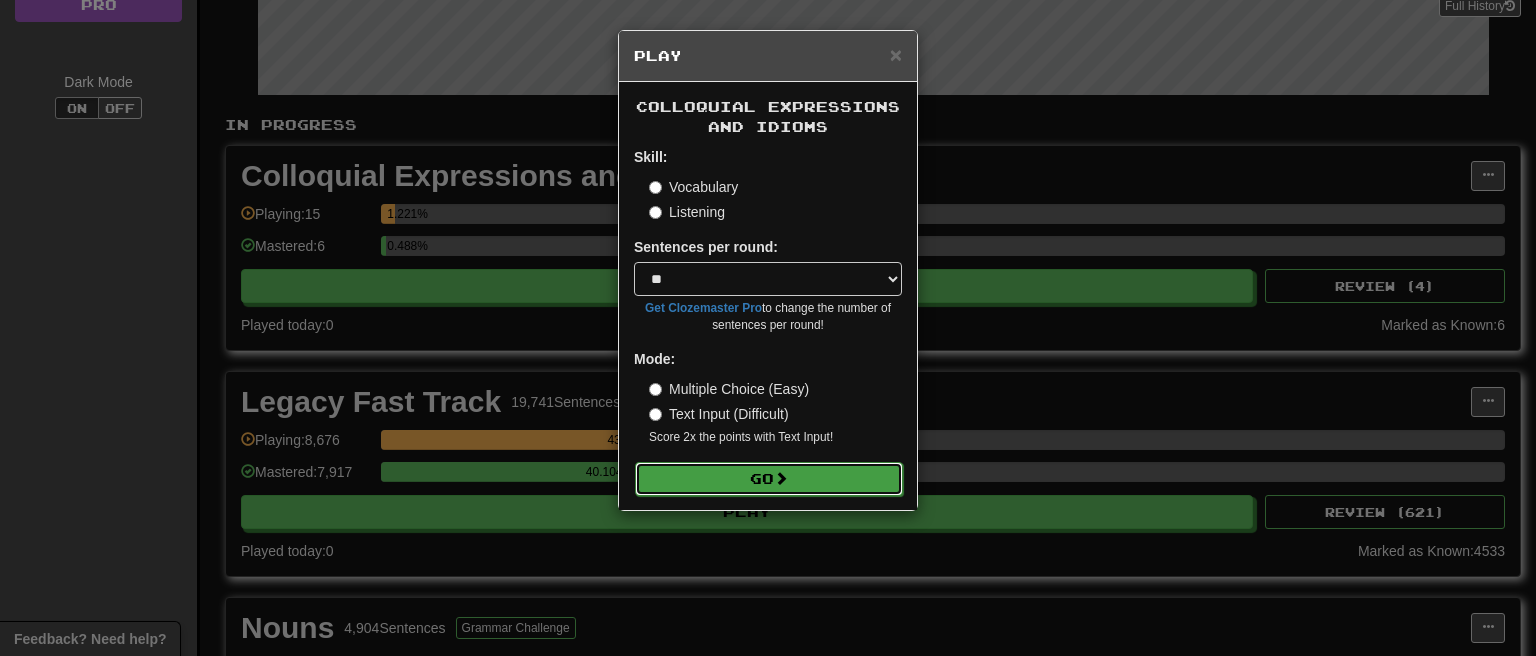 click at bounding box center (781, 478) 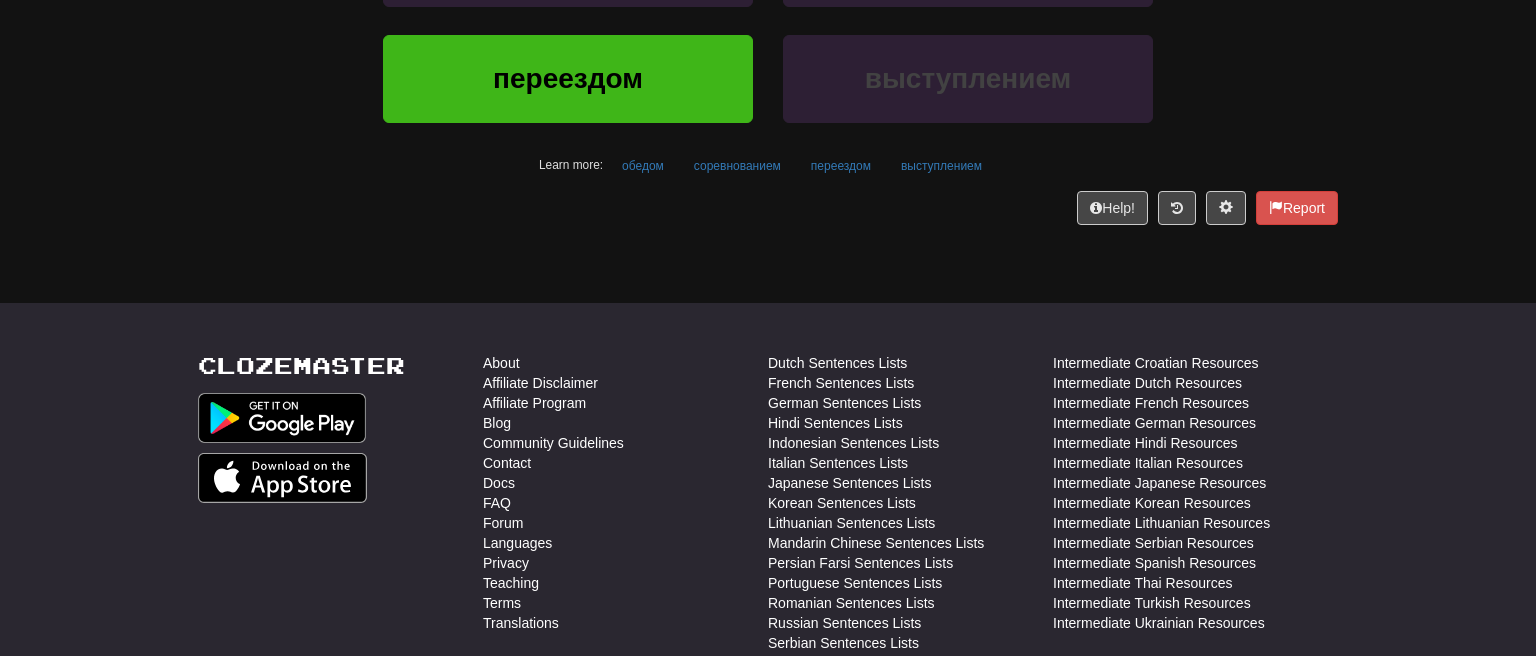 scroll, scrollTop: 268, scrollLeft: 0, axis: vertical 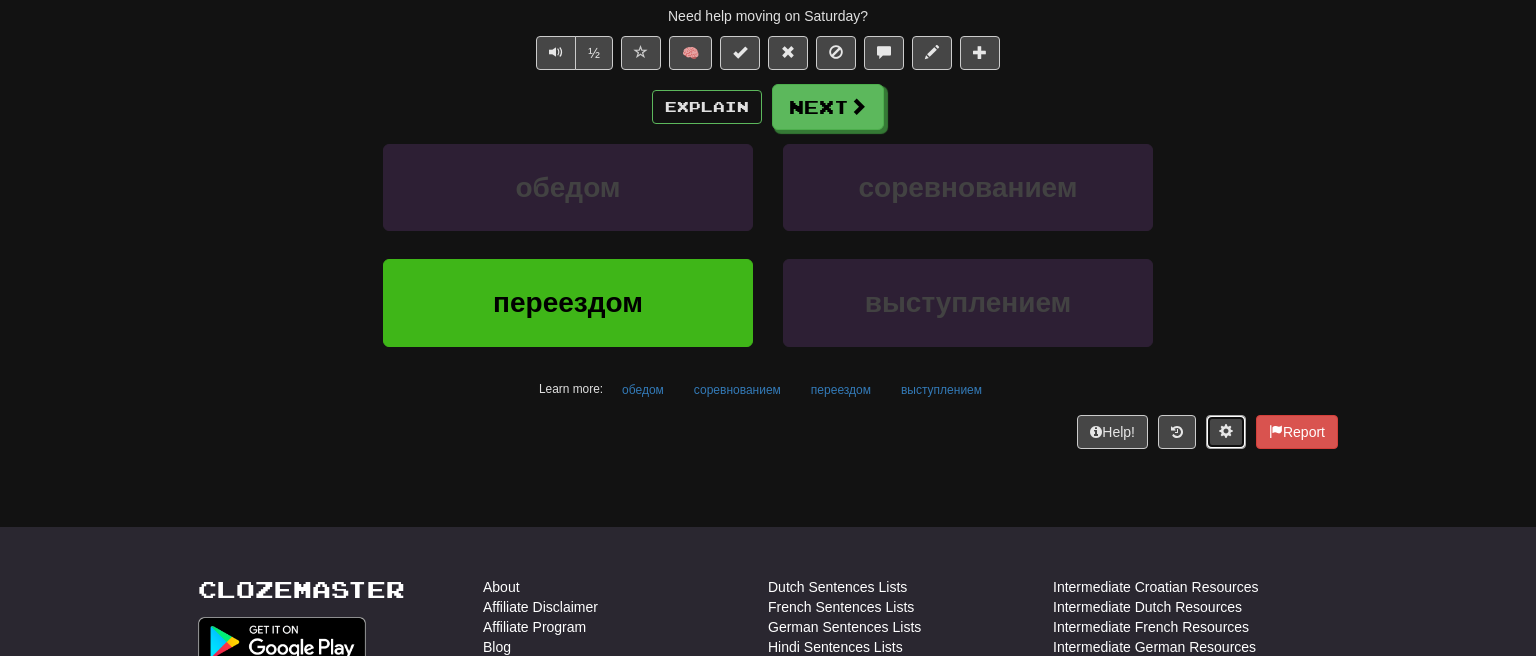 click at bounding box center [1226, 431] 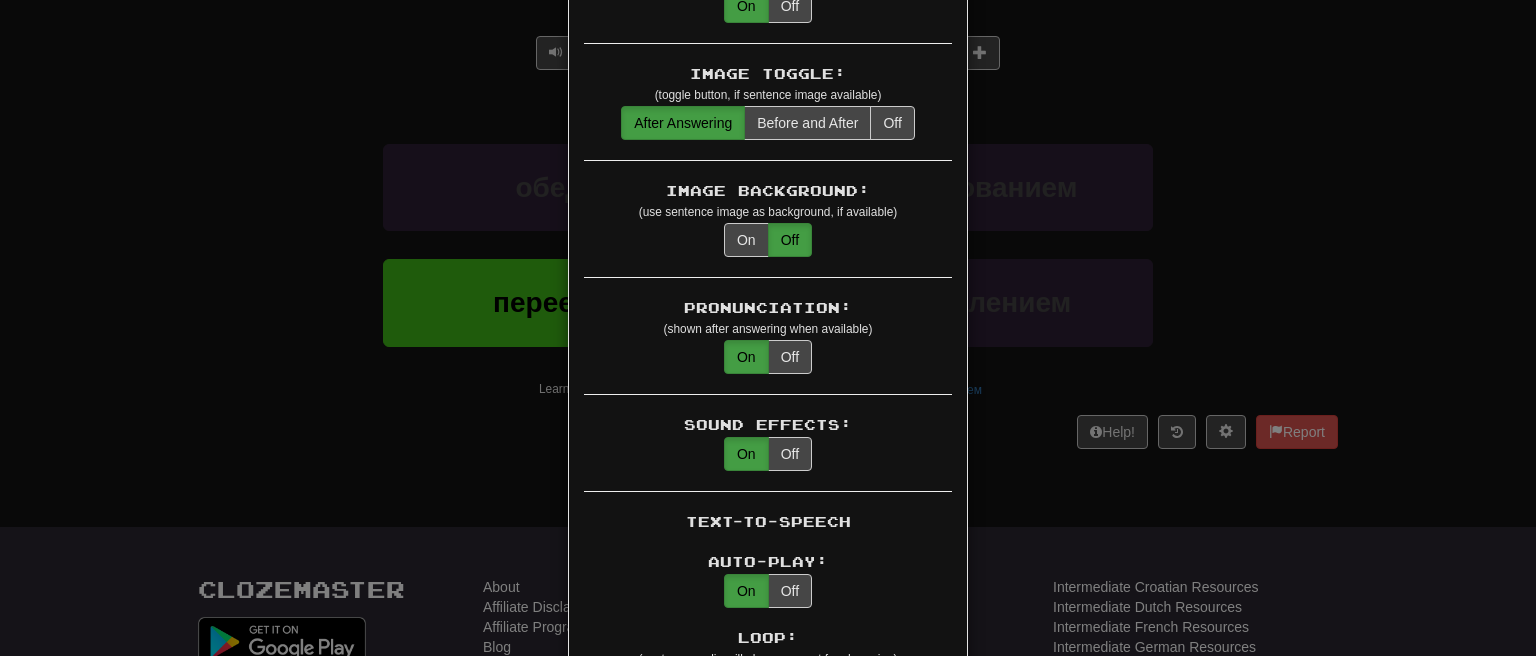 scroll, scrollTop: 480, scrollLeft: 0, axis: vertical 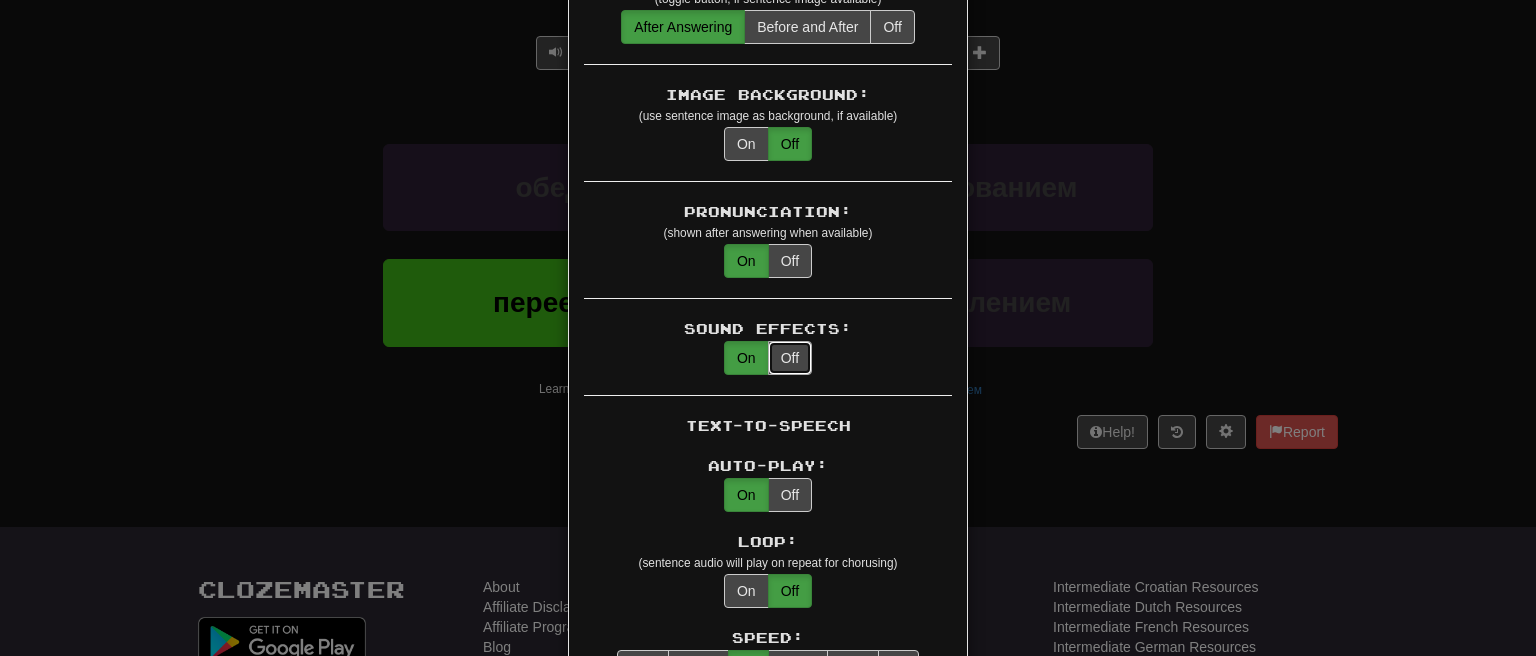 click on "Off" at bounding box center (790, 358) 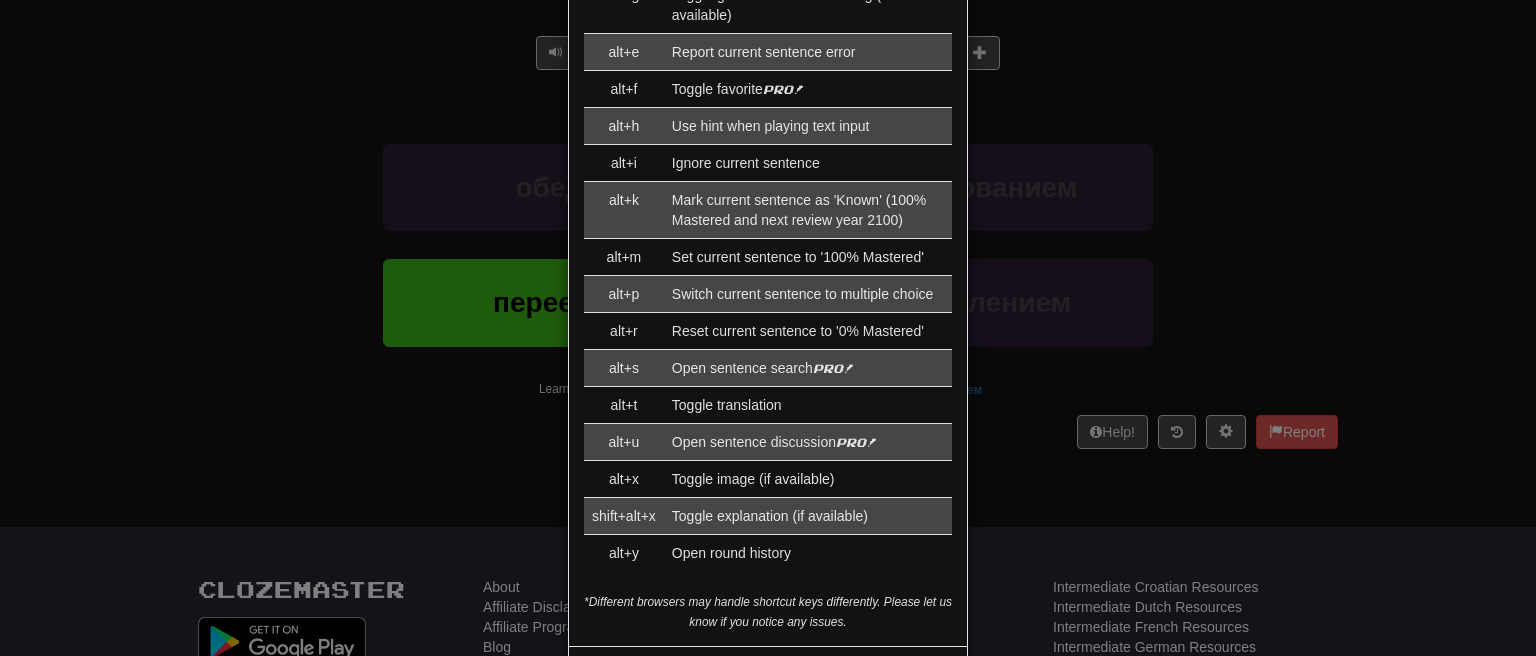 scroll, scrollTop: 2223, scrollLeft: 0, axis: vertical 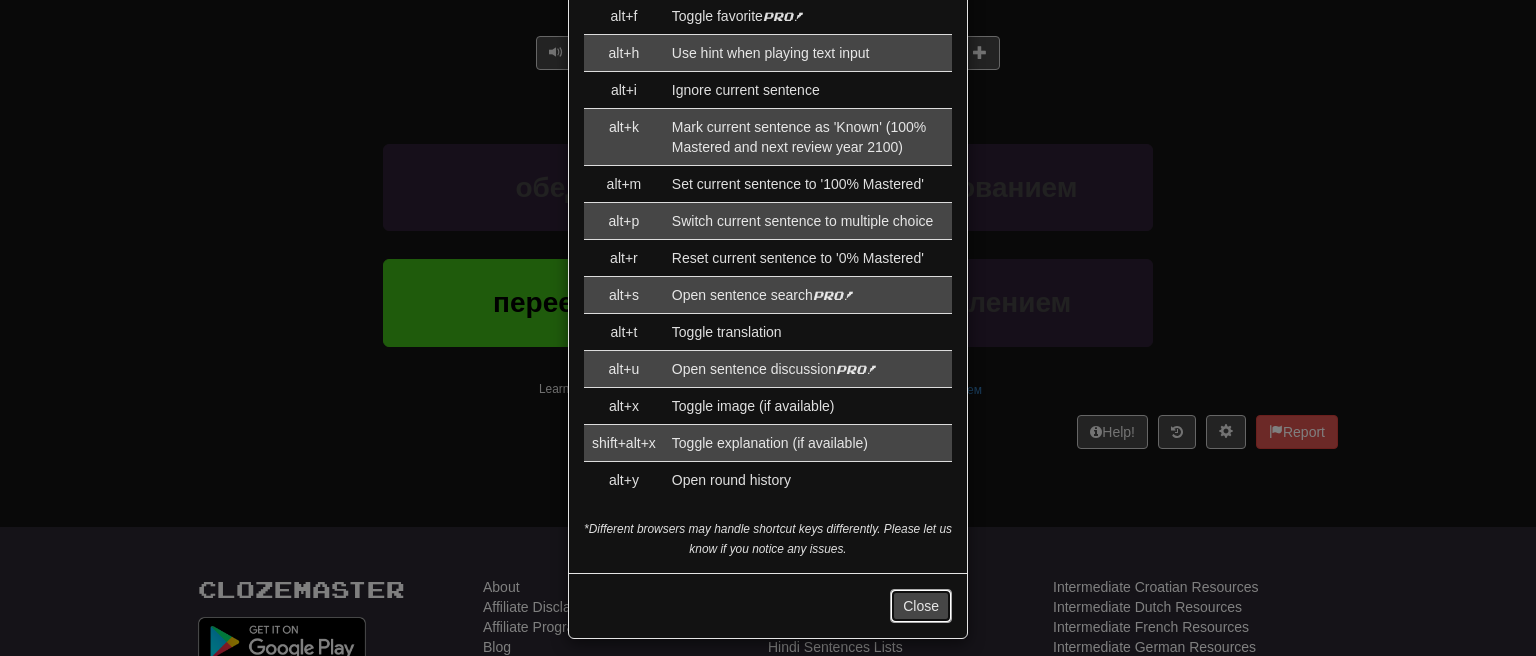 click on "Close" at bounding box center [921, 606] 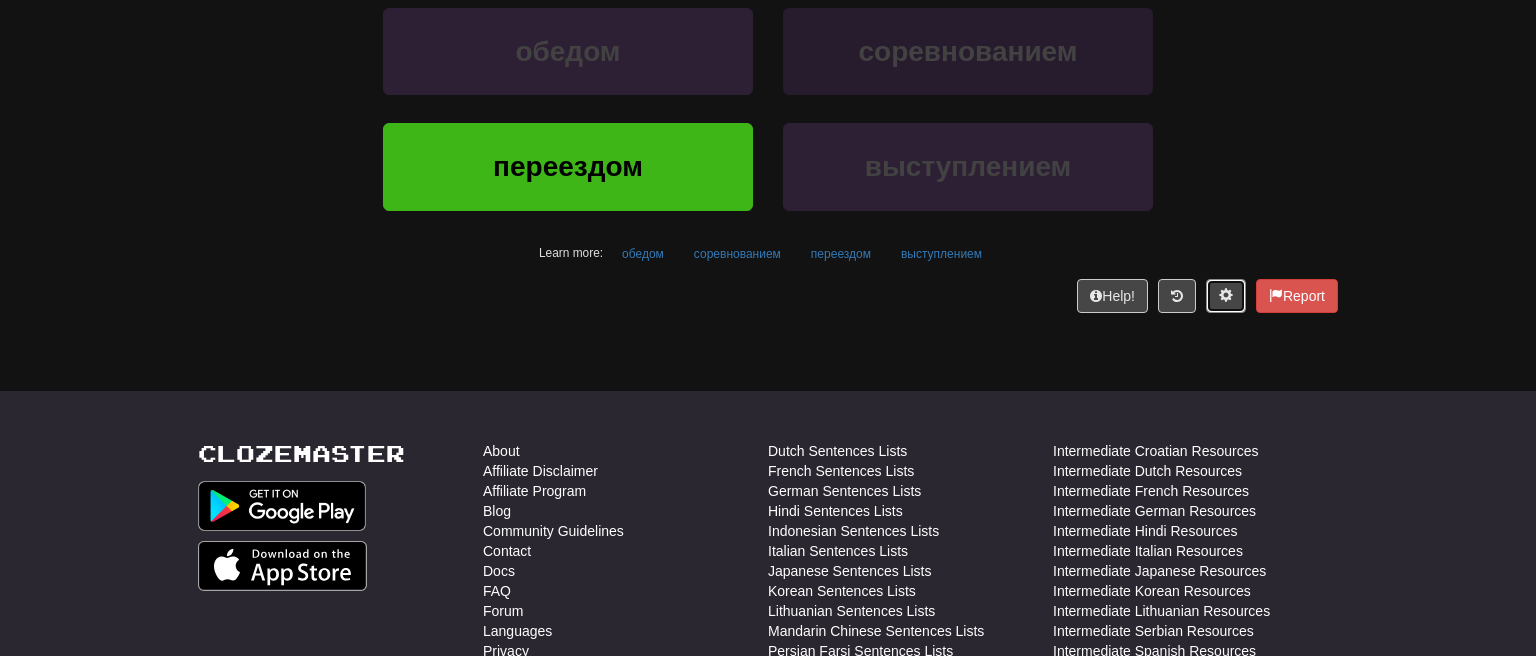 scroll, scrollTop: 0, scrollLeft: 0, axis: both 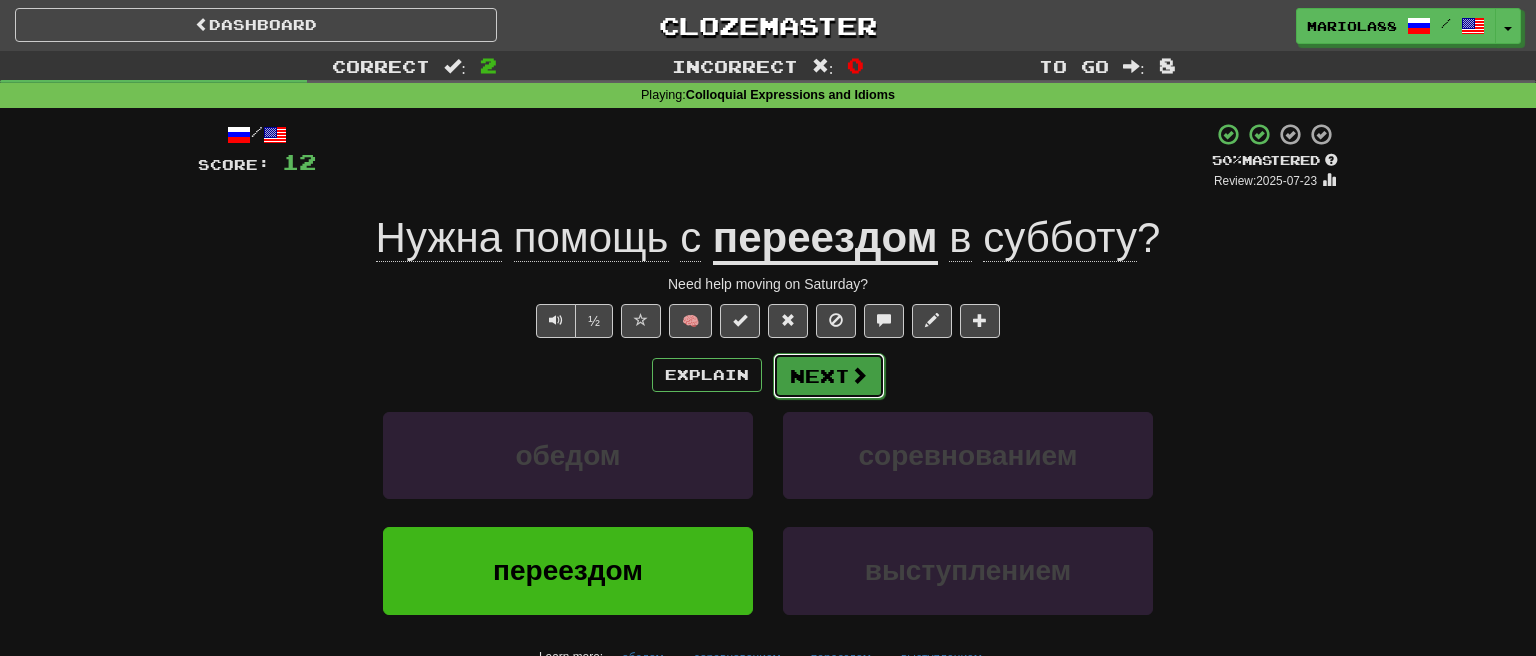 click on "Next" at bounding box center [829, 376] 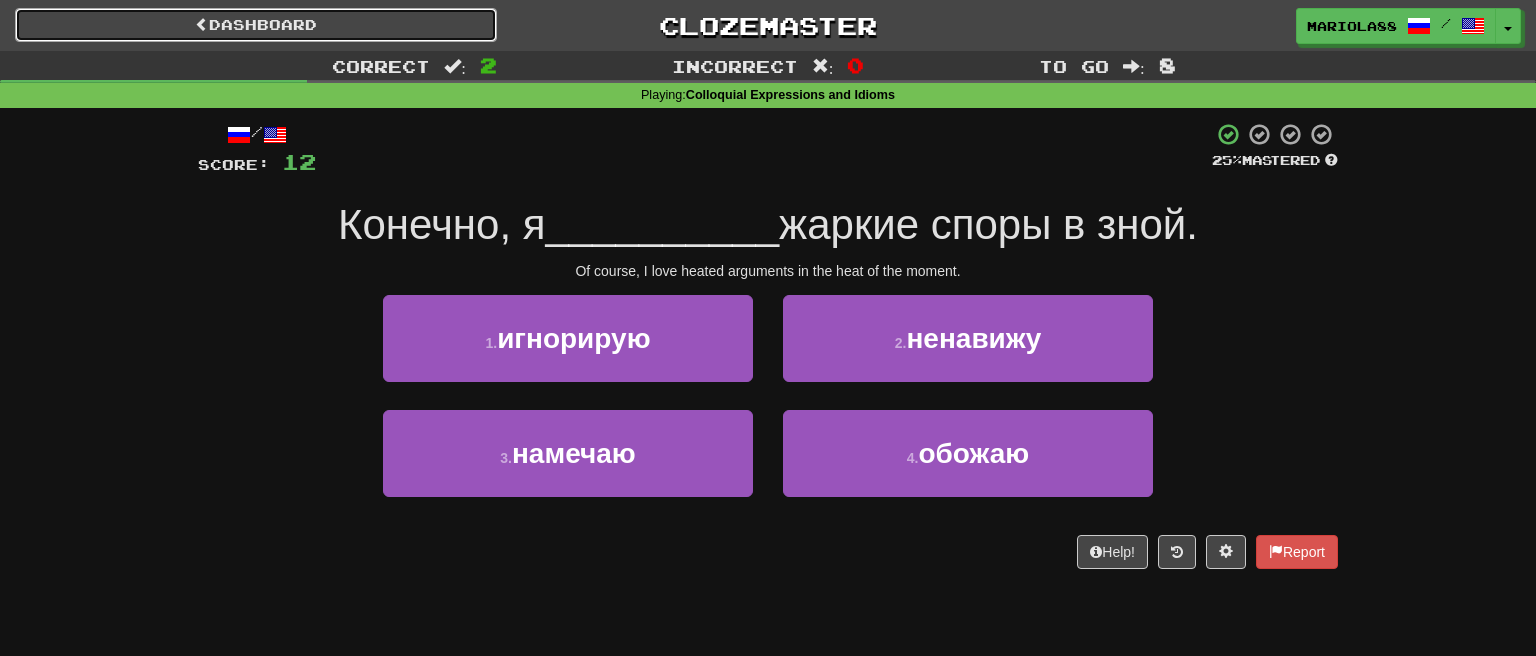 click on "Dashboard" at bounding box center [256, 25] 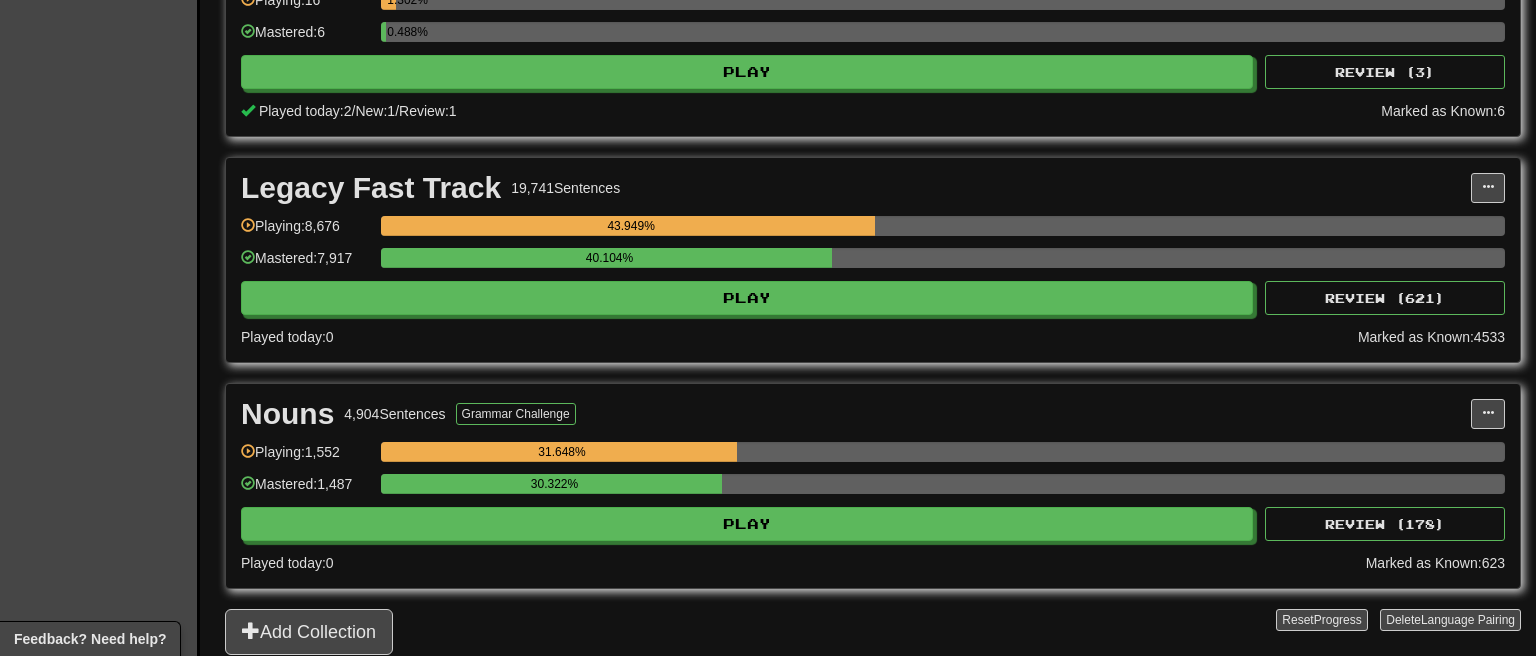 scroll, scrollTop: 633, scrollLeft: 0, axis: vertical 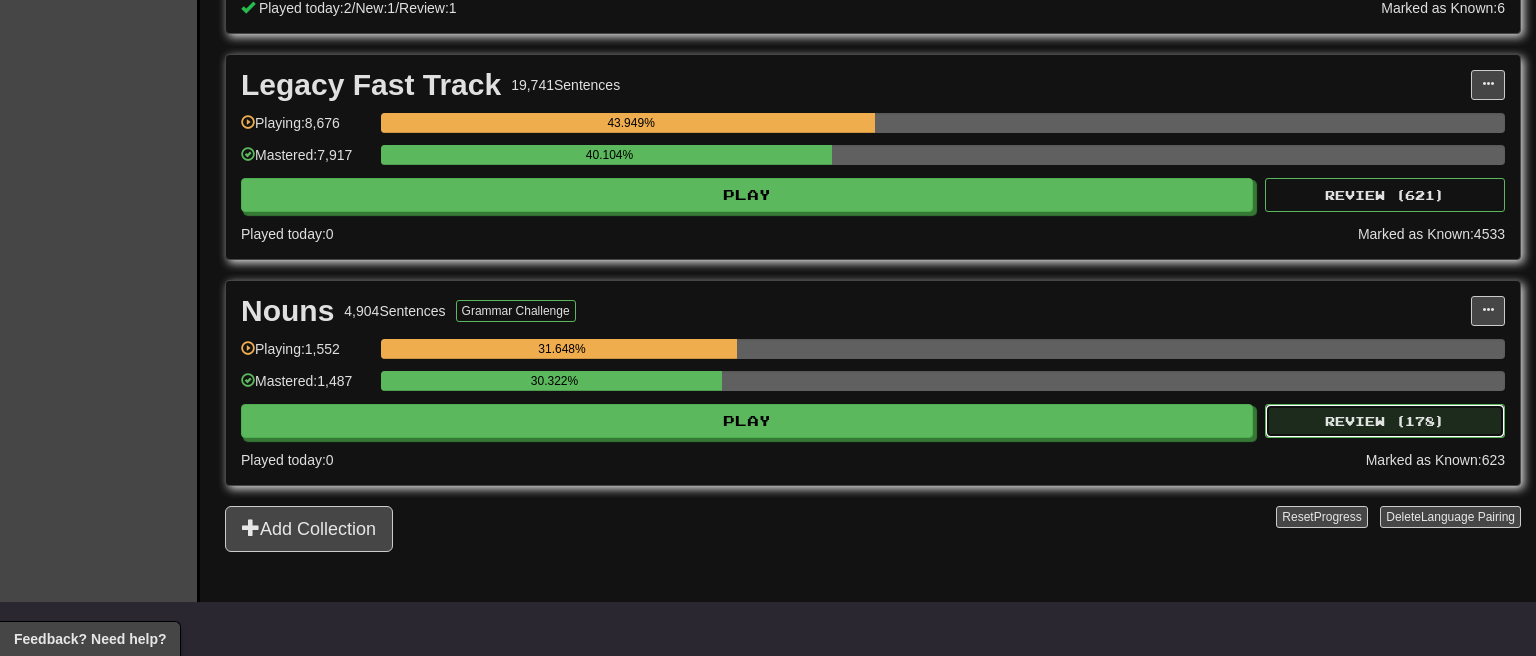 click on "Review ( 178 )" 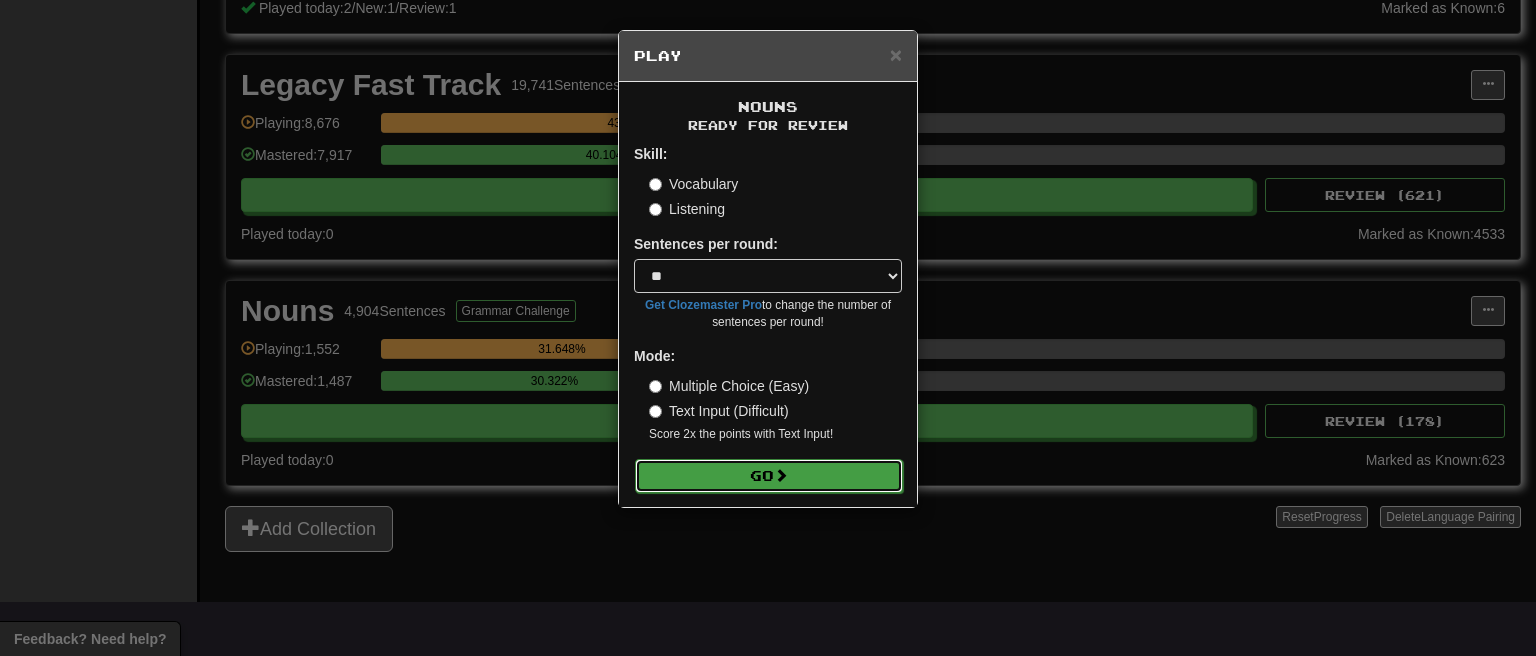 click at bounding box center (781, 475) 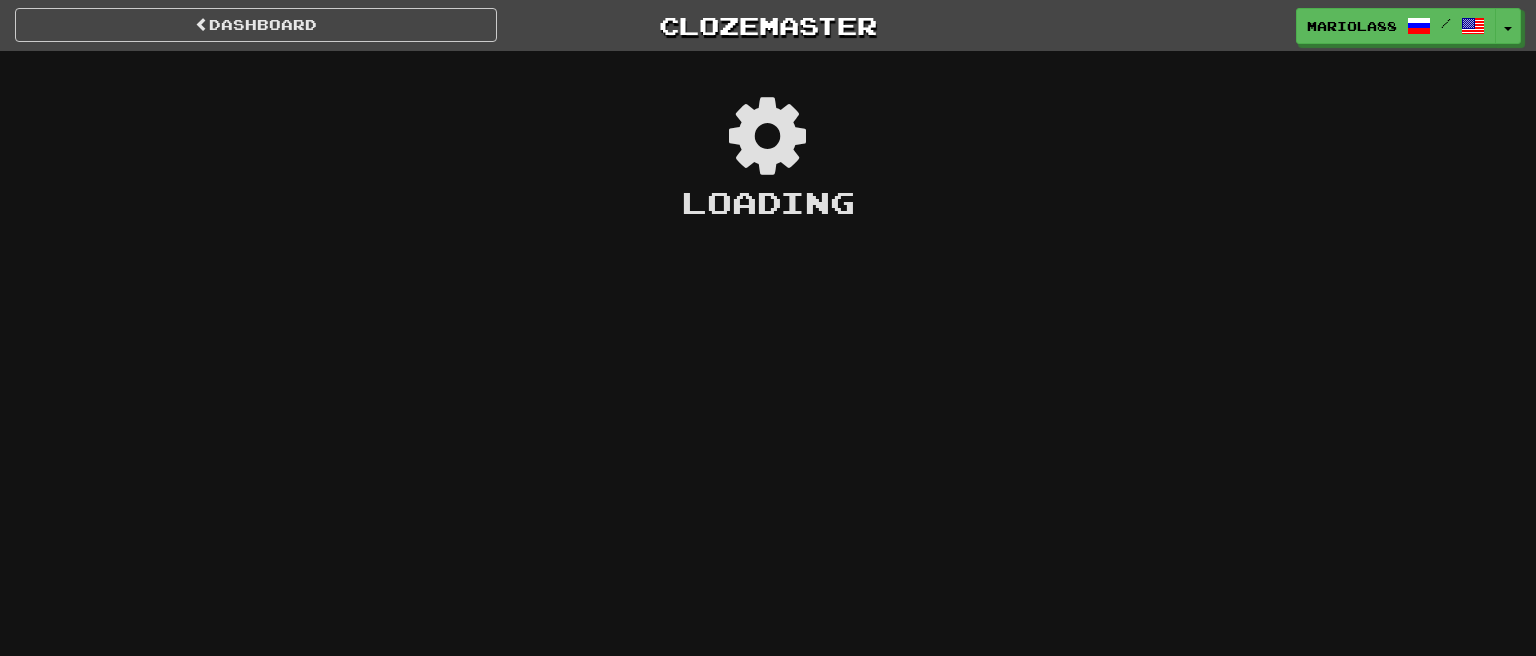scroll, scrollTop: 0, scrollLeft: 0, axis: both 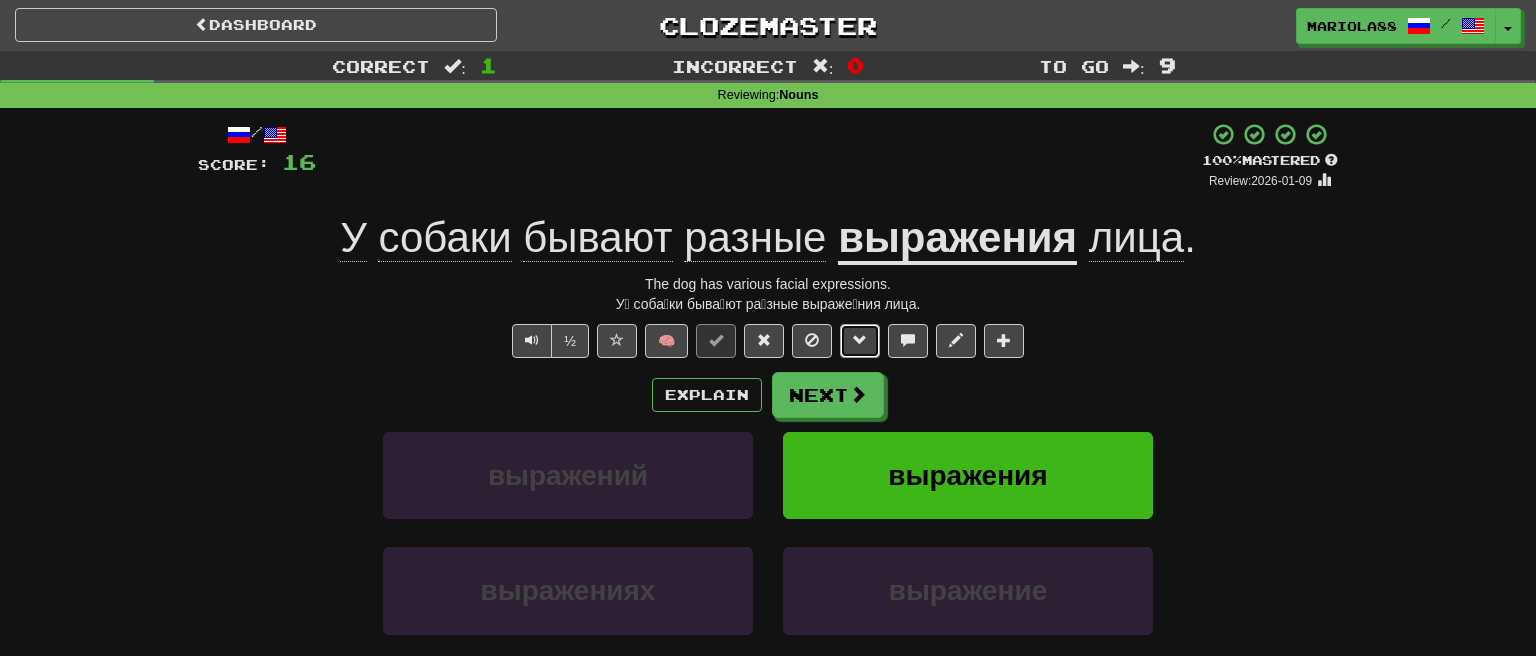 click at bounding box center (860, 340) 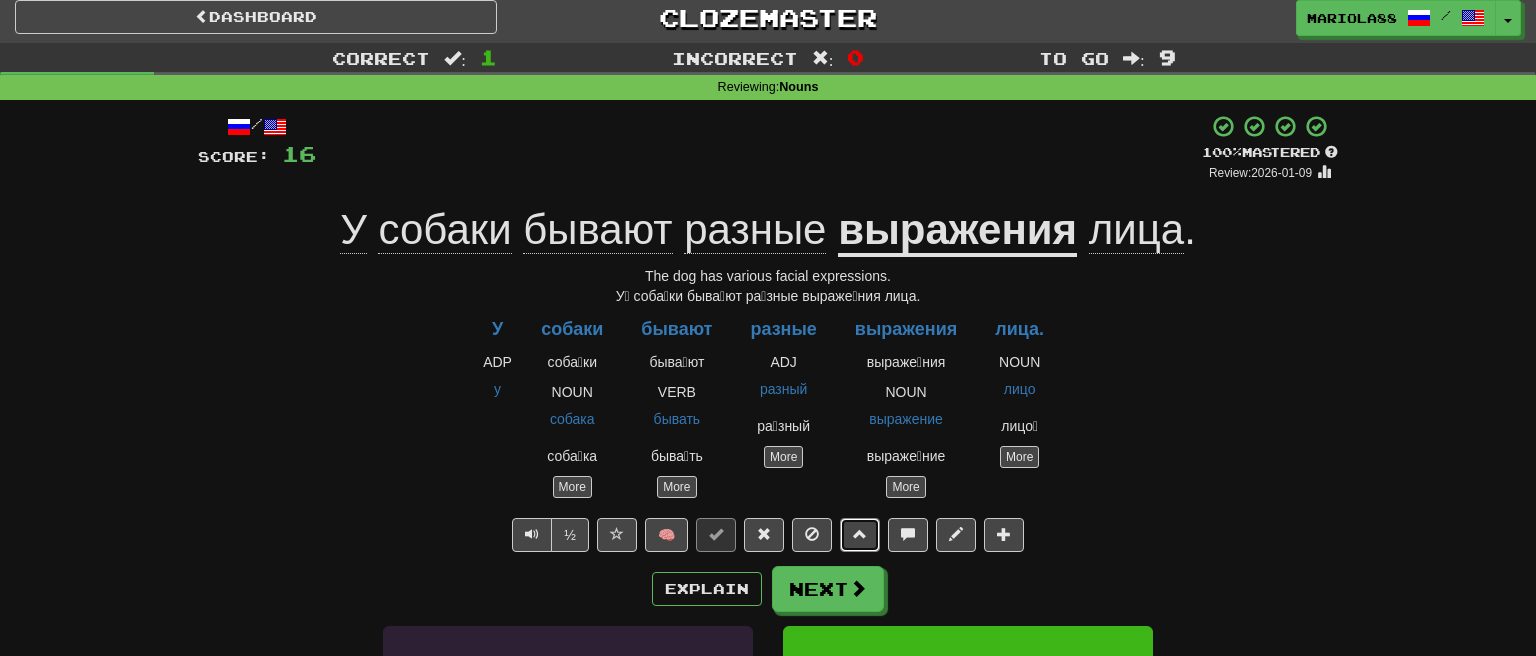 scroll, scrollTop: 0, scrollLeft: 0, axis: both 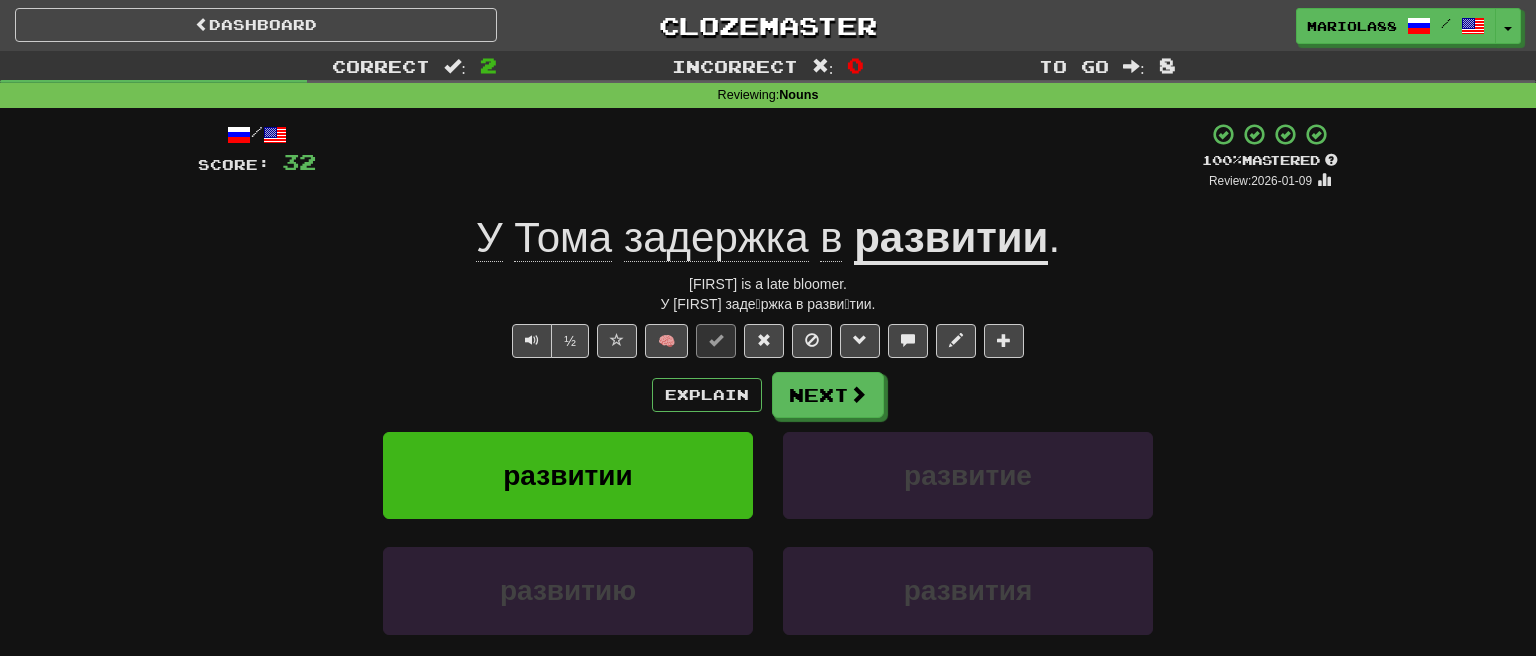 click at bounding box center (1316, 134) 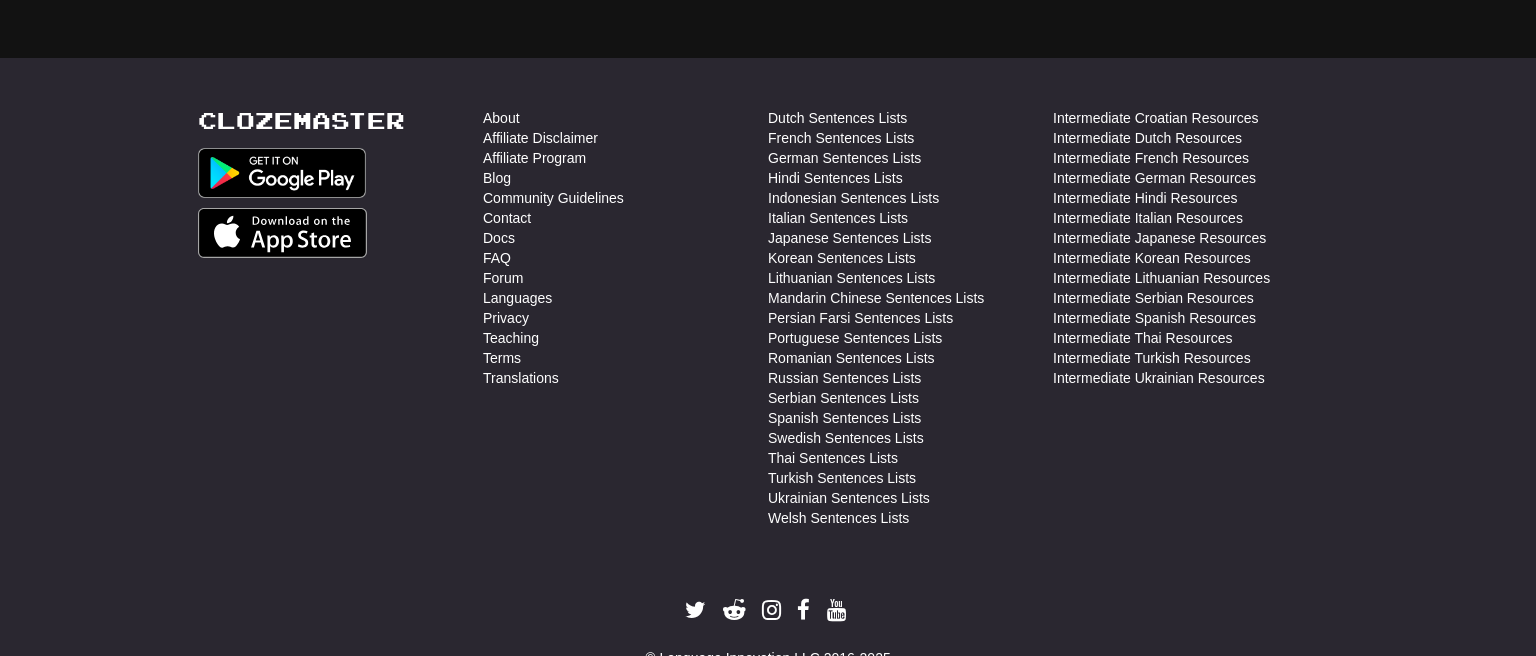 scroll, scrollTop: 528, scrollLeft: 0, axis: vertical 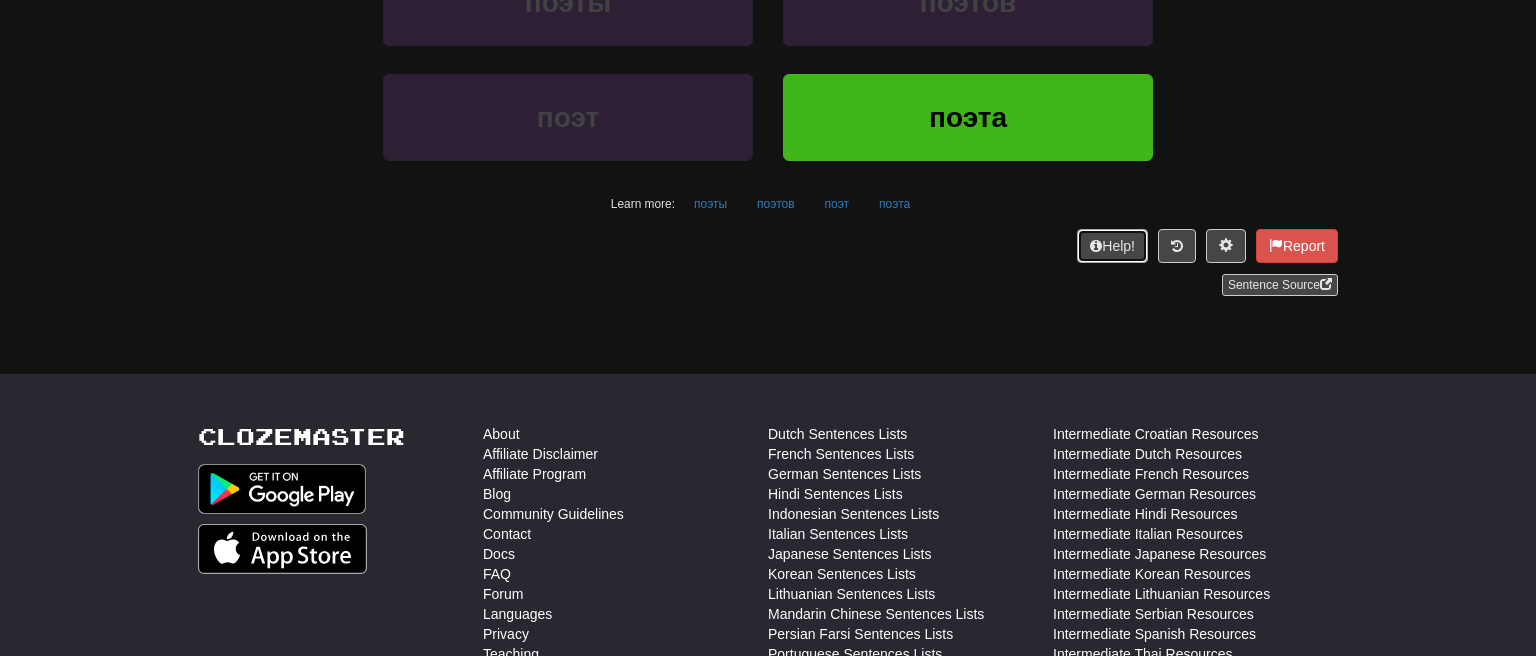 click on "Help!" at bounding box center (1112, 246) 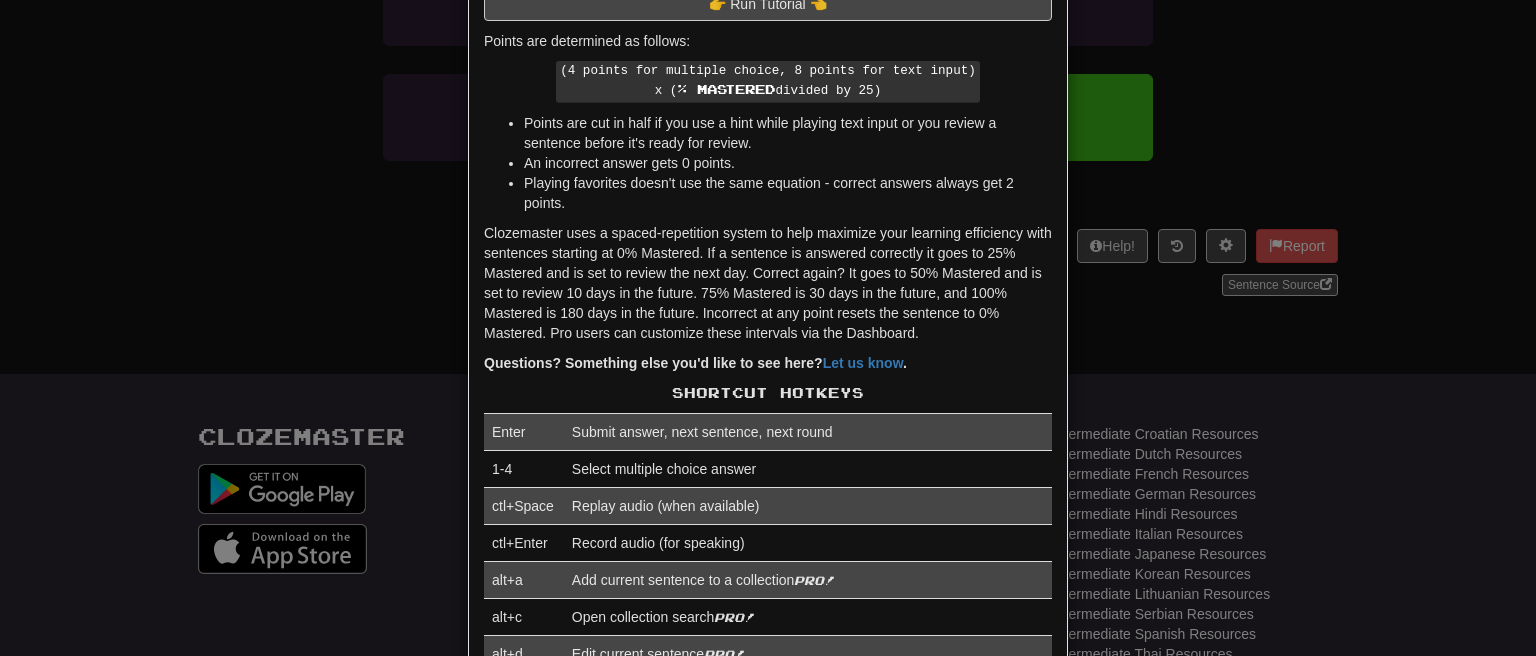 scroll, scrollTop: 0, scrollLeft: 0, axis: both 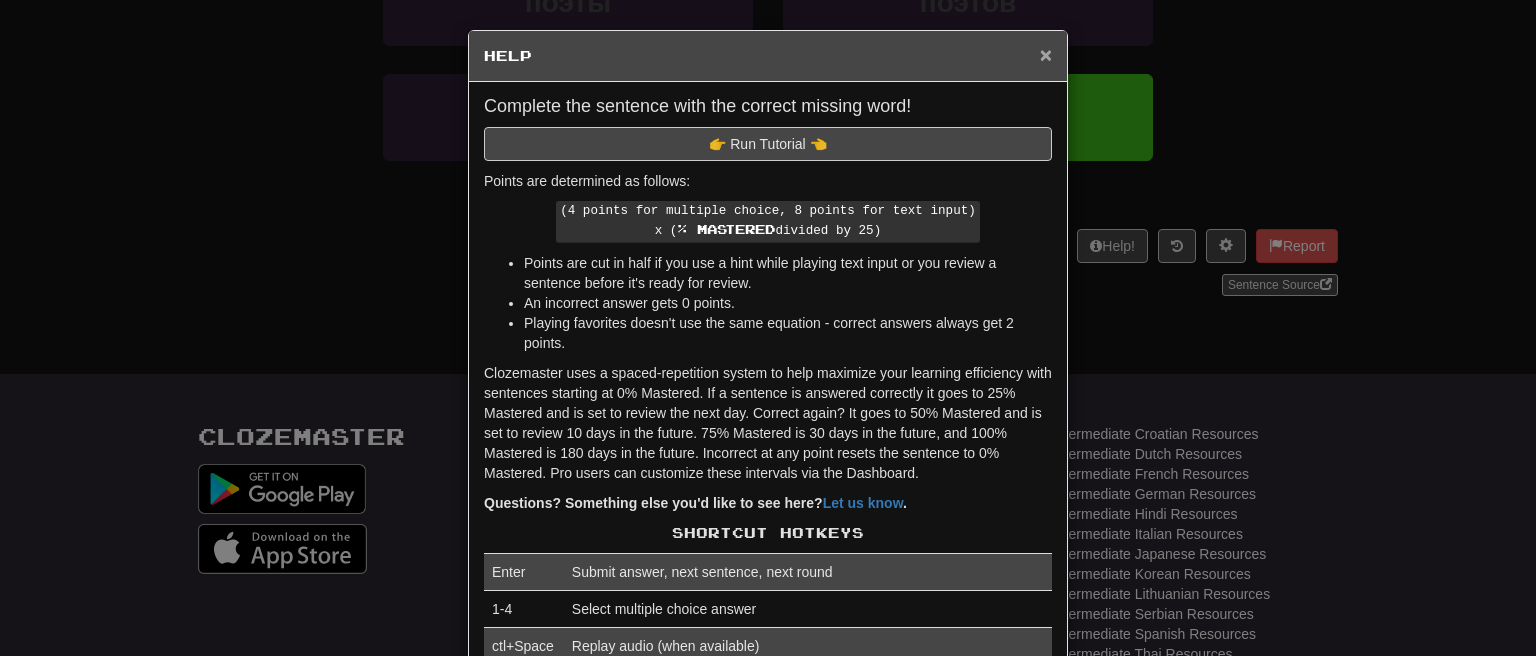 click on "×" at bounding box center [1046, 54] 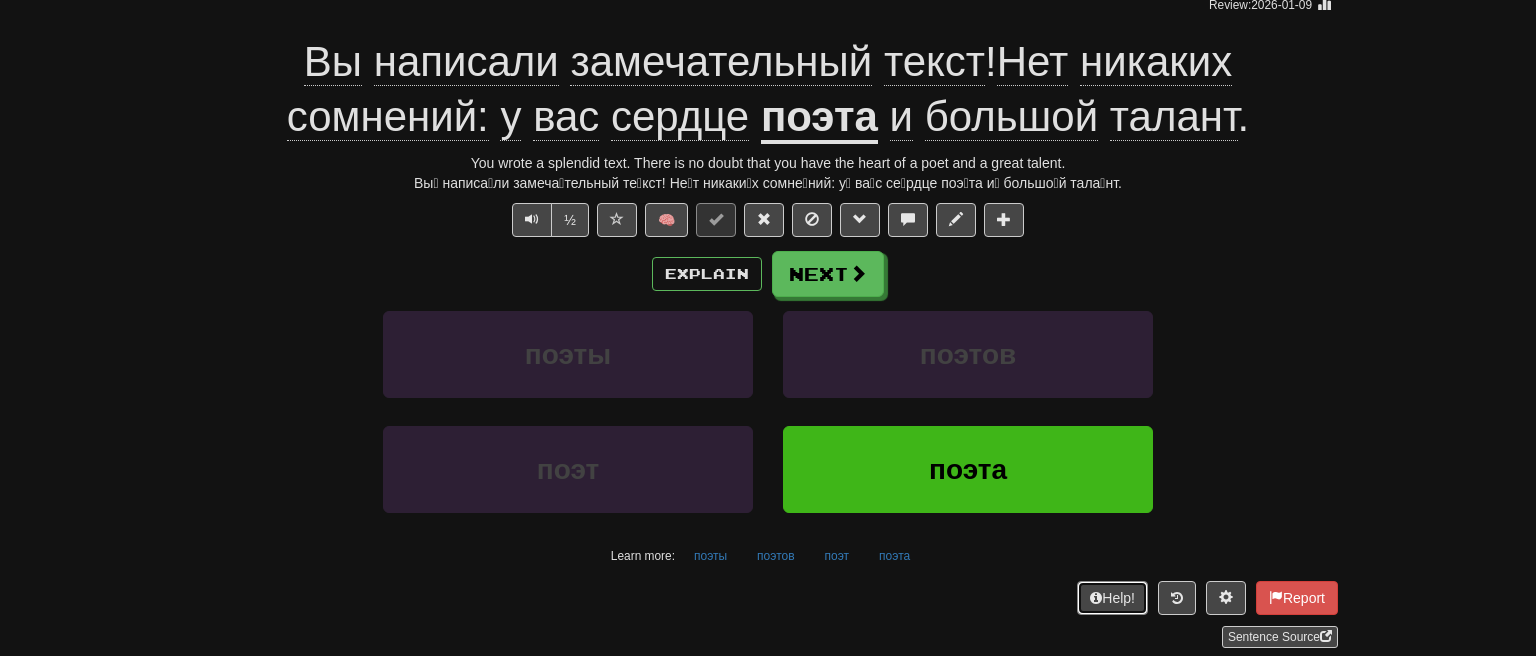 scroll, scrollTop: 0, scrollLeft: 0, axis: both 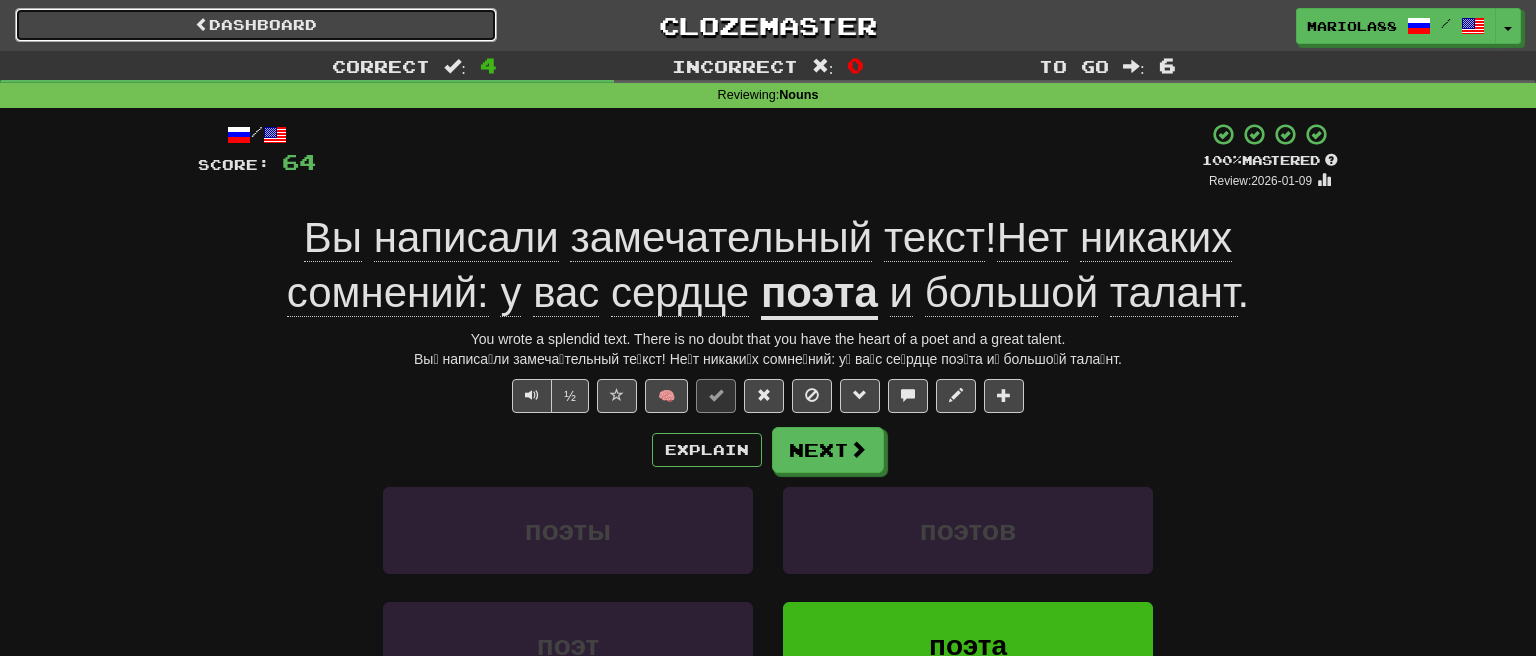 click on "Dashboard" at bounding box center [256, 25] 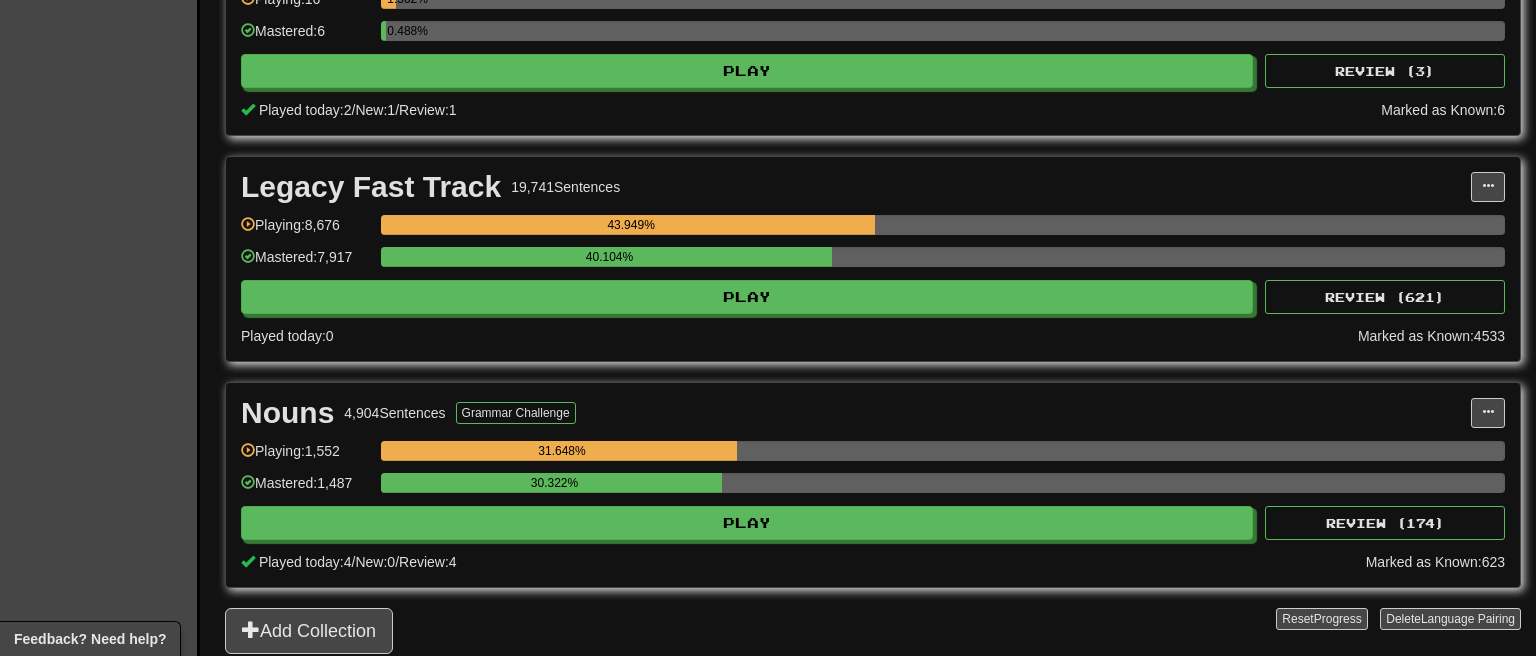 scroll, scrollTop: 422, scrollLeft: 0, axis: vertical 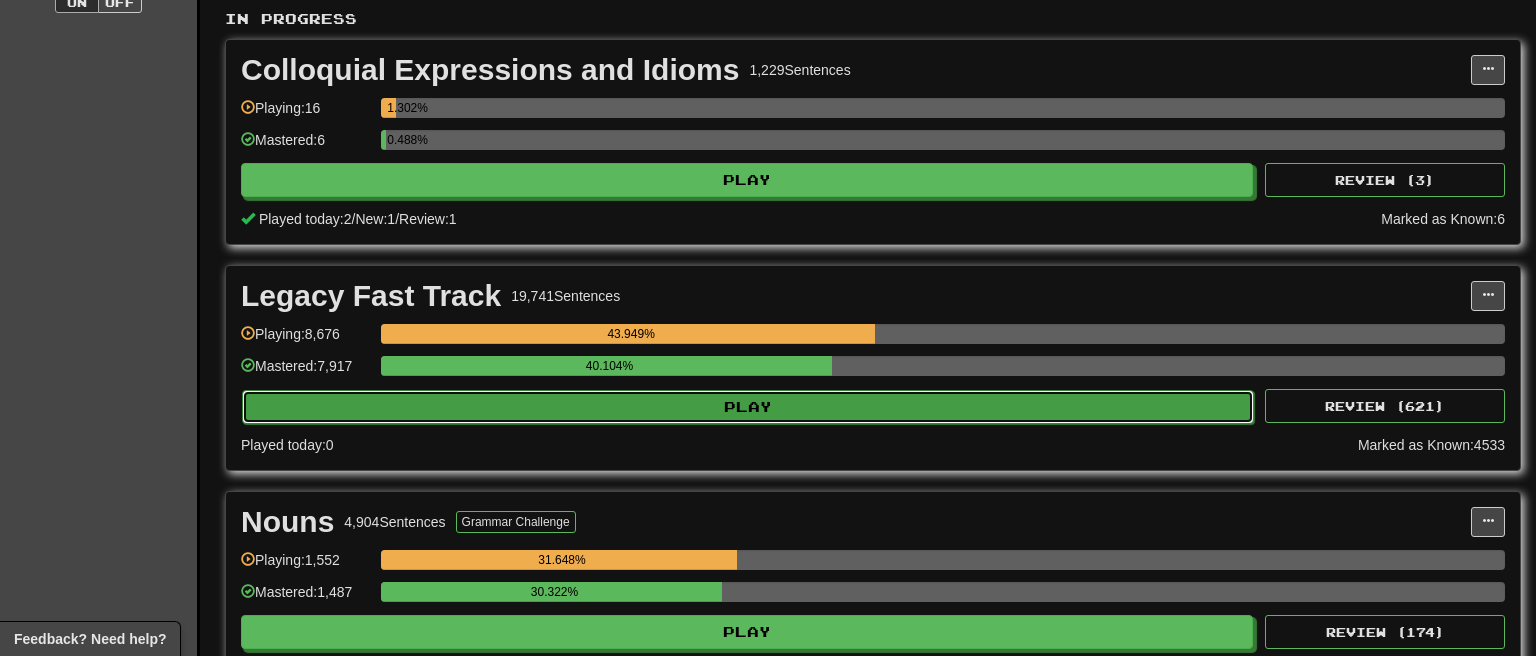 click on "Play" 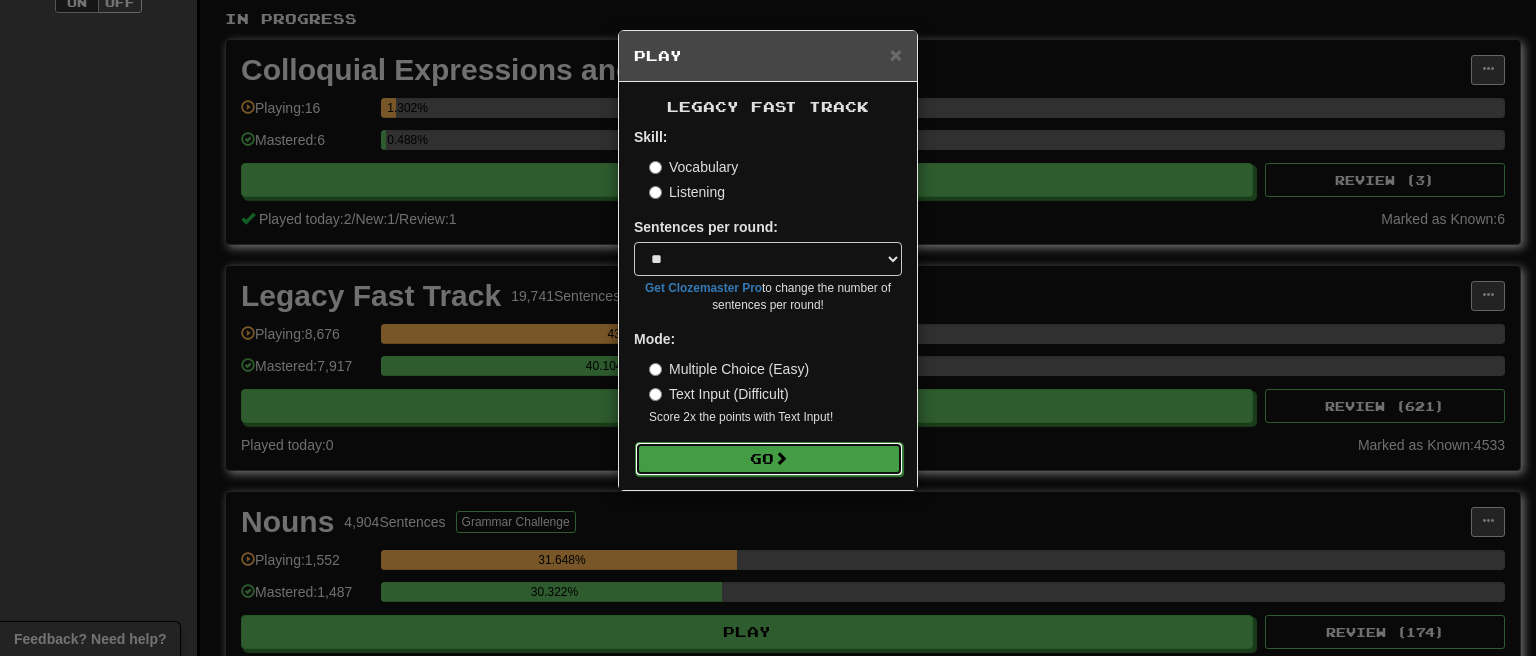 click on "Go" at bounding box center (769, 459) 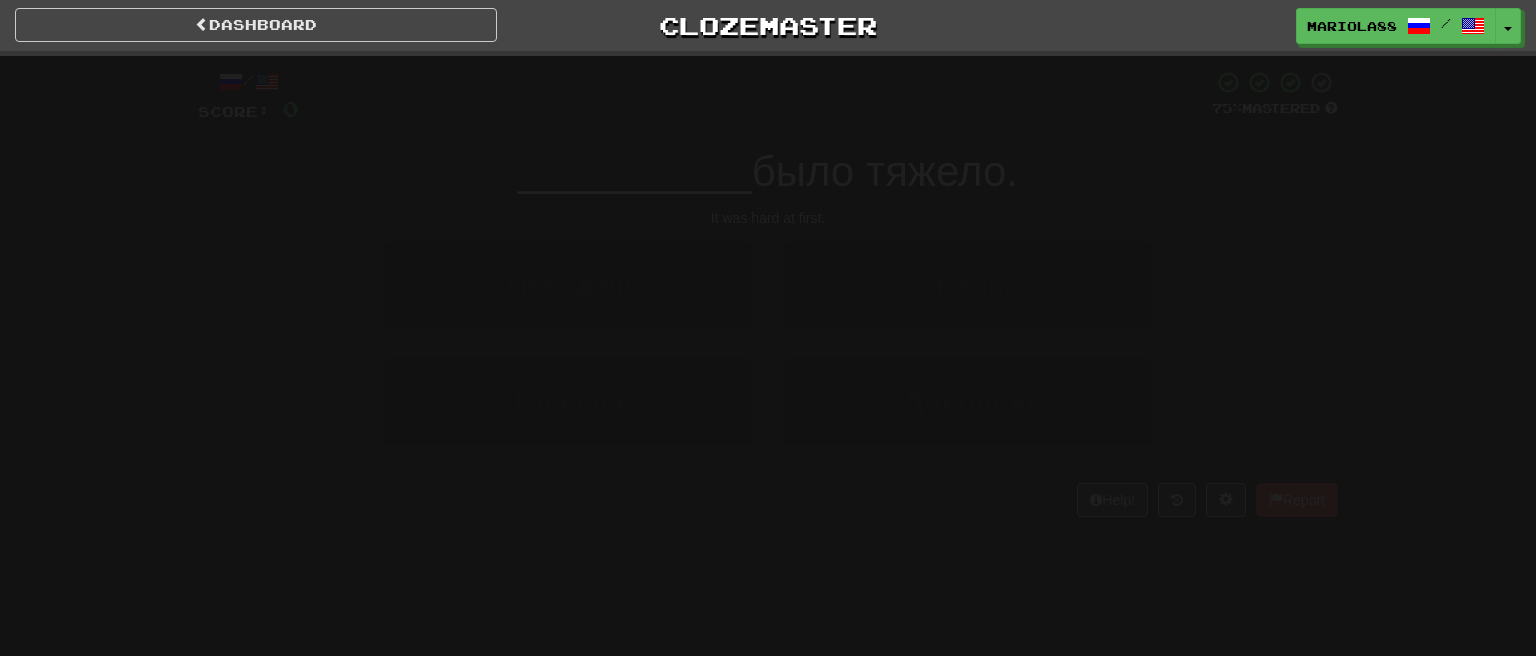 scroll, scrollTop: 0, scrollLeft: 0, axis: both 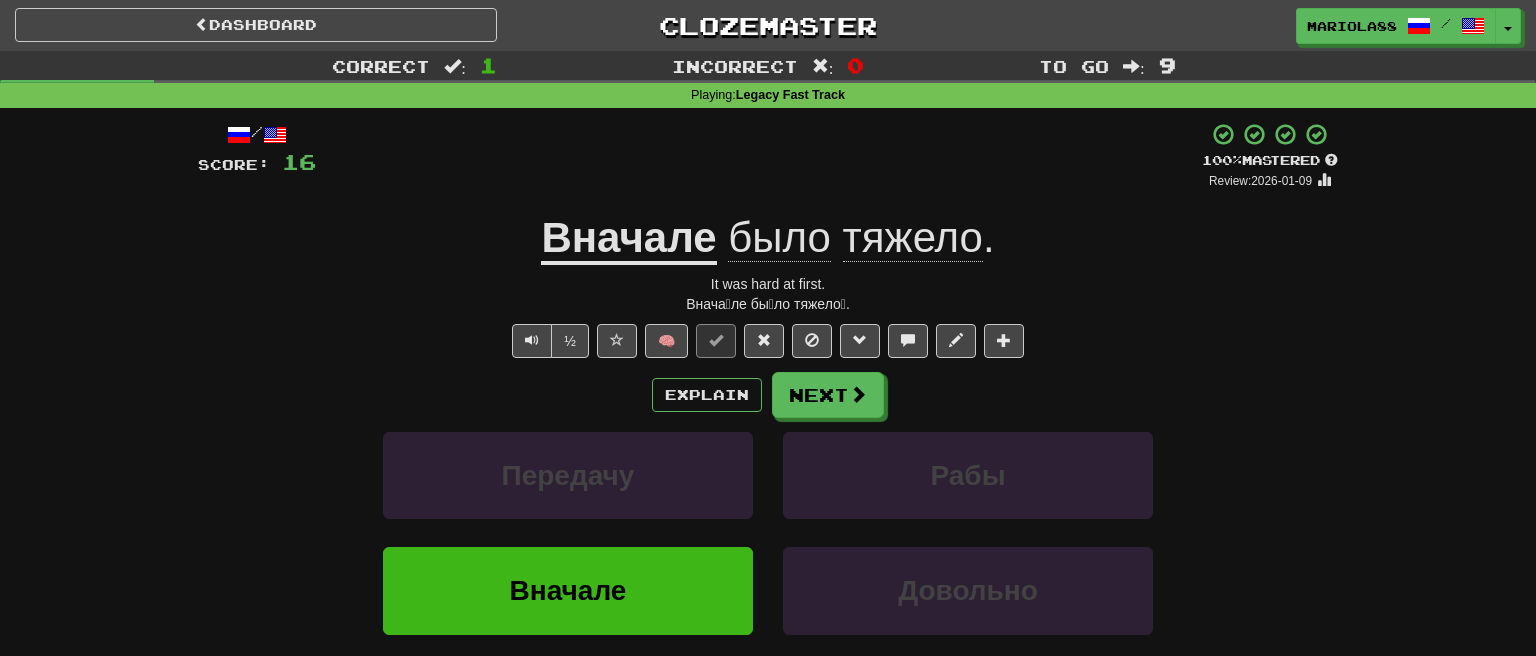 click on "Correct   :   1 Incorrect   :   0 To go   :   9 Playing :  Legacy Fast Track  /  Score:   16 + 16 100 %  Mastered Review:  2026-01-09 Вначале   было   тяжело . It was hard at first. Внача́ле бы́ло тяжело́. ½ 🧠 Explain Next Передачу Рабы Вначале Довольно Learn more: Передачу Рабы Вначале Довольно  Help!  Report Sentence Source" at bounding box center (768, 424) 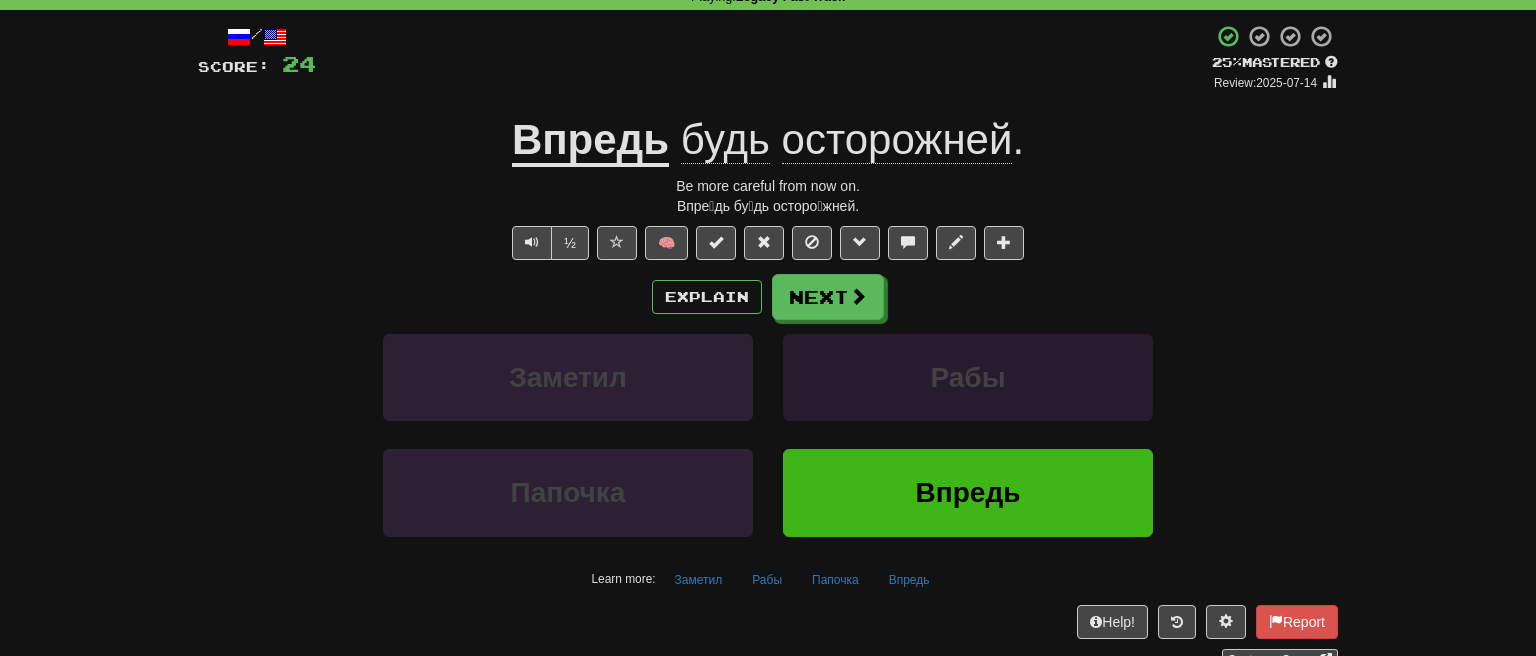 scroll, scrollTop: 0, scrollLeft: 0, axis: both 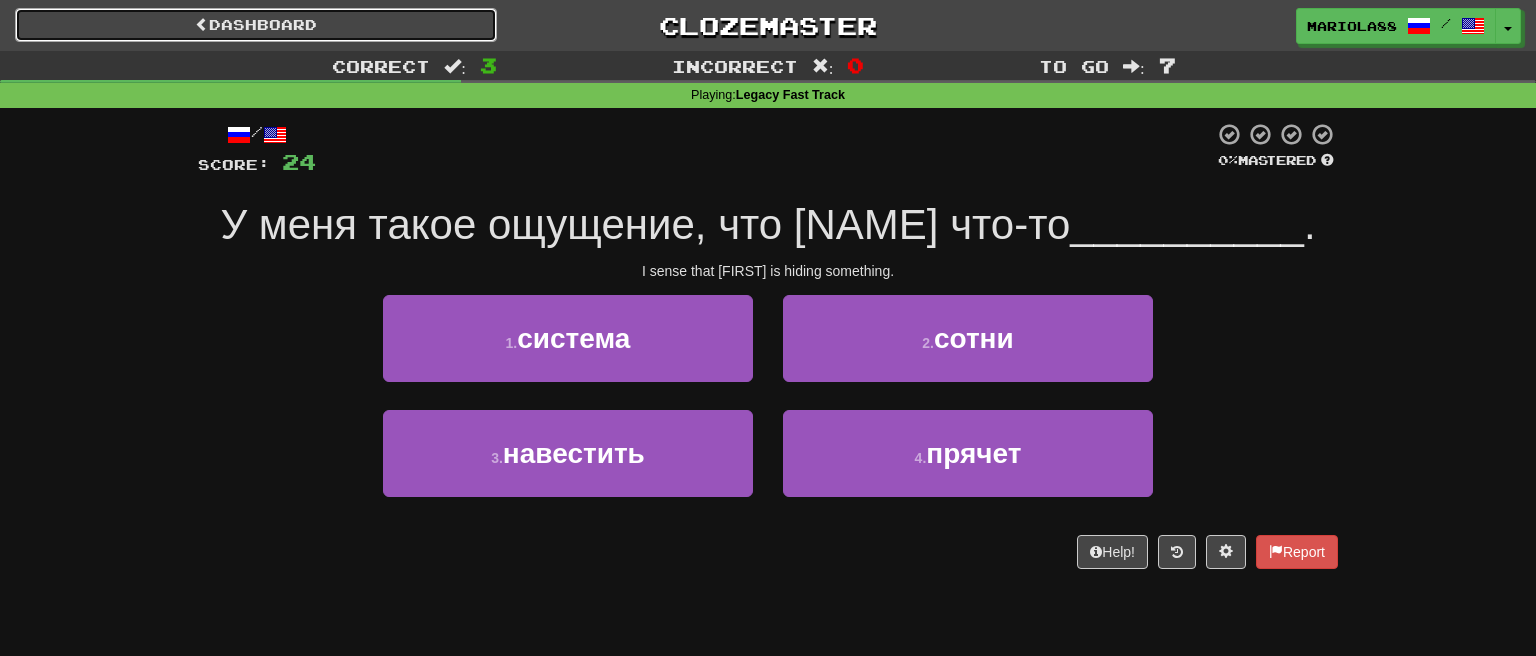 click on "Dashboard" at bounding box center (256, 25) 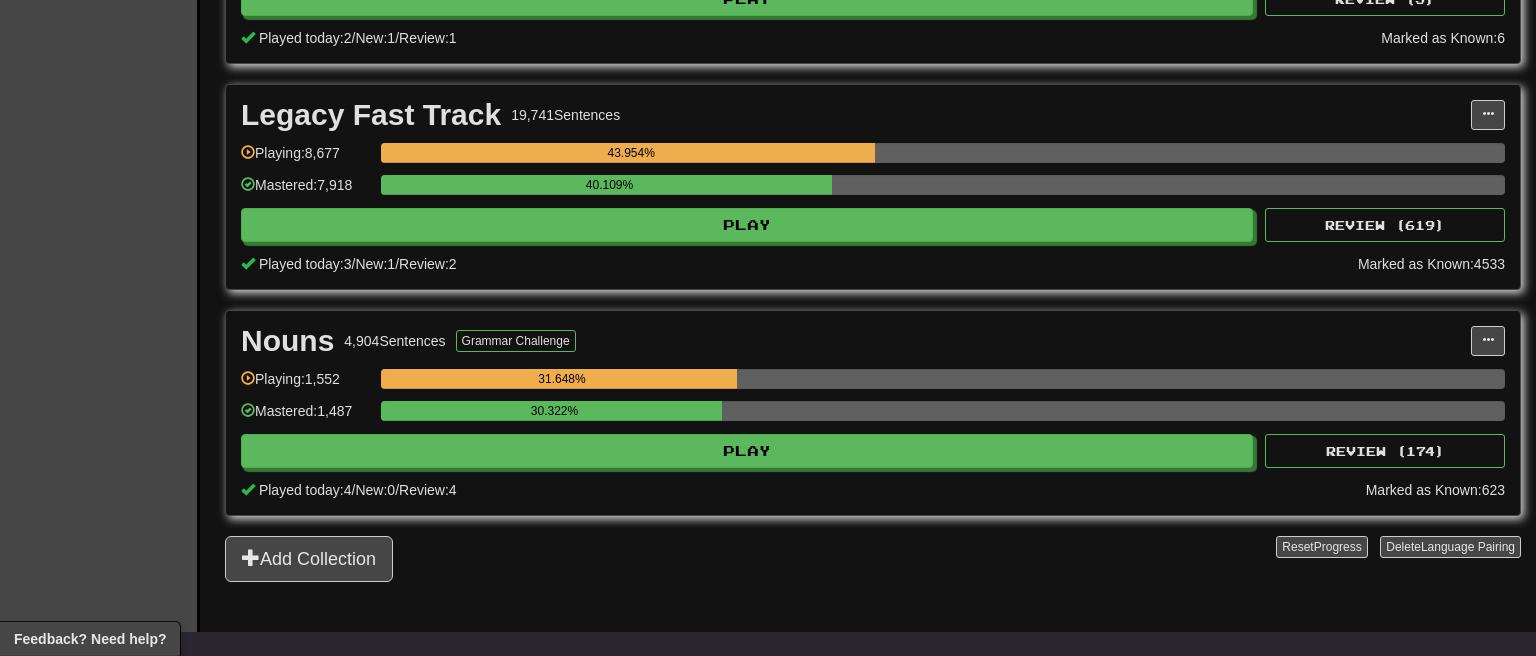 scroll, scrollTop: 633, scrollLeft: 0, axis: vertical 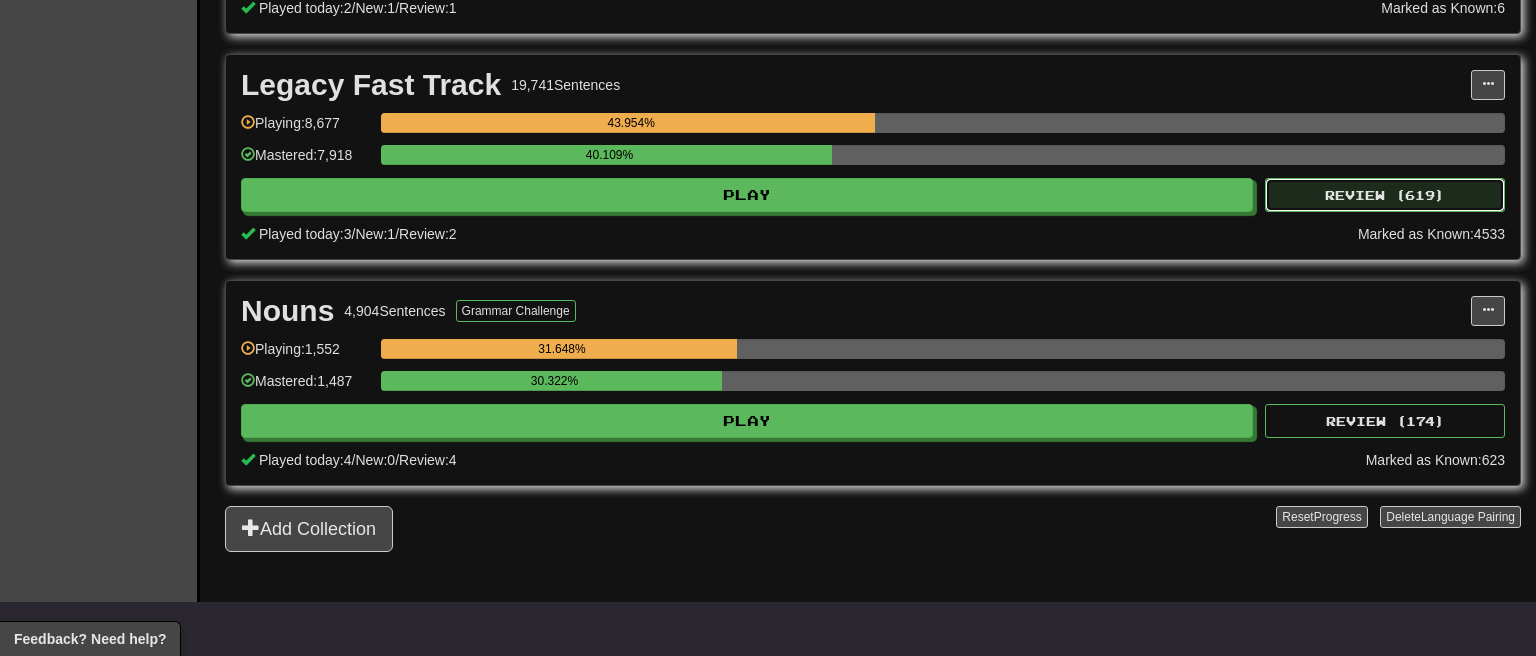 click on "Review ( 619 )" 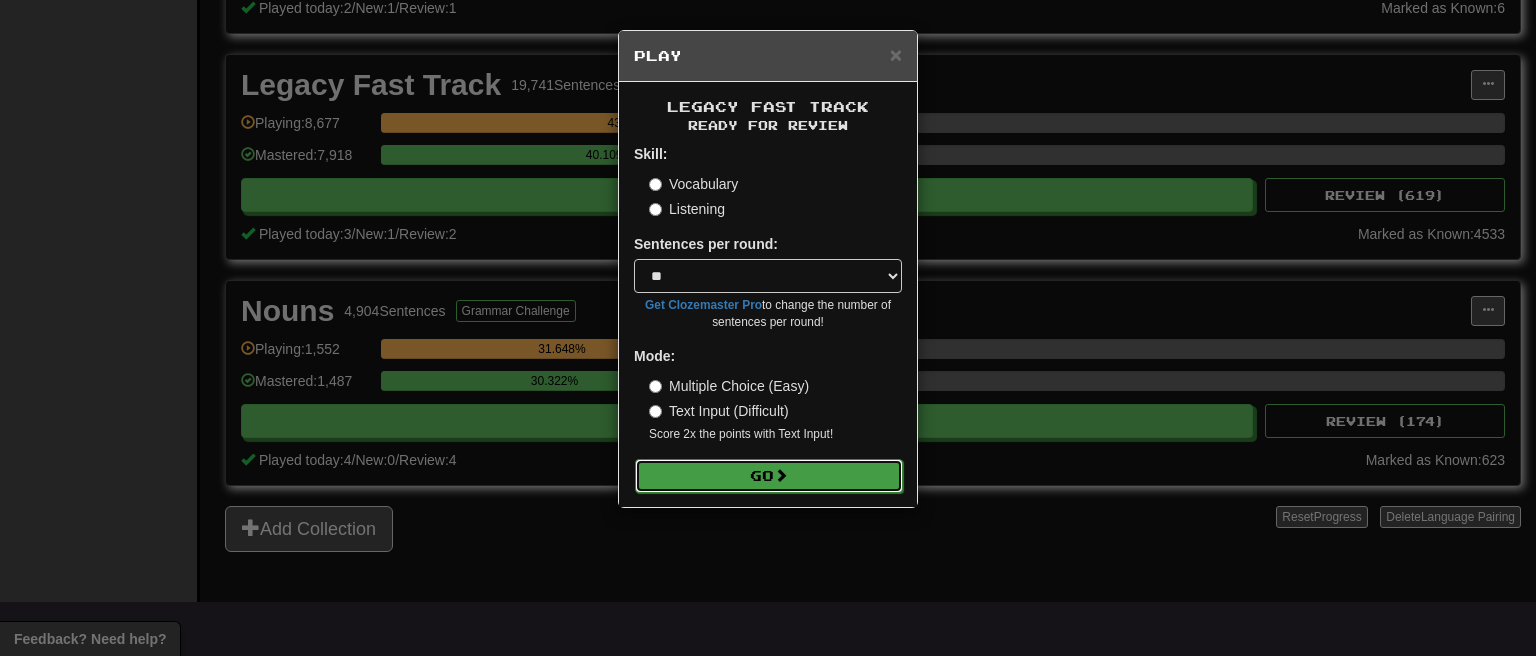 click on "Go" at bounding box center (769, 476) 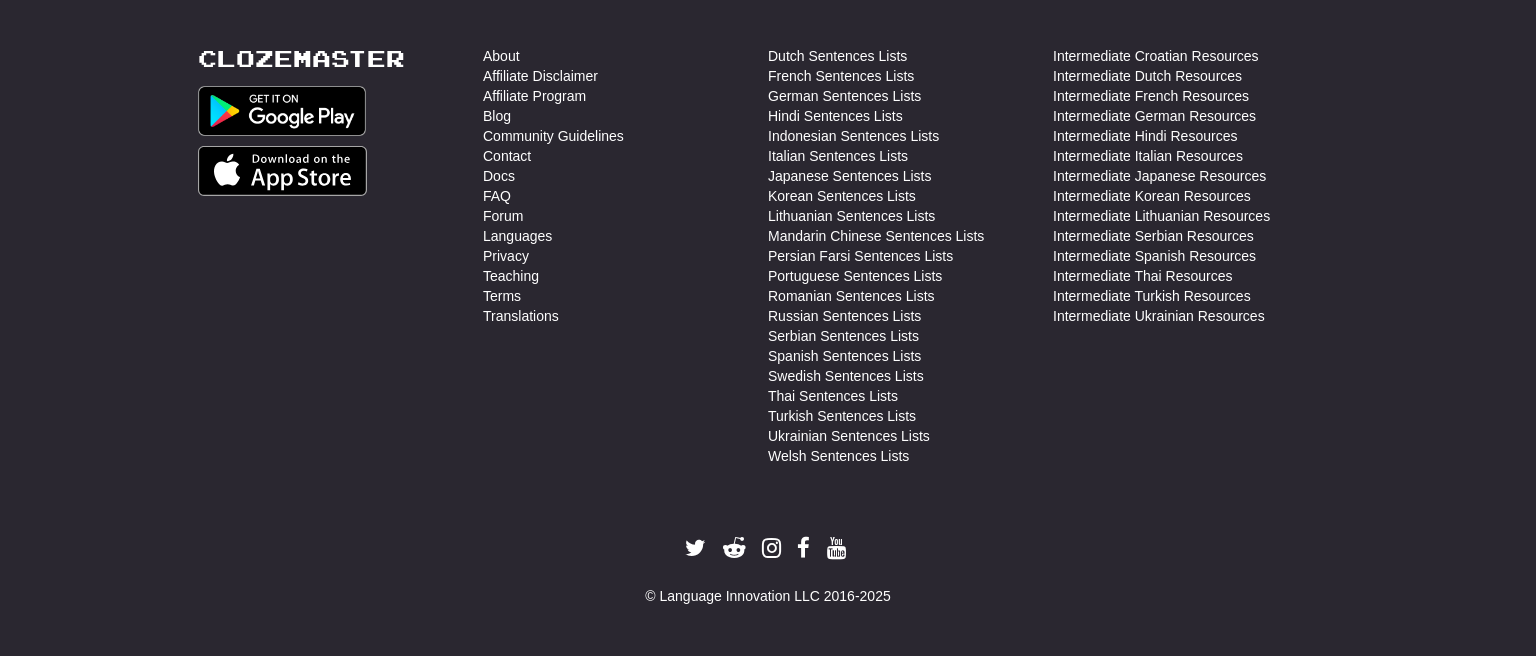 scroll, scrollTop: 0, scrollLeft: 0, axis: both 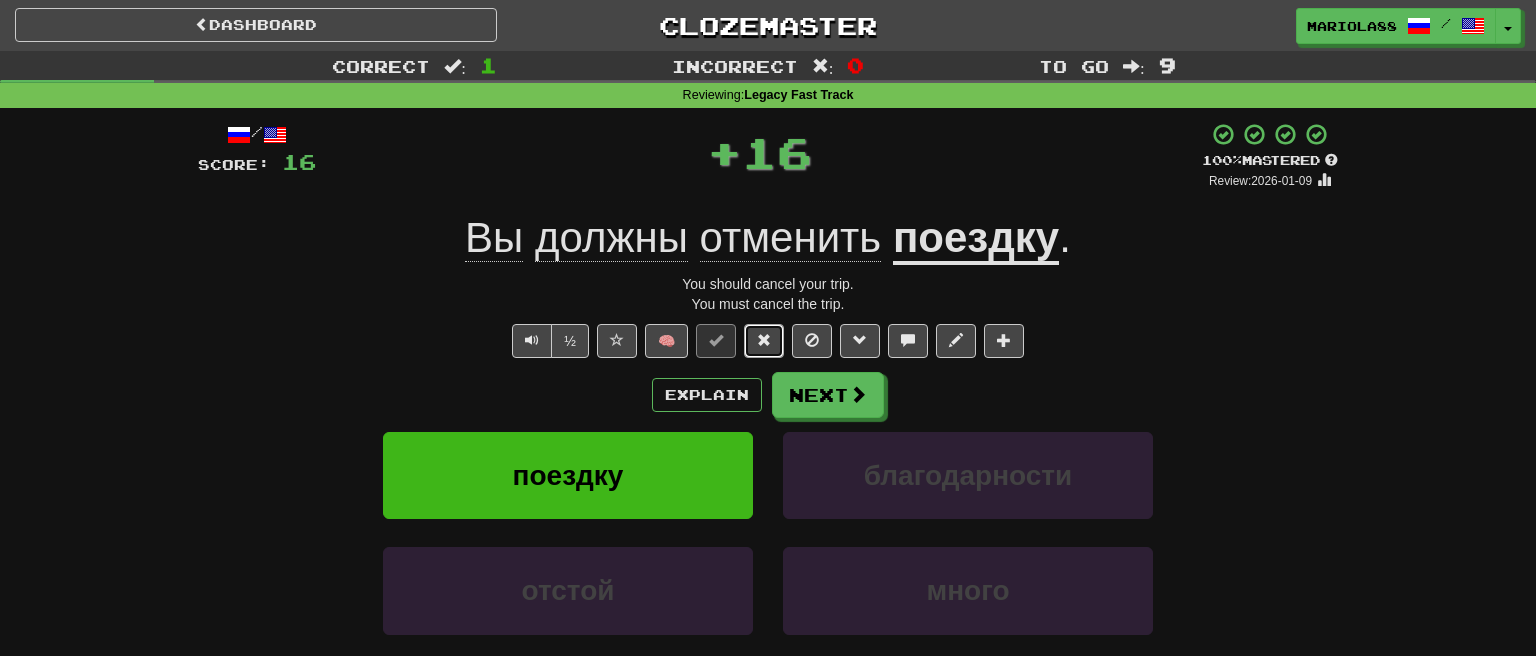click at bounding box center (764, 340) 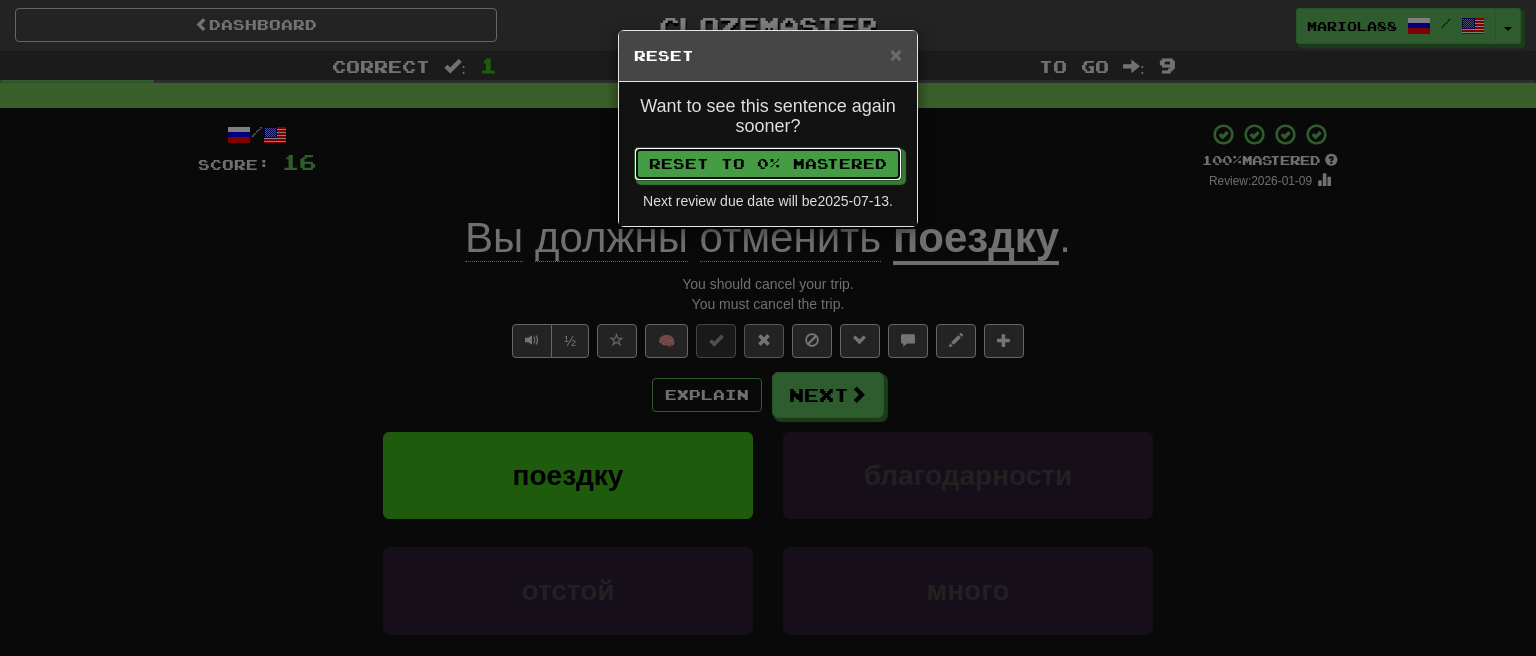 type 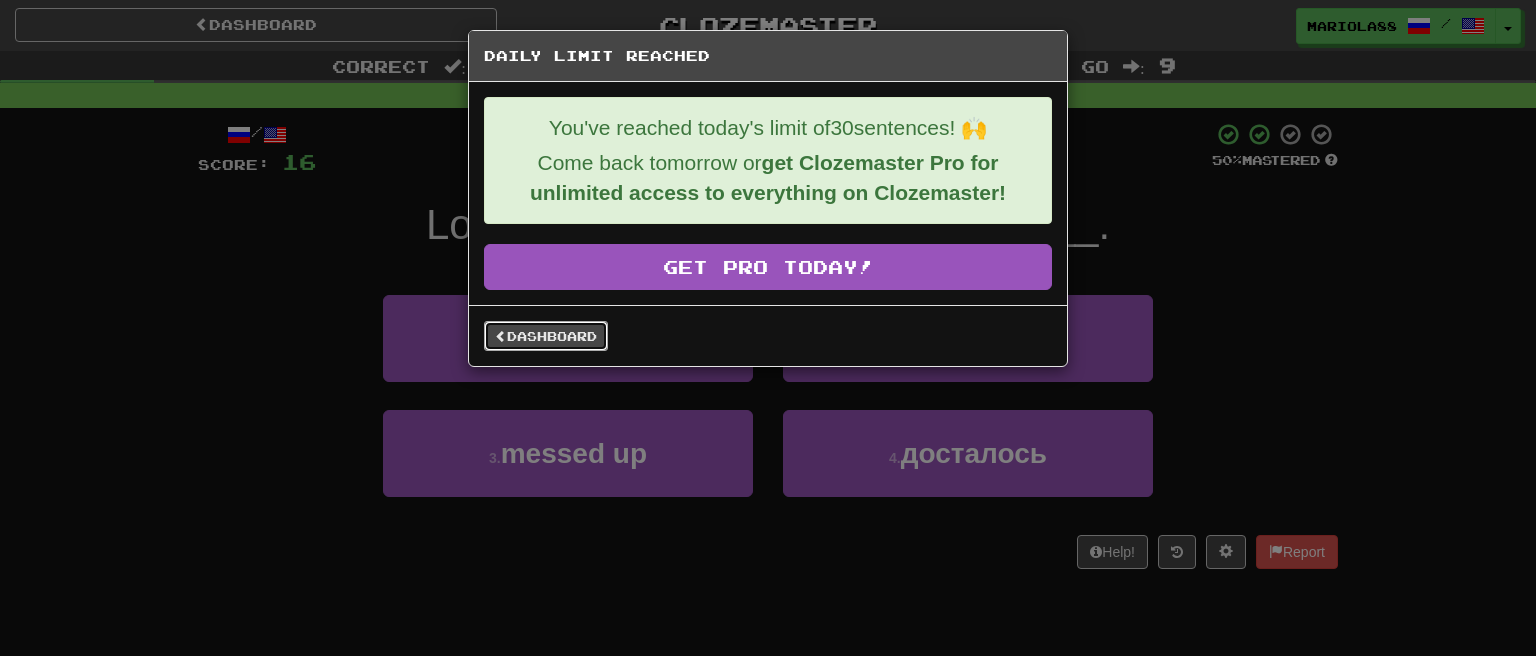click on "Dashboard" at bounding box center [546, 336] 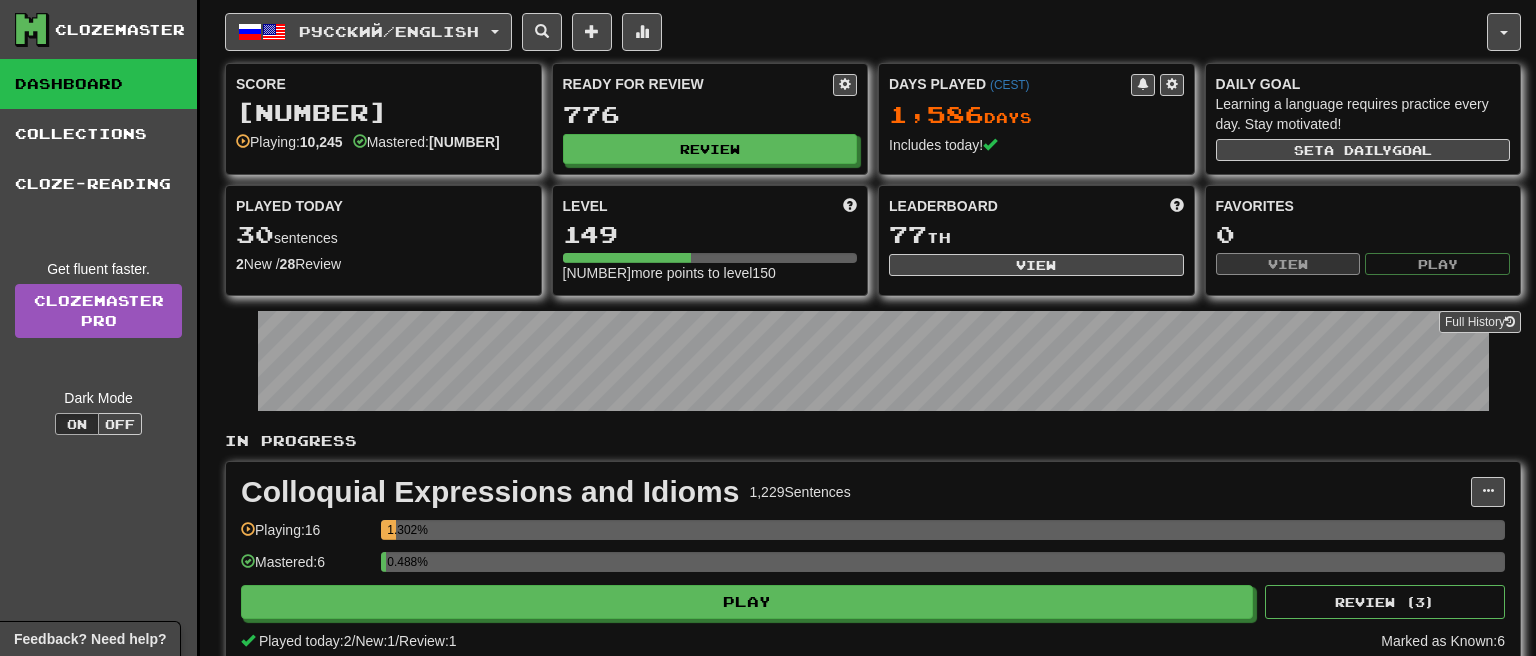 scroll, scrollTop: 0, scrollLeft: 0, axis: both 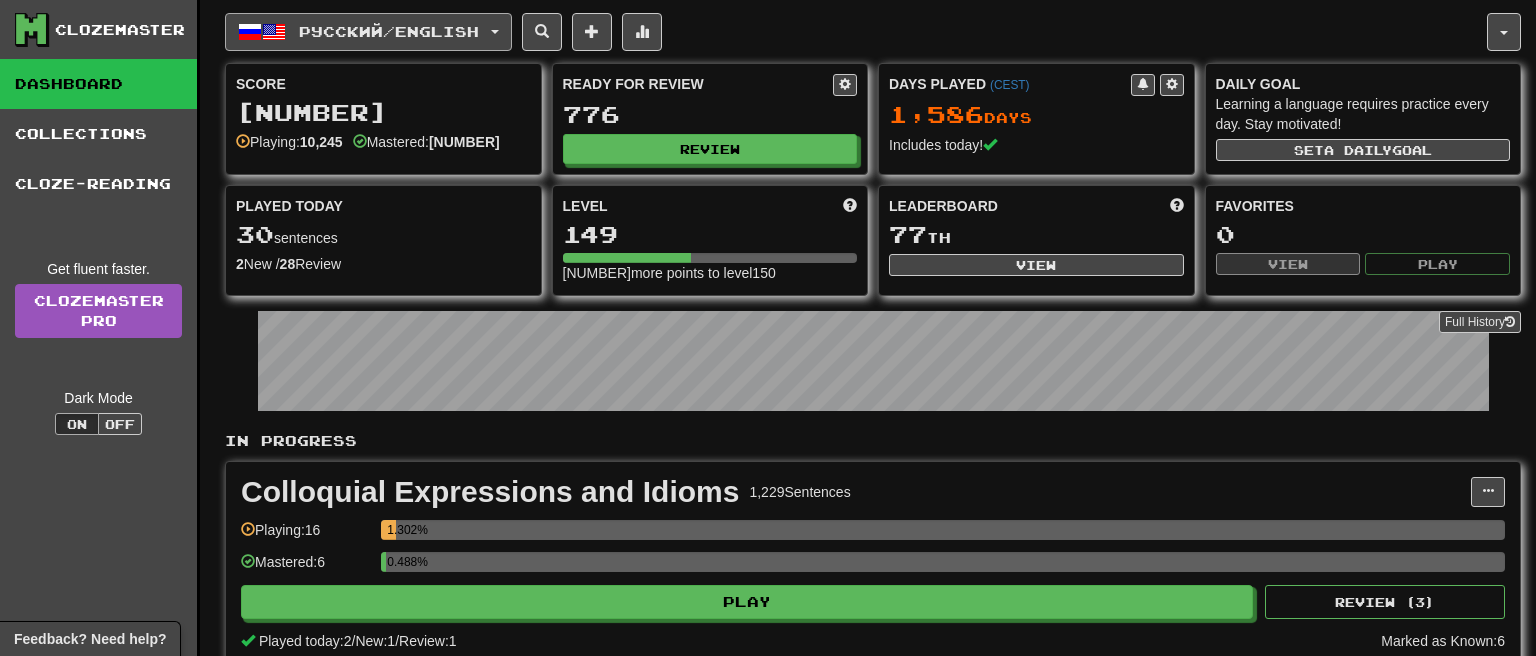 click on "Русский  /  English" 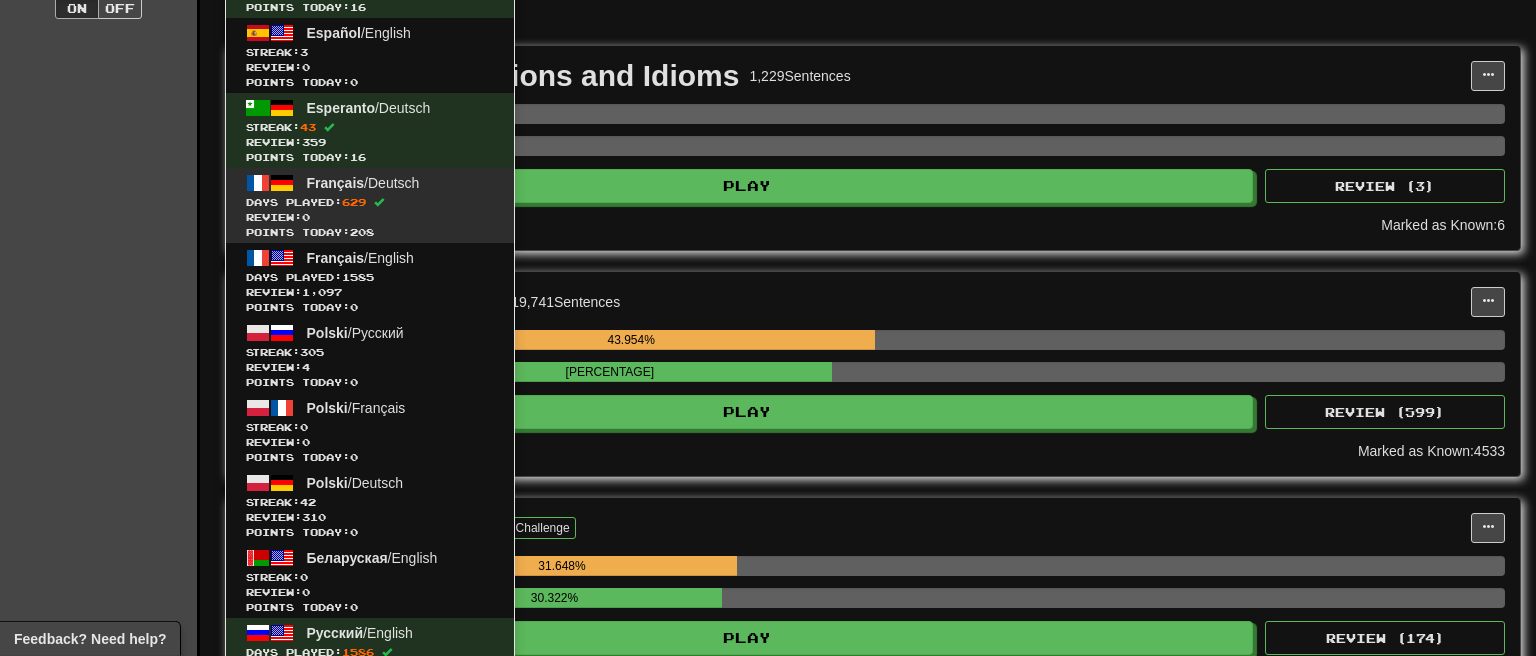 scroll, scrollTop: 633, scrollLeft: 0, axis: vertical 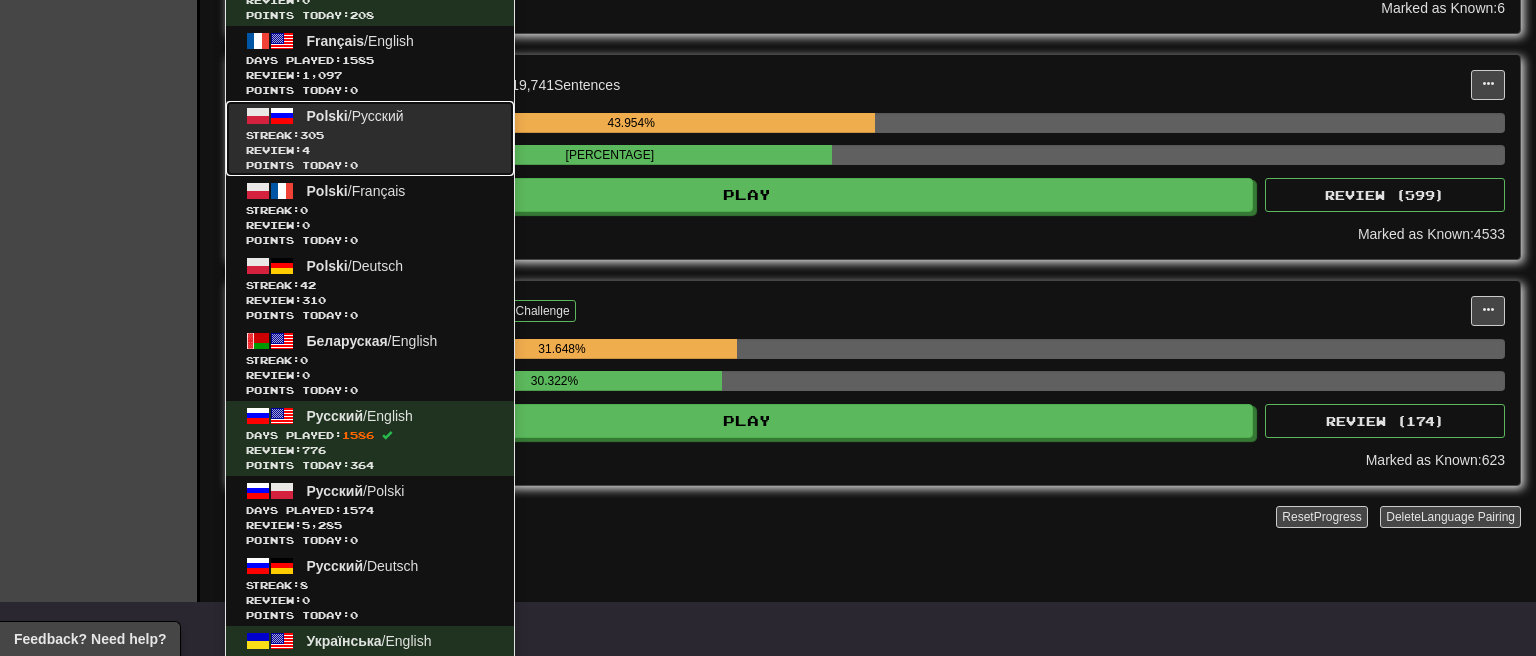 click on "Review:  4" 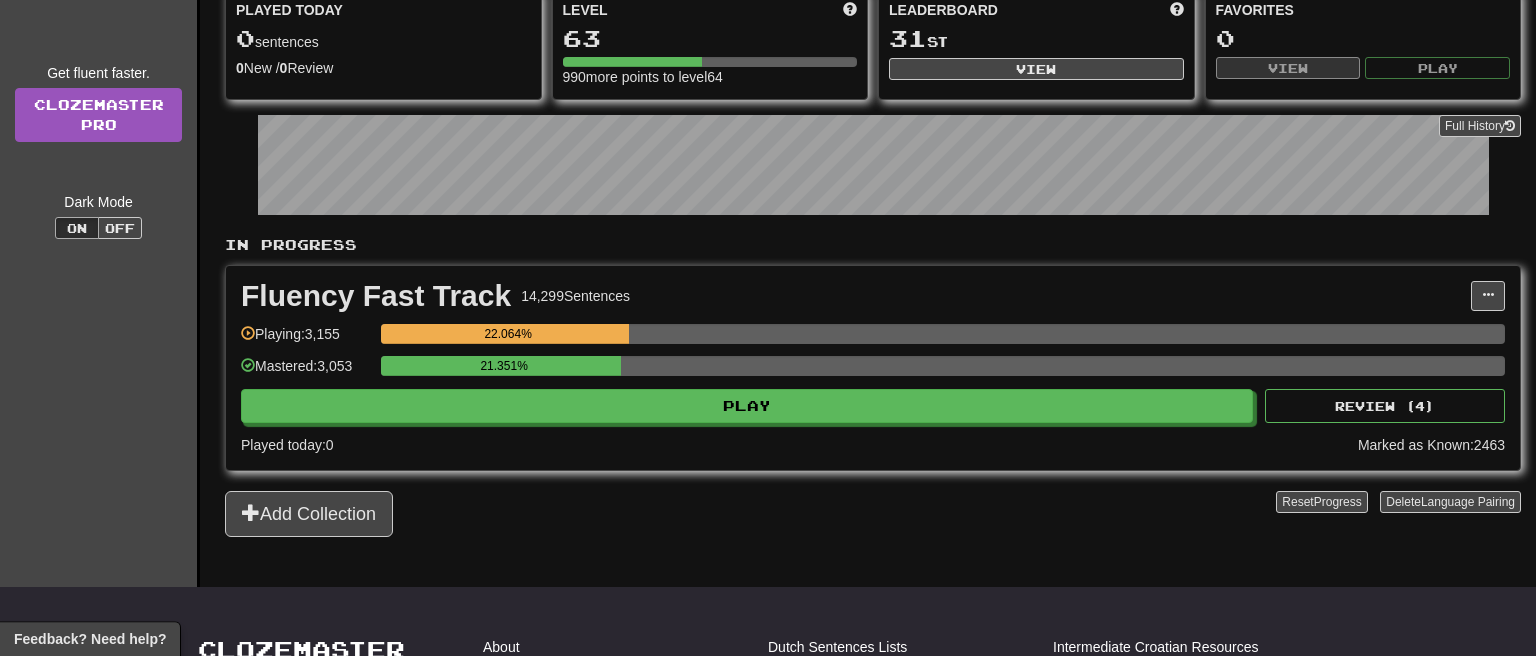 scroll, scrollTop: 422, scrollLeft: 0, axis: vertical 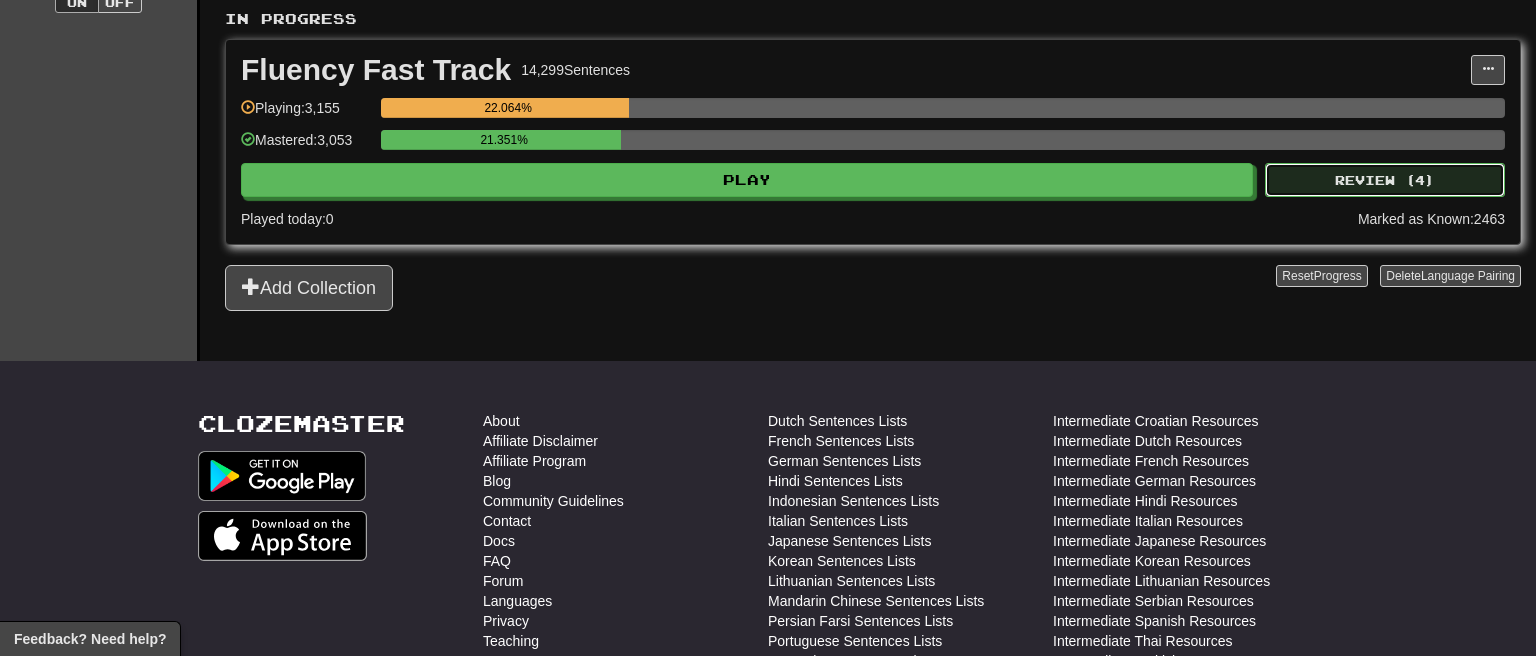 click on "Review ( 4 )" 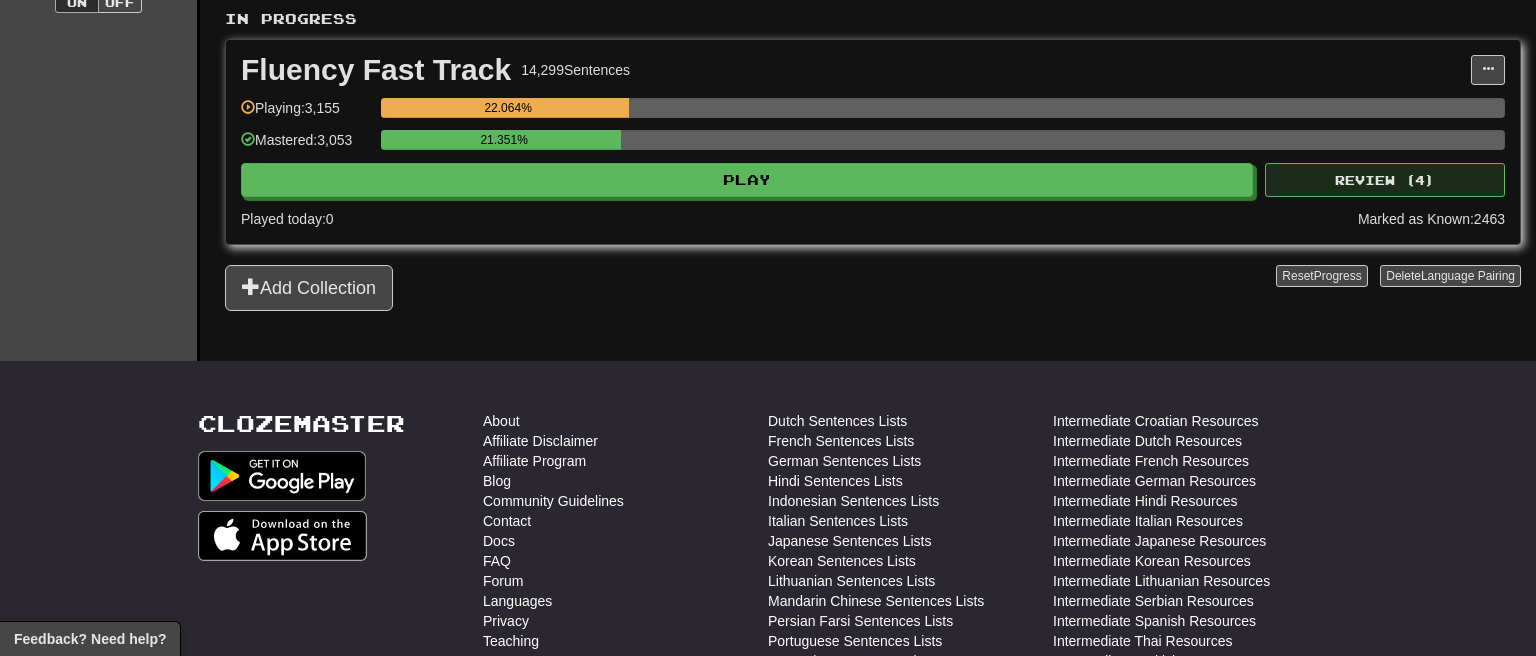 select on "**" 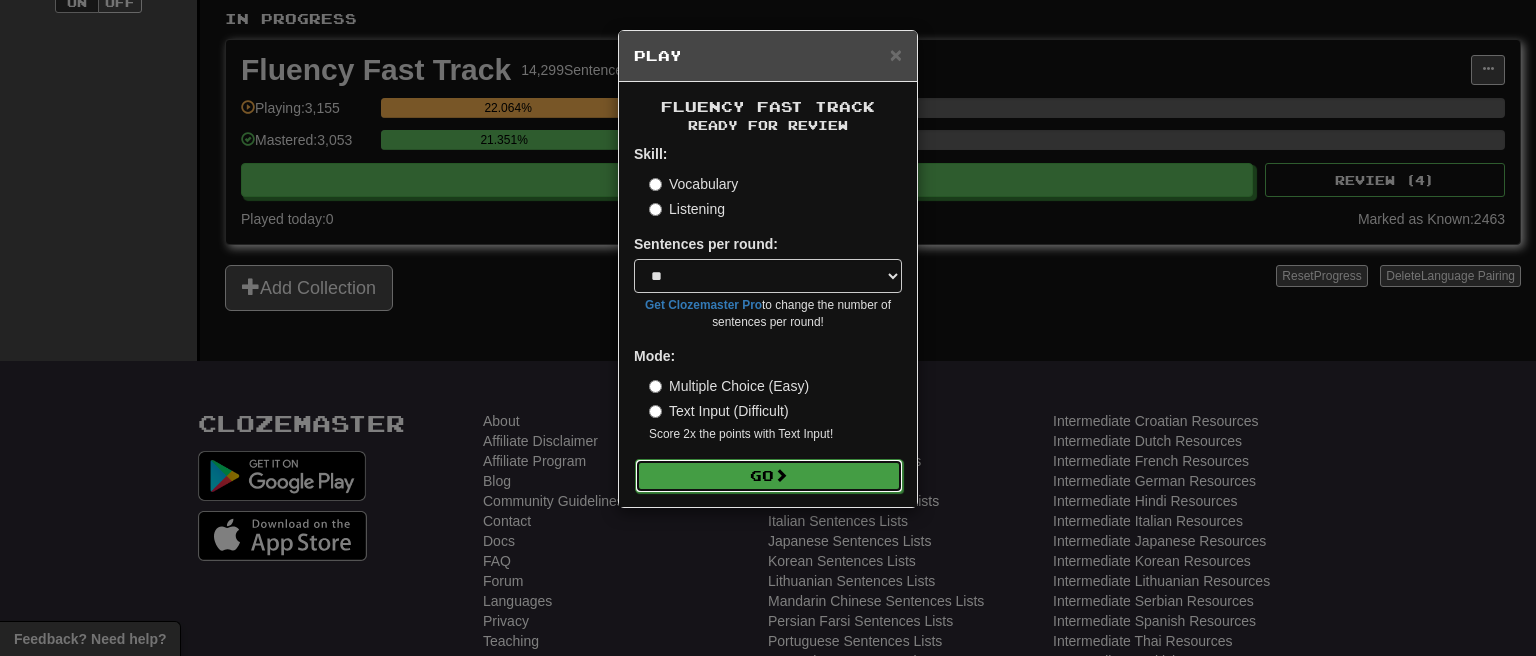 click on "Go" at bounding box center (769, 476) 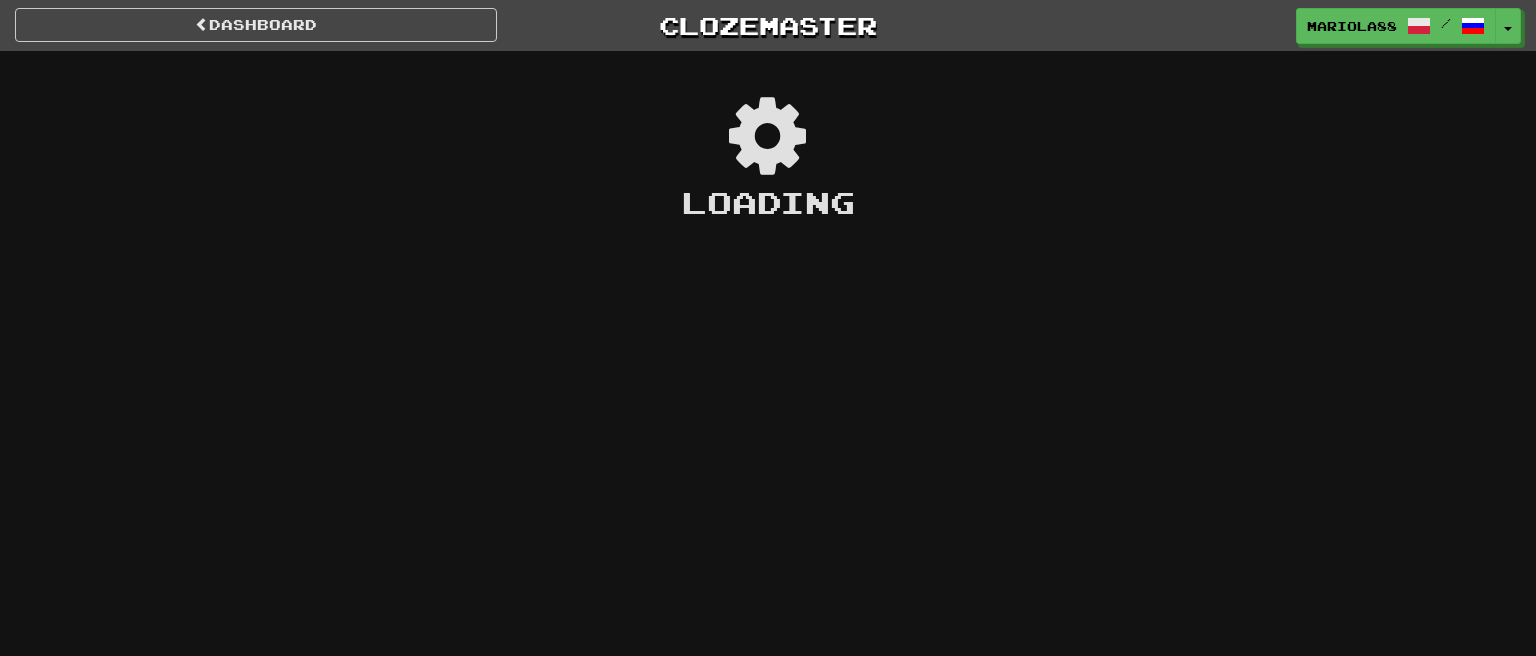 scroll, scrollTop: 0, scrollLeft: 0, axis: both 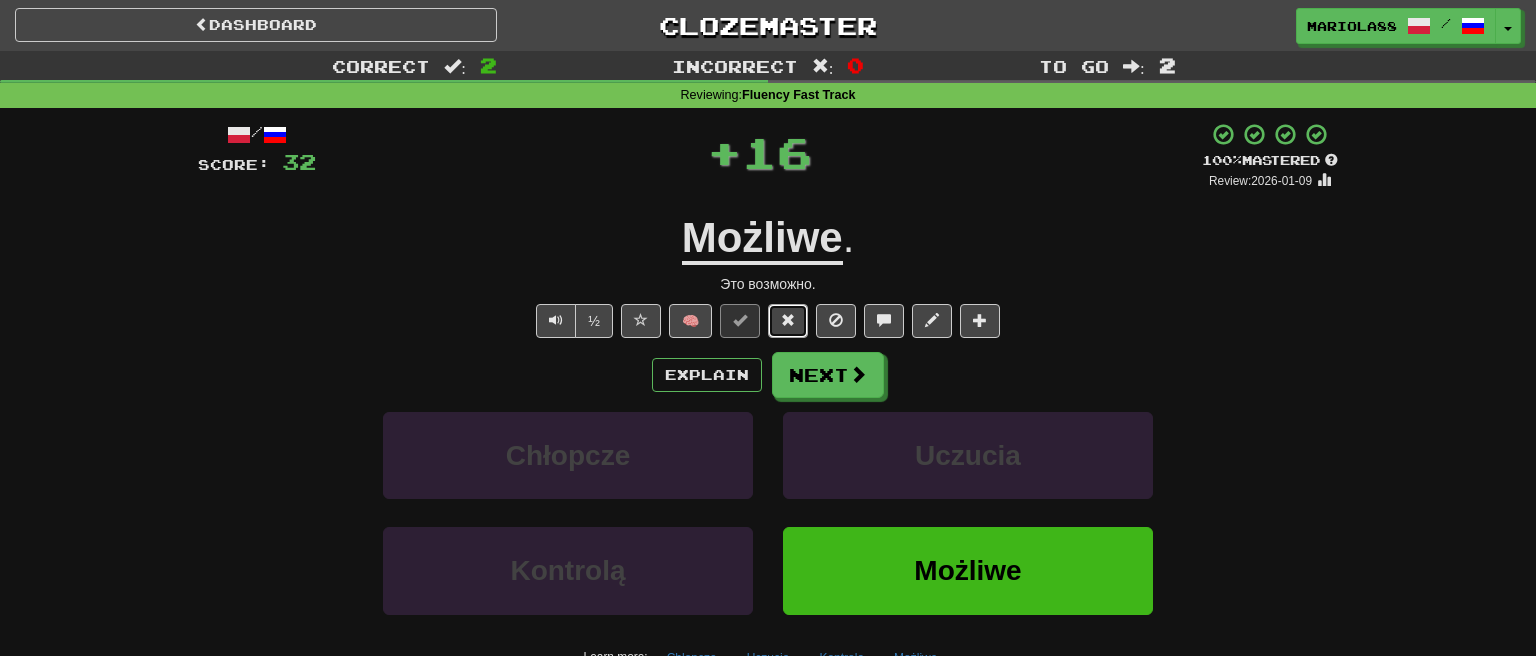 click at bounding box center [788, 320] 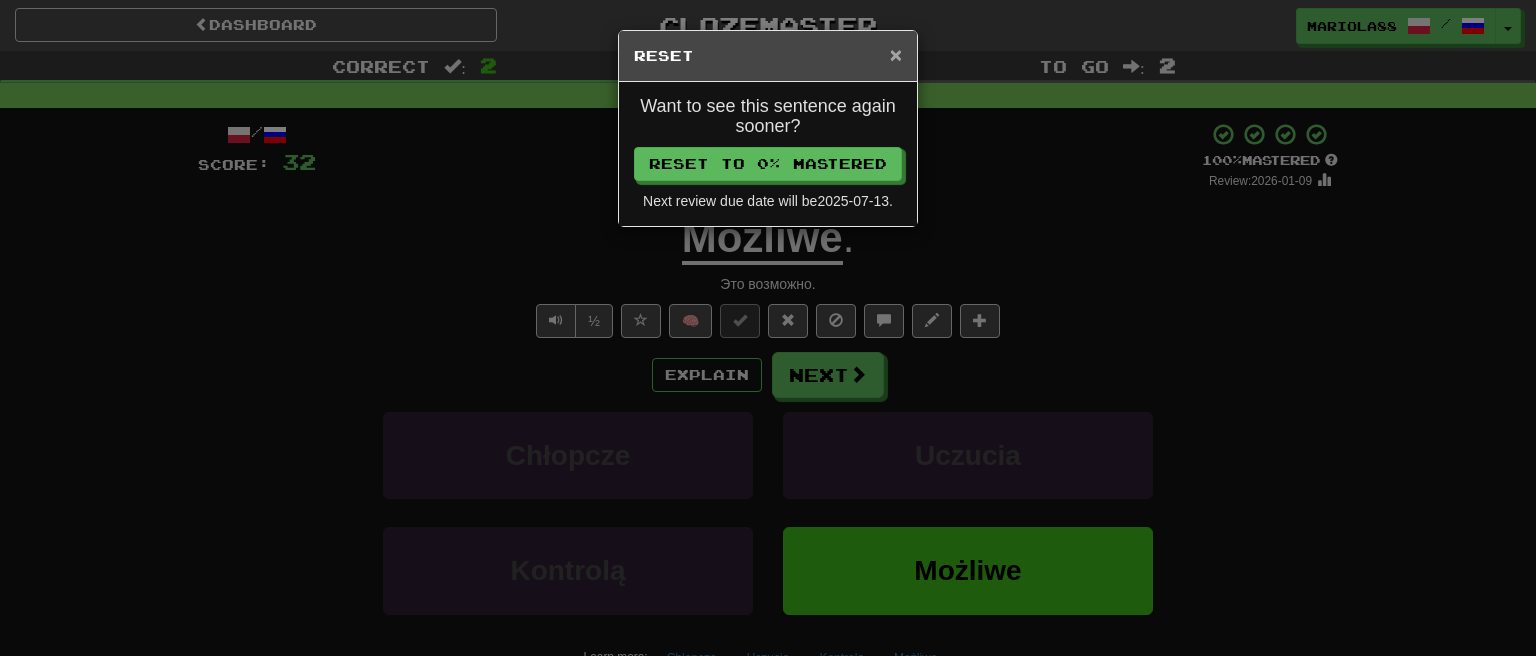 click on "×" at bounding box center (896, 54) 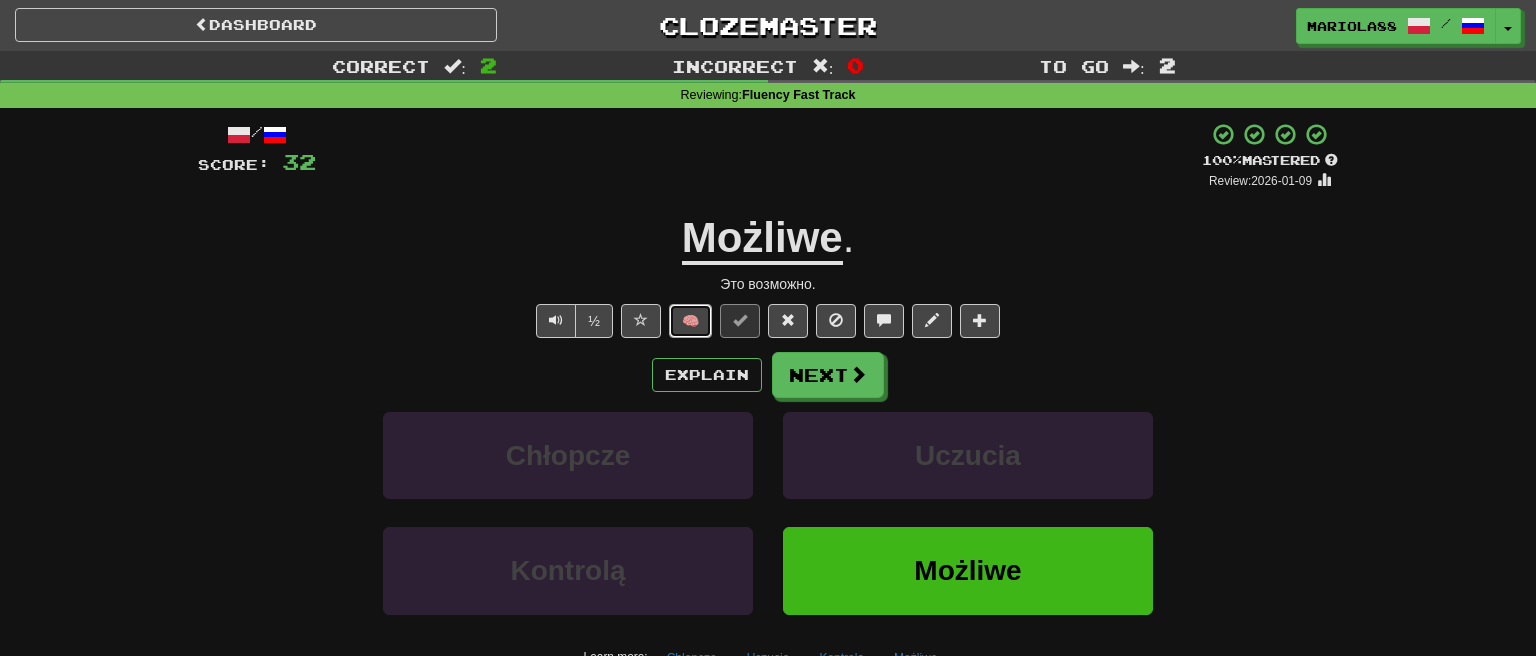click on "🧠" at bounding box center (690, 321) 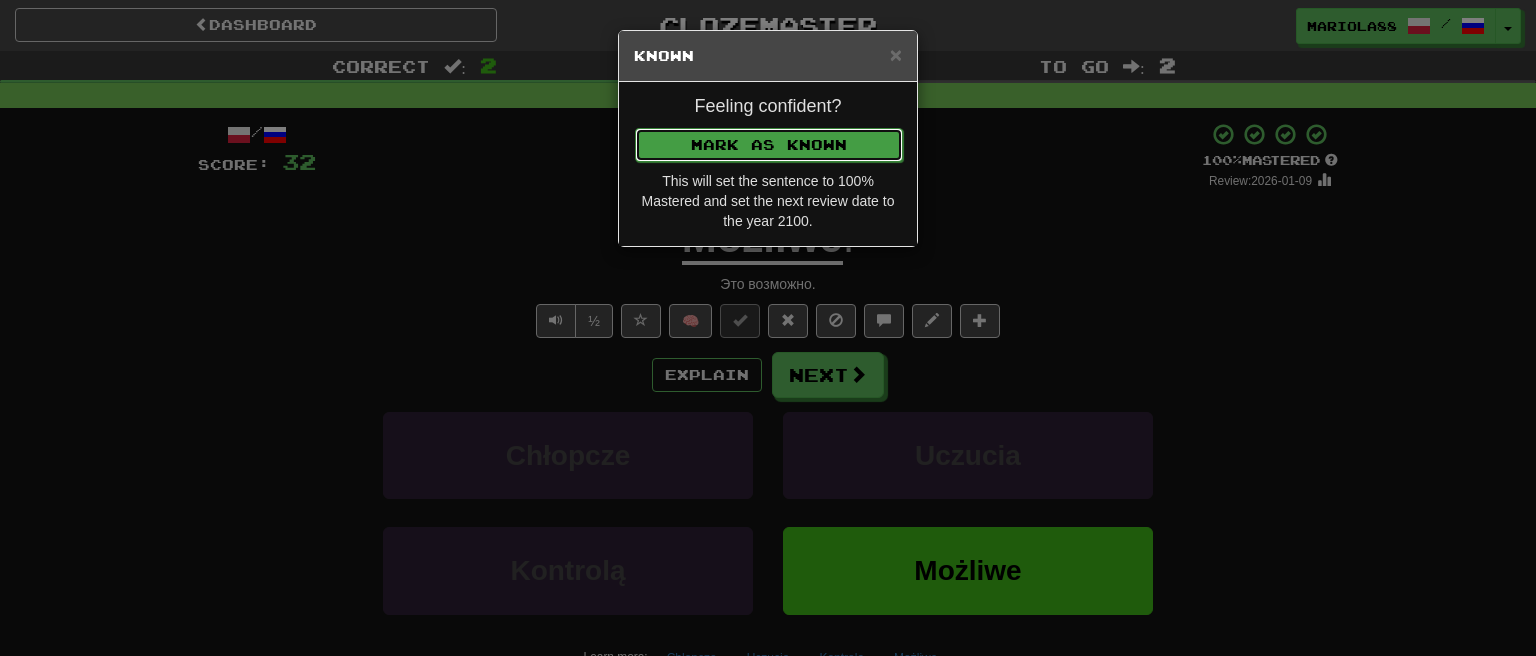 click on "Mark as Known" at bounding box center [769, 145] 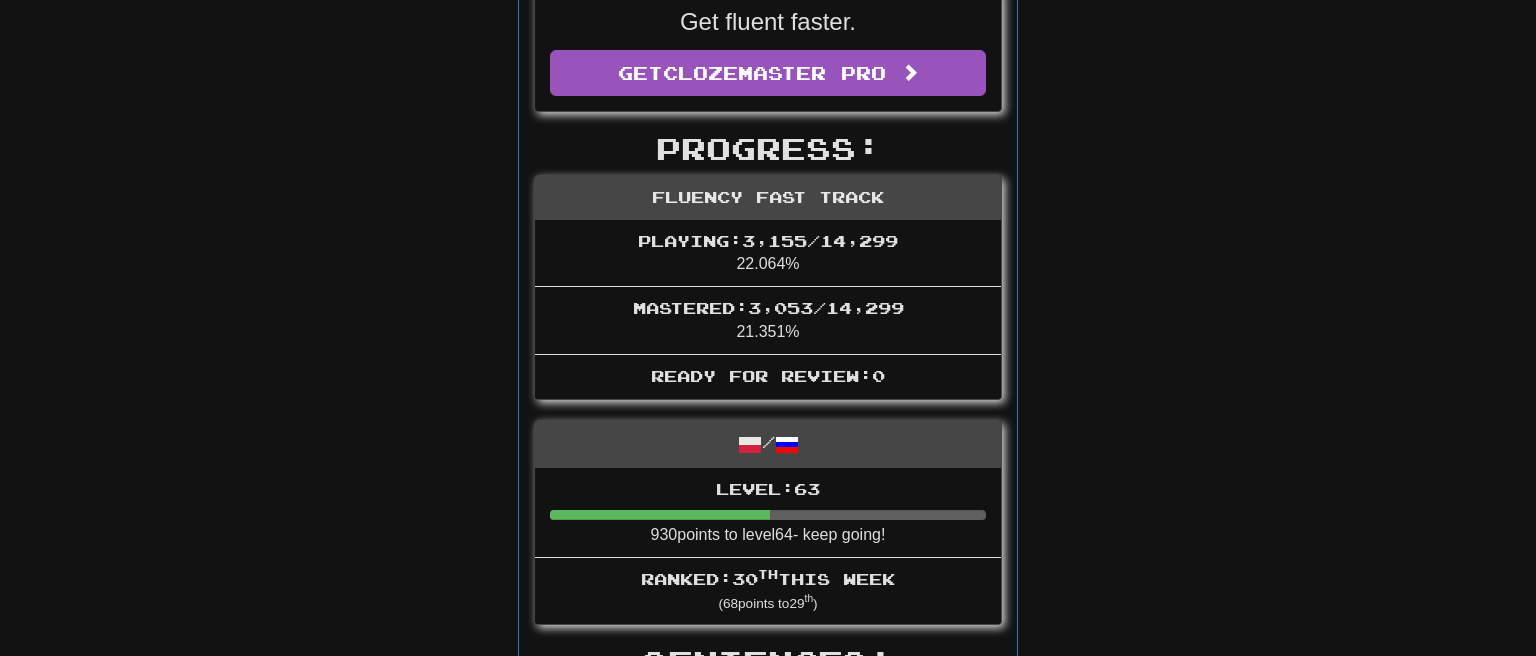 scroll, scrollTop: 0, scrollLeft: 0, axis: both 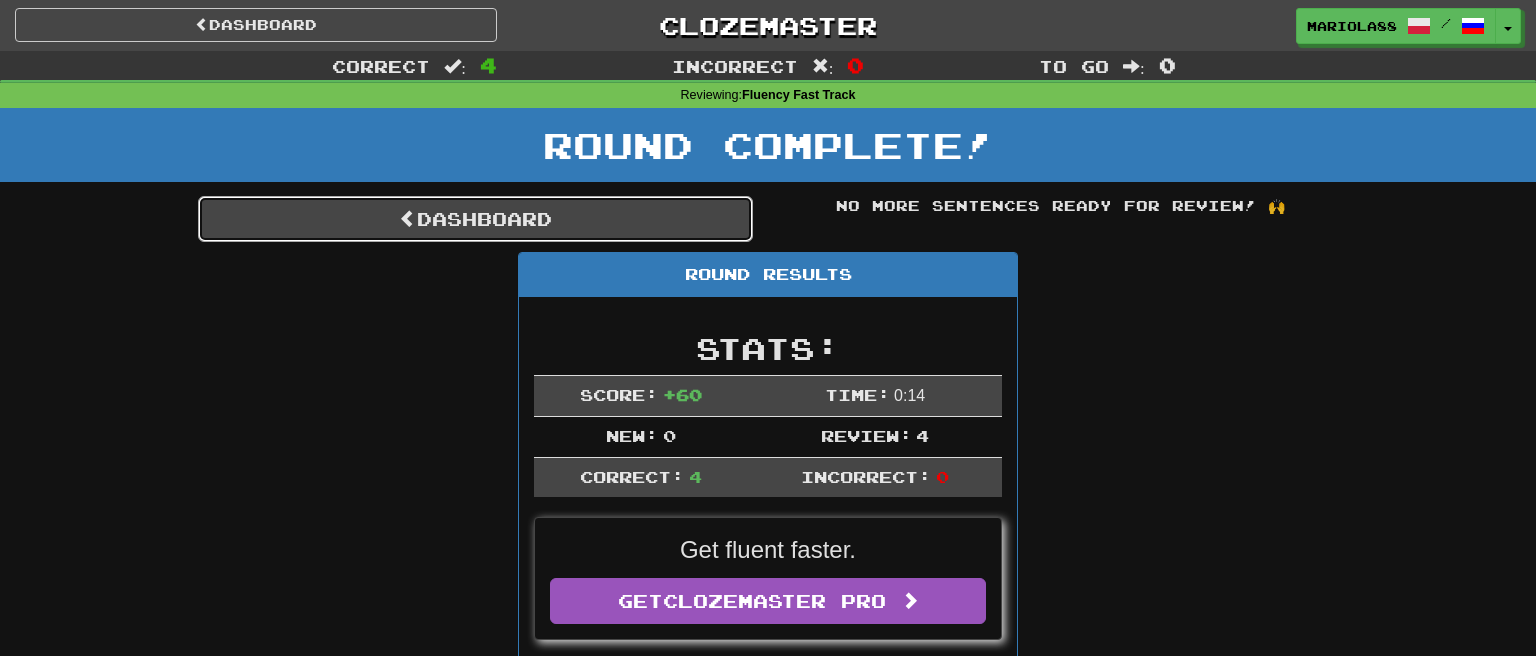 click on "Dashboard" at bounding box center (475, 219) 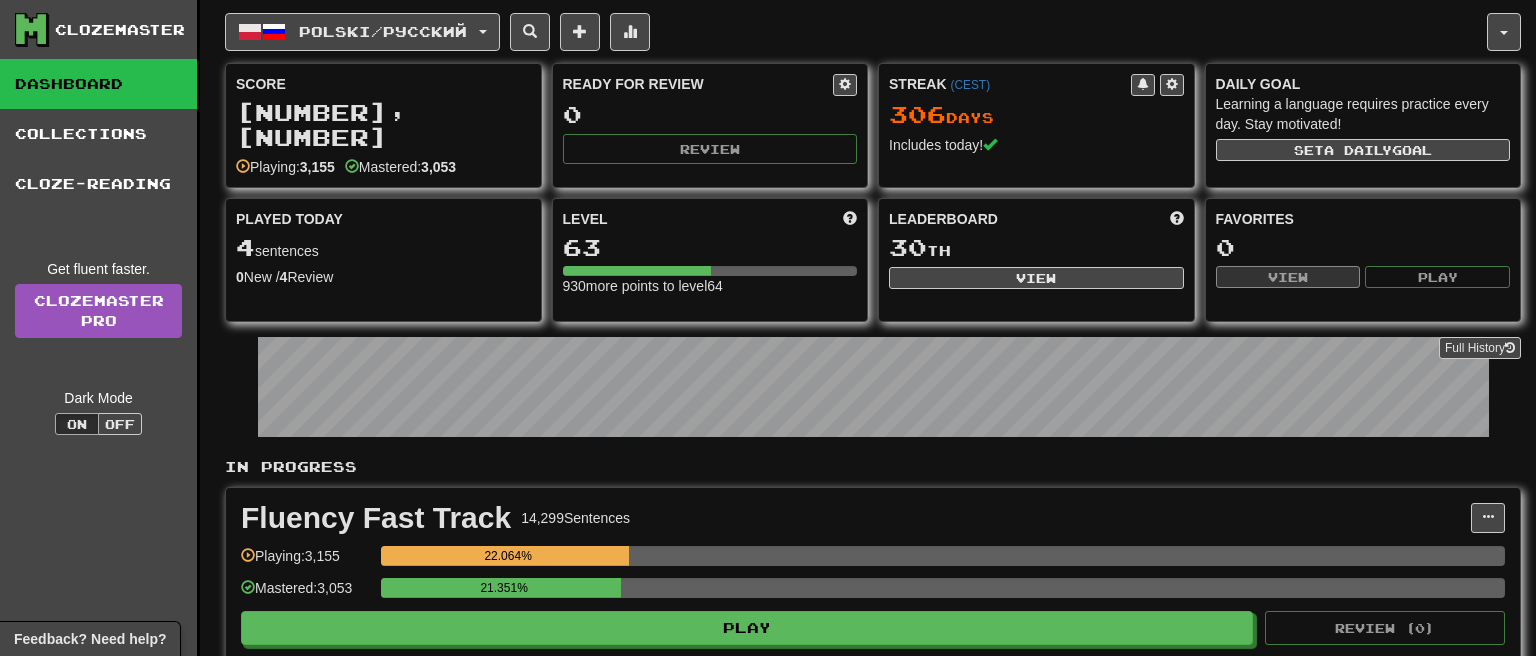 scroll, scrollTop: 0, scrollLeft: 0, axis: both 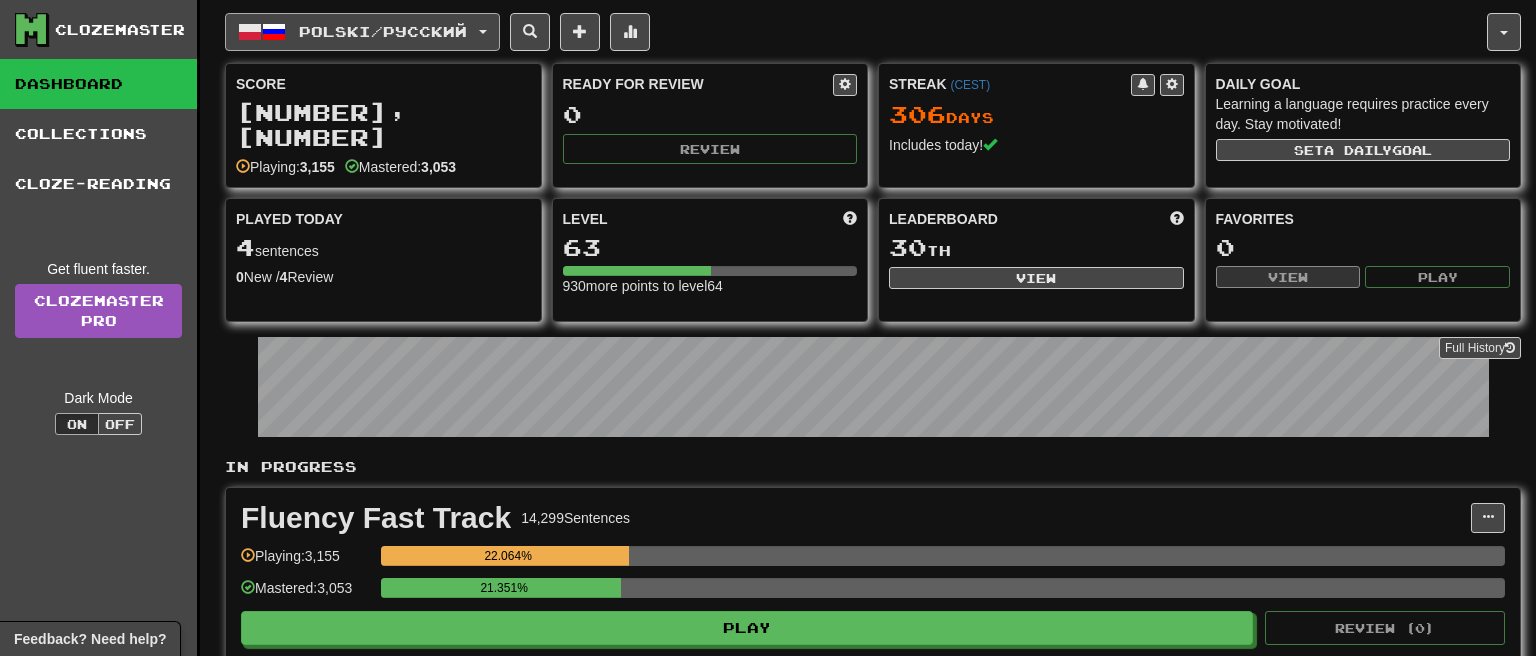 click on "Polski  /  Русский" 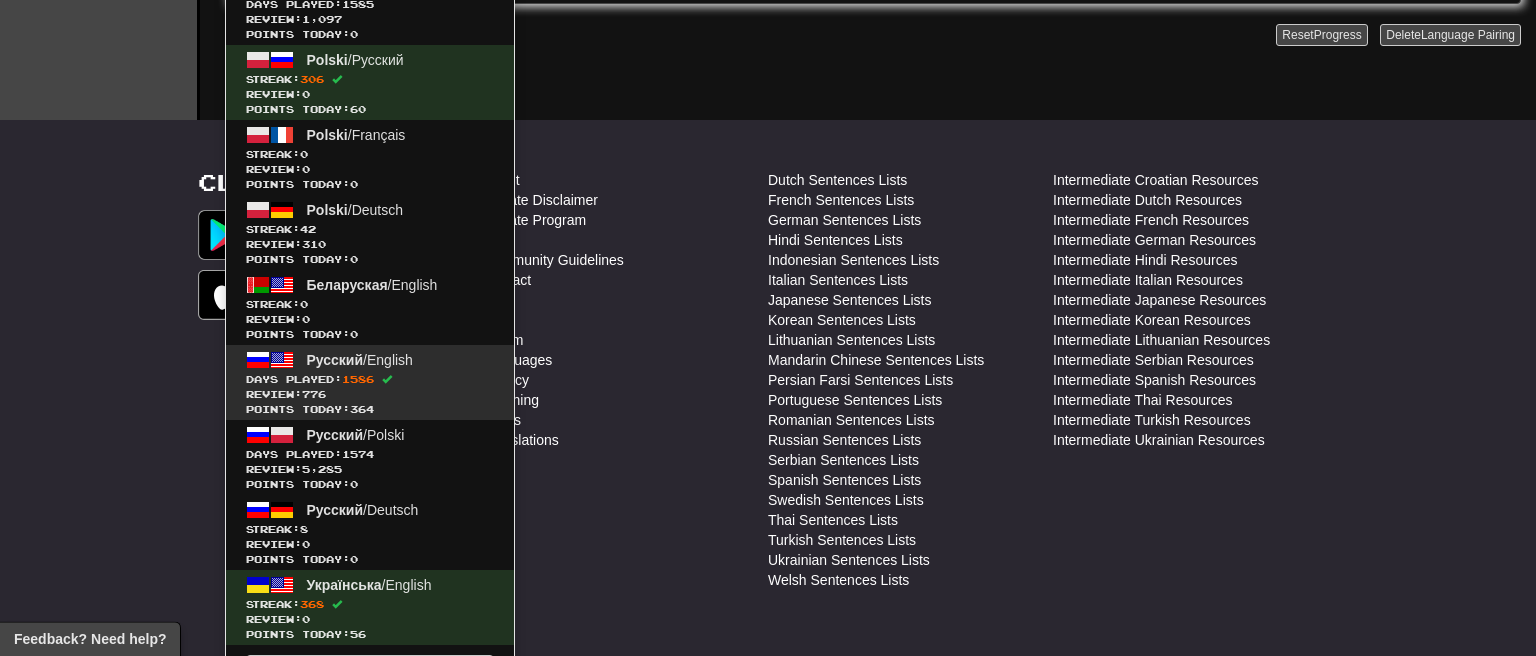 scroll, scrollTop: 783, scrollLeft: 0, axis: vertical 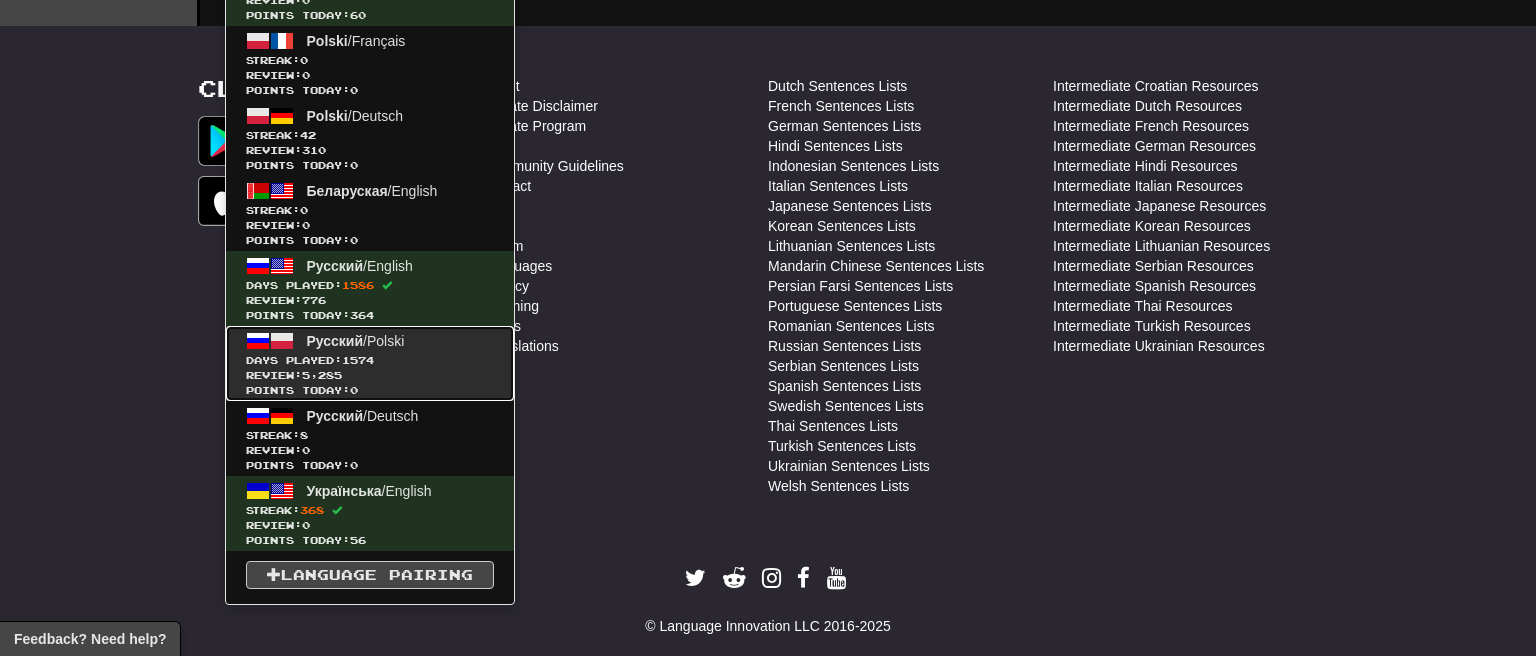 click on "Review:  5,285" 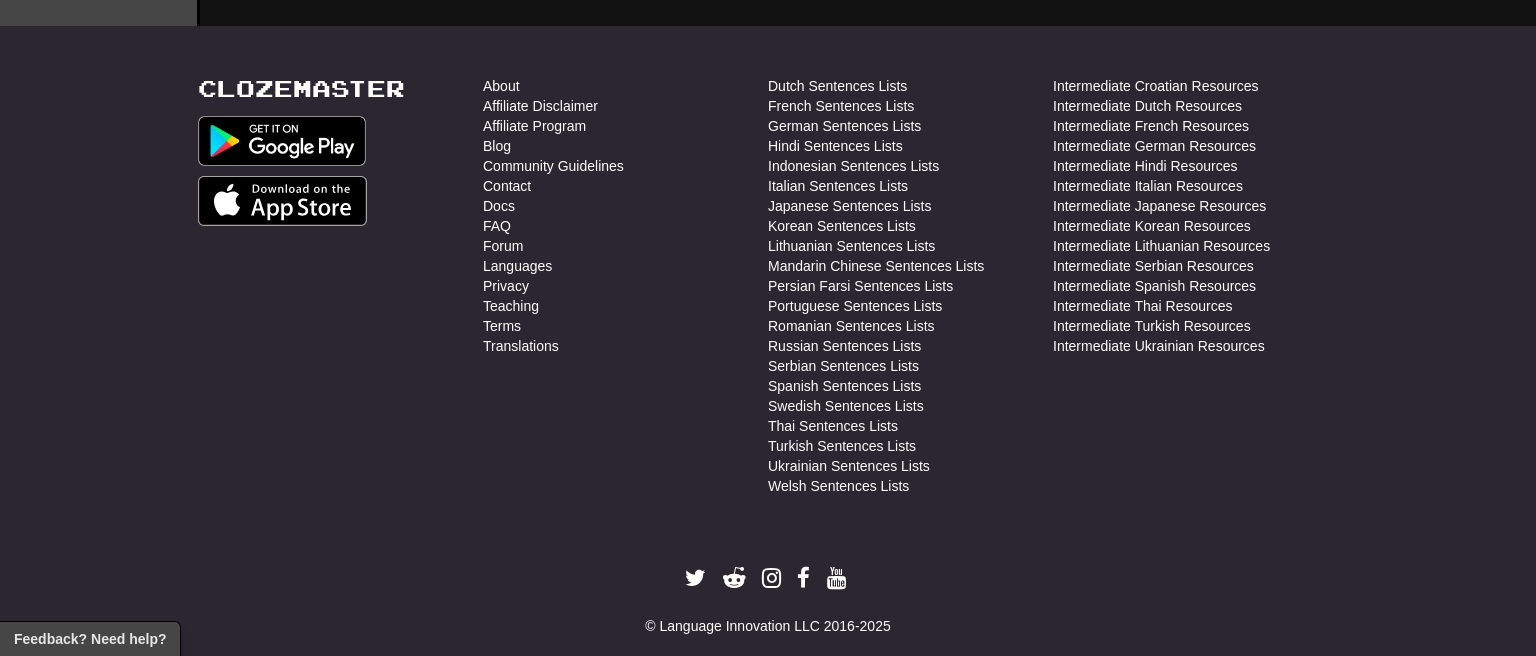 click on "Clozemaster" at bounding box center [340, 291] 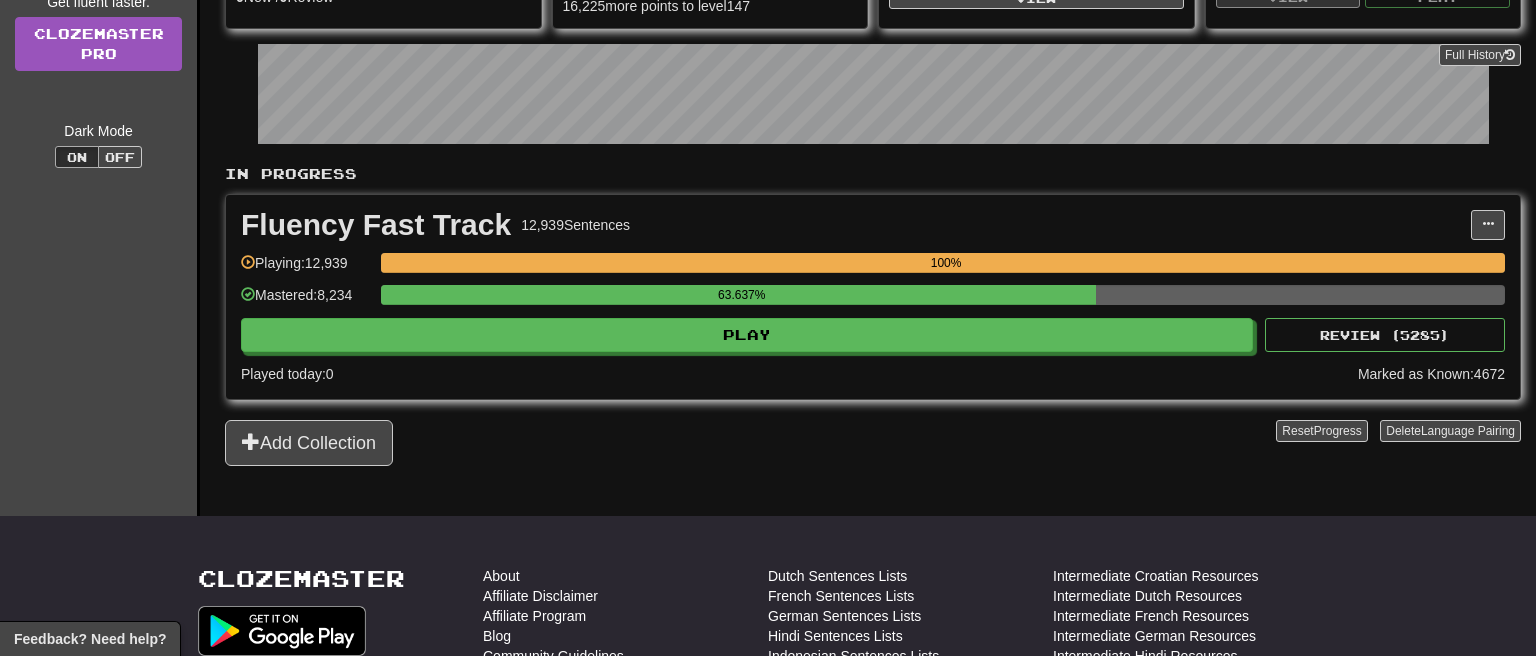 scroll, scrollTop: 211, scrollLeft: 0, axis: vertical 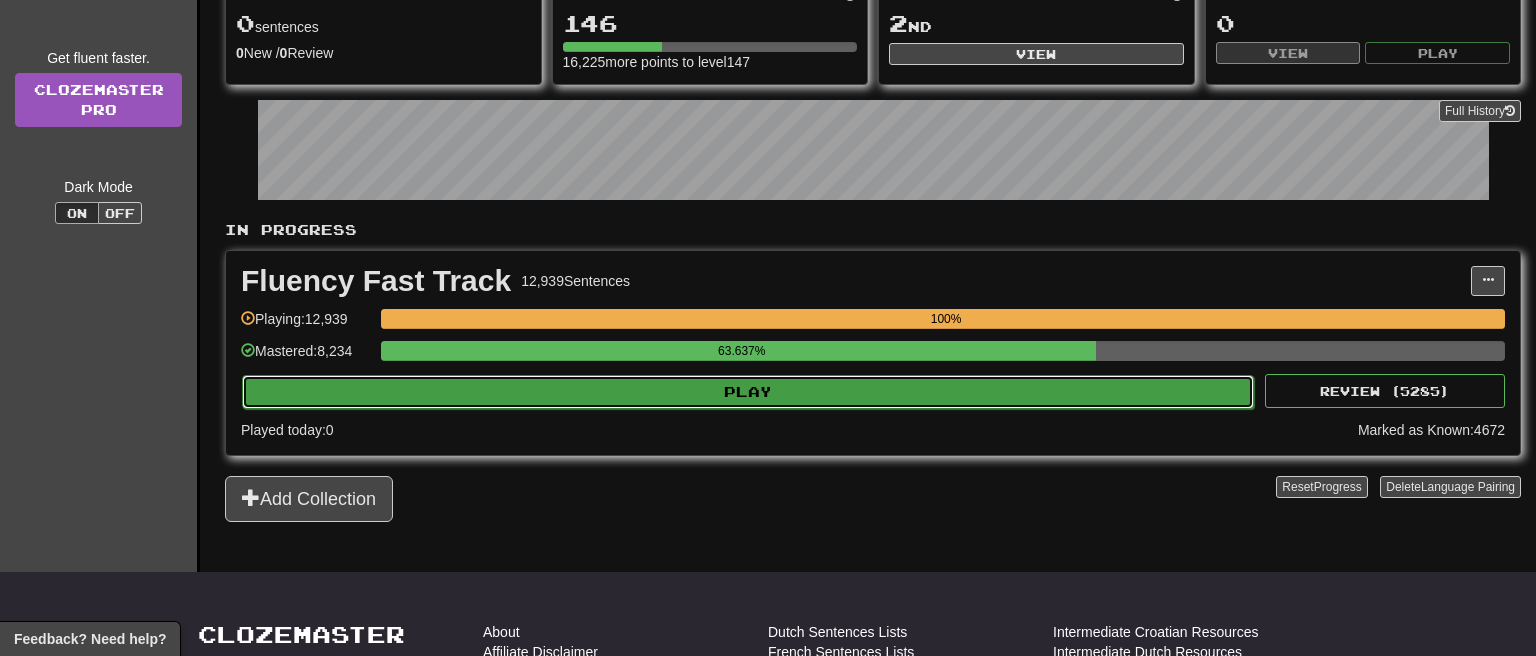 click on "Play" at bounding box center (748, 392) 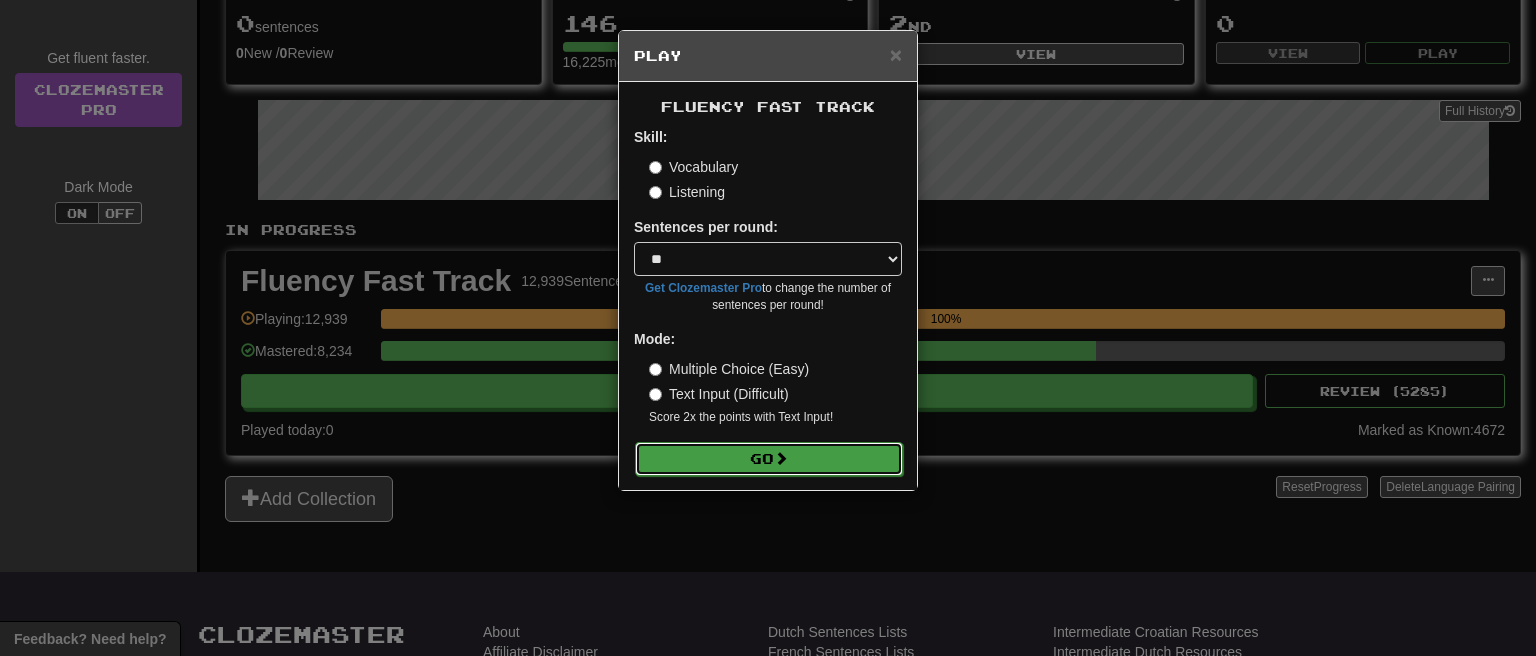 click at bounding box center (781, 458) 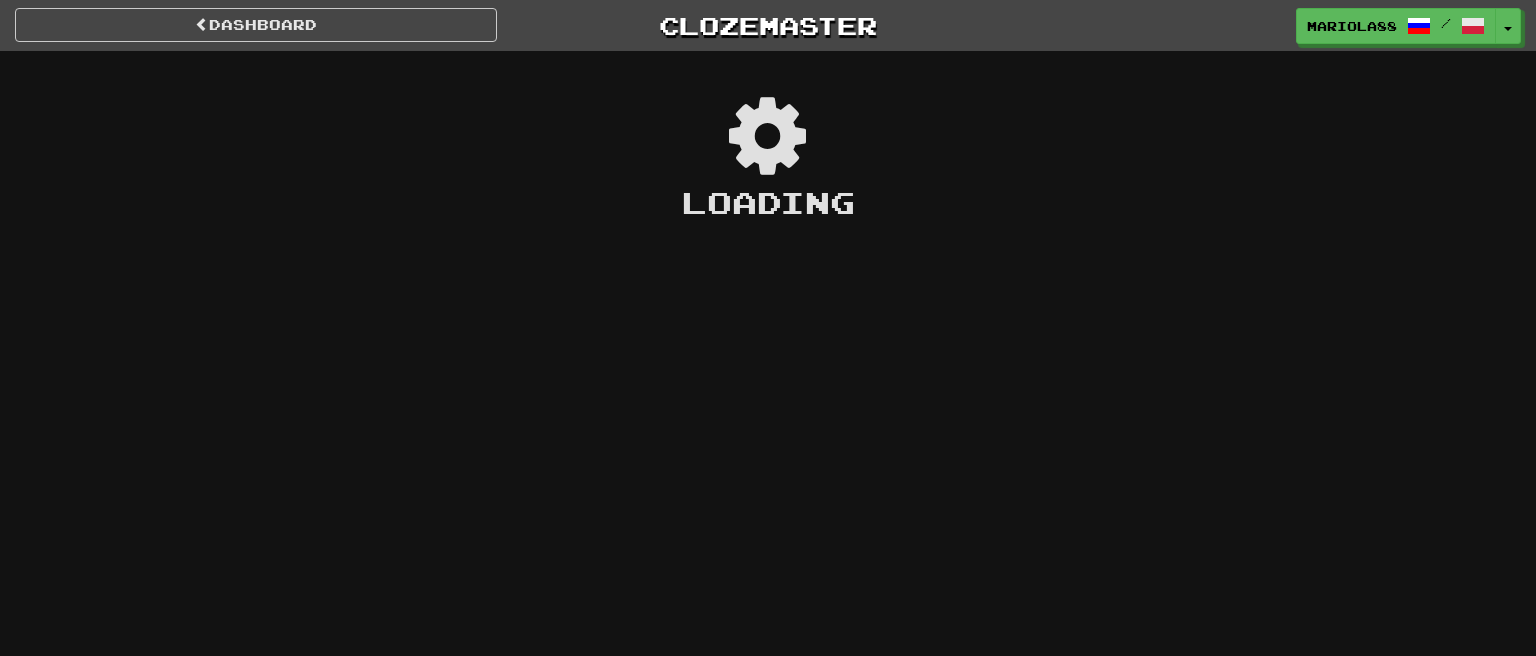 scroll, scrollTop: 0, scrollLeft: 0, axis: both 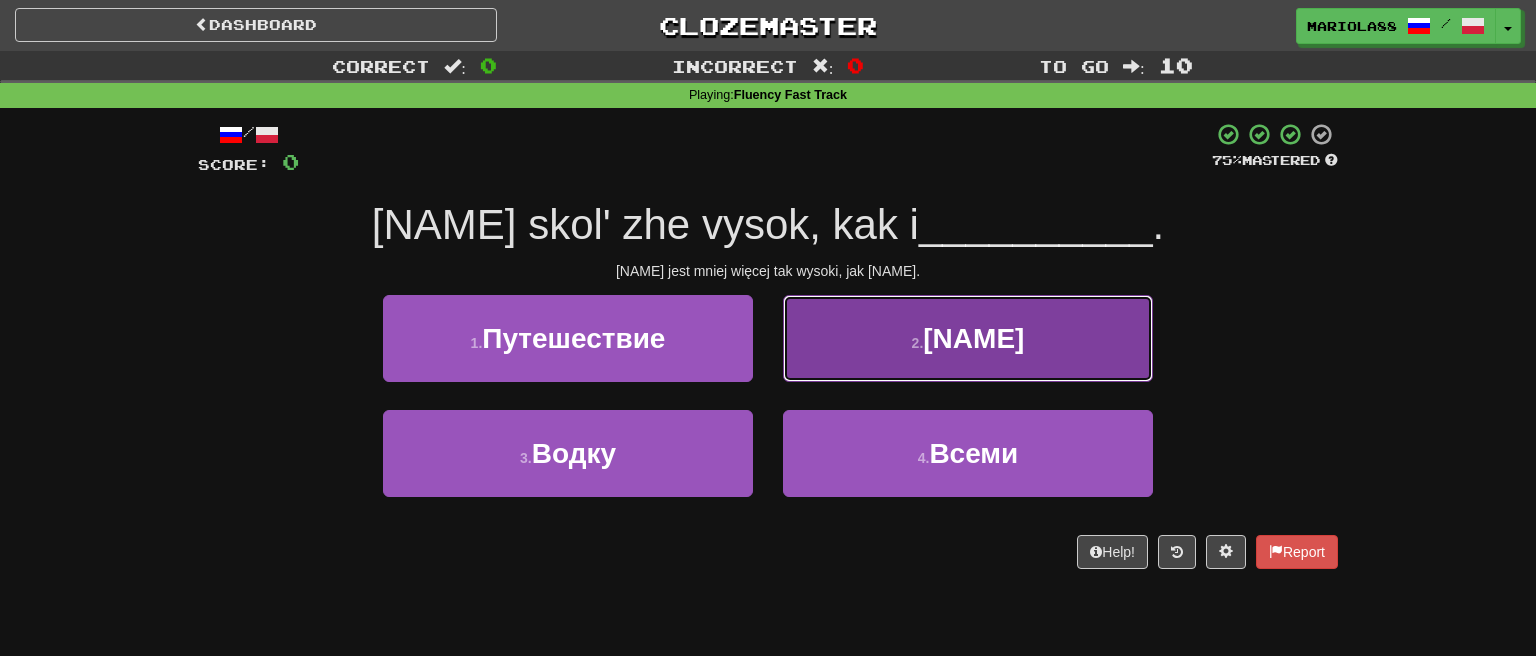 click on "Вильгельм" at bounding box center [973, 338] 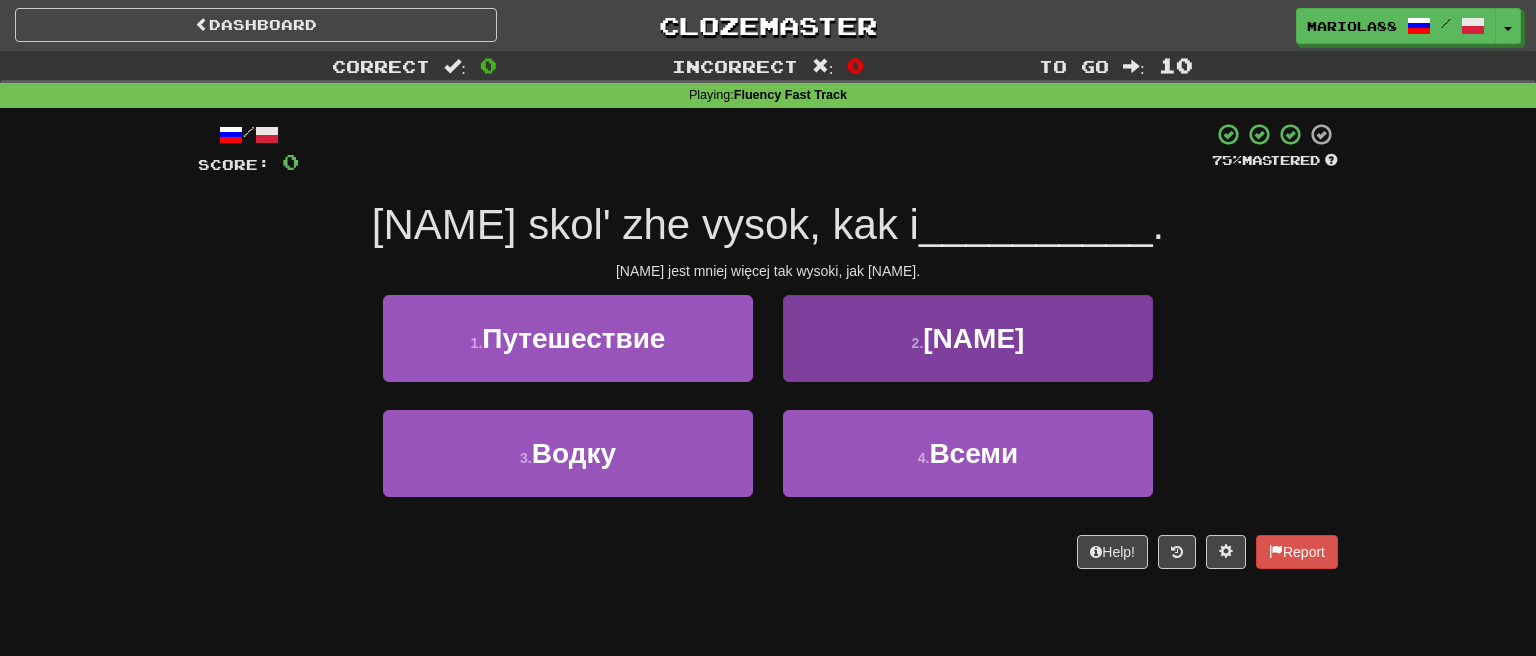 click at bounding box center [768, 291] 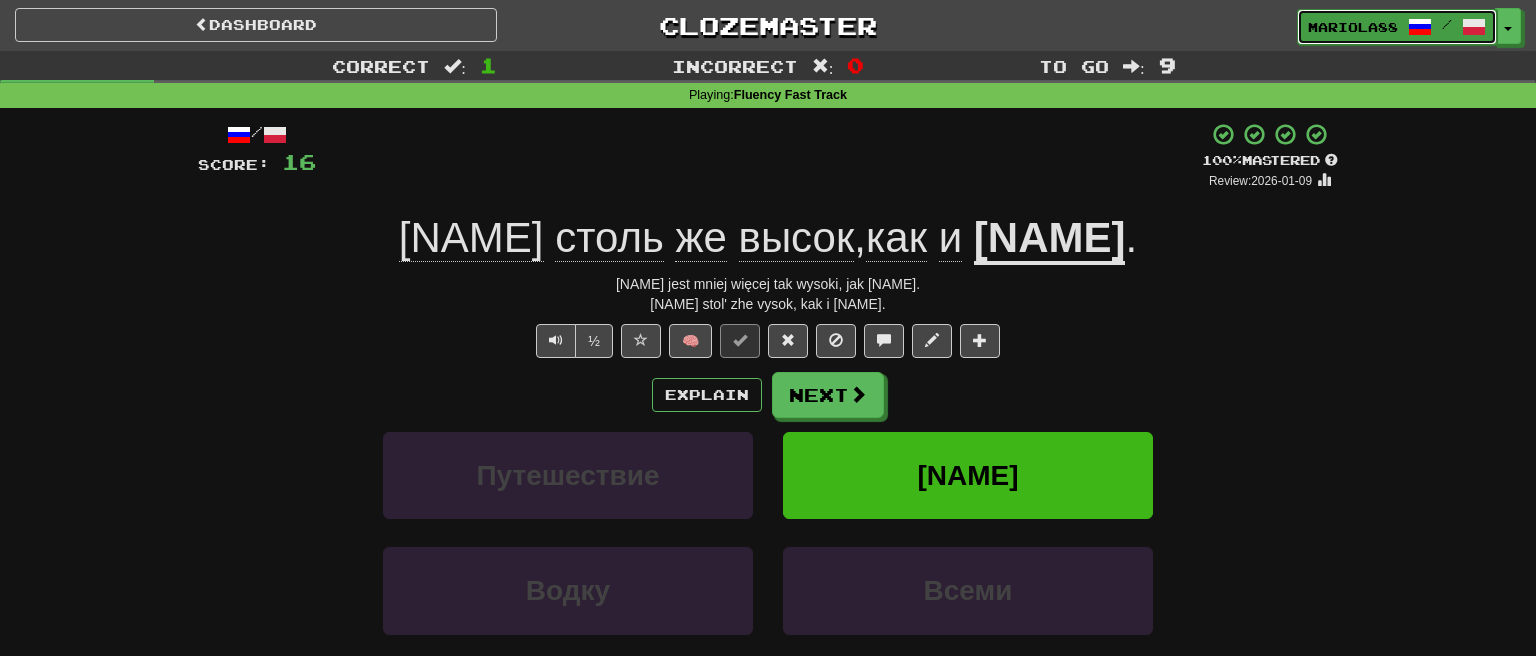 click on "Mariola88
/" at bounding box center [1397, 27] 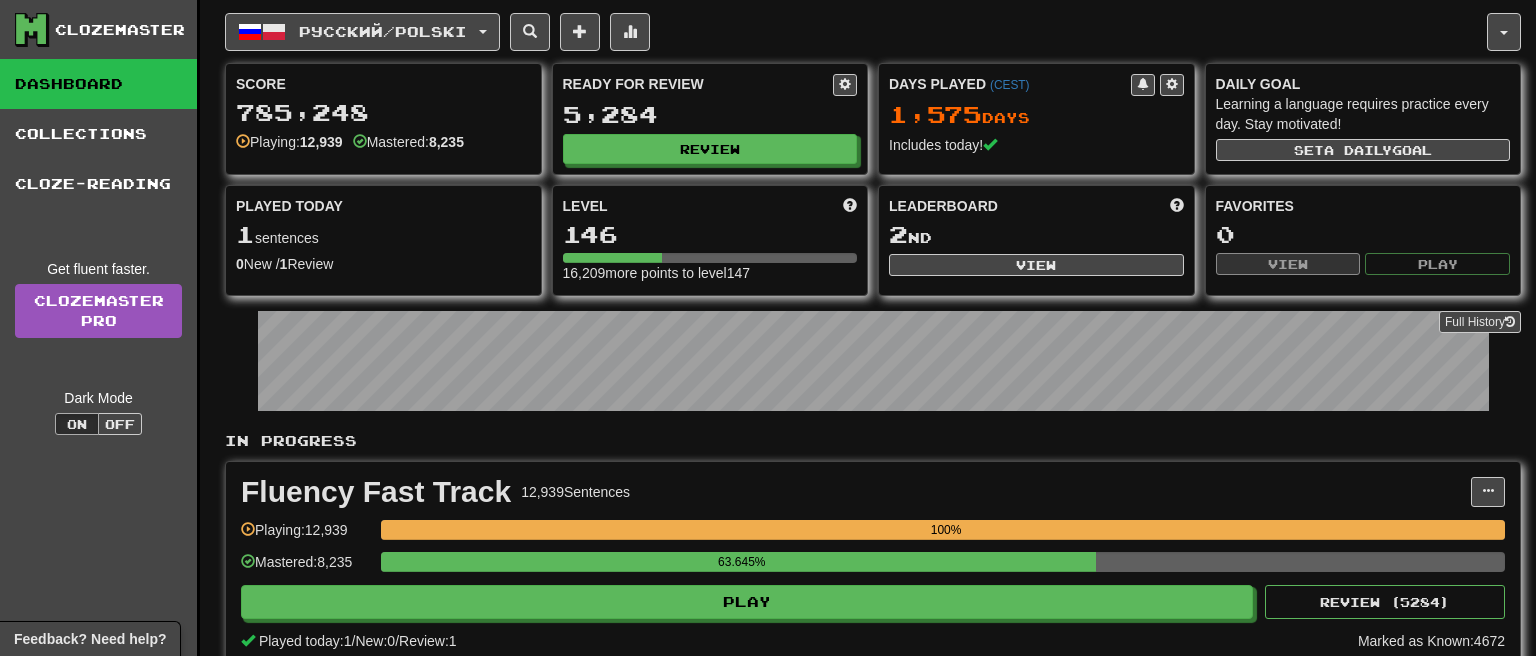 scroll, scrollTop: 0, scrollLeft: 0, axis: both 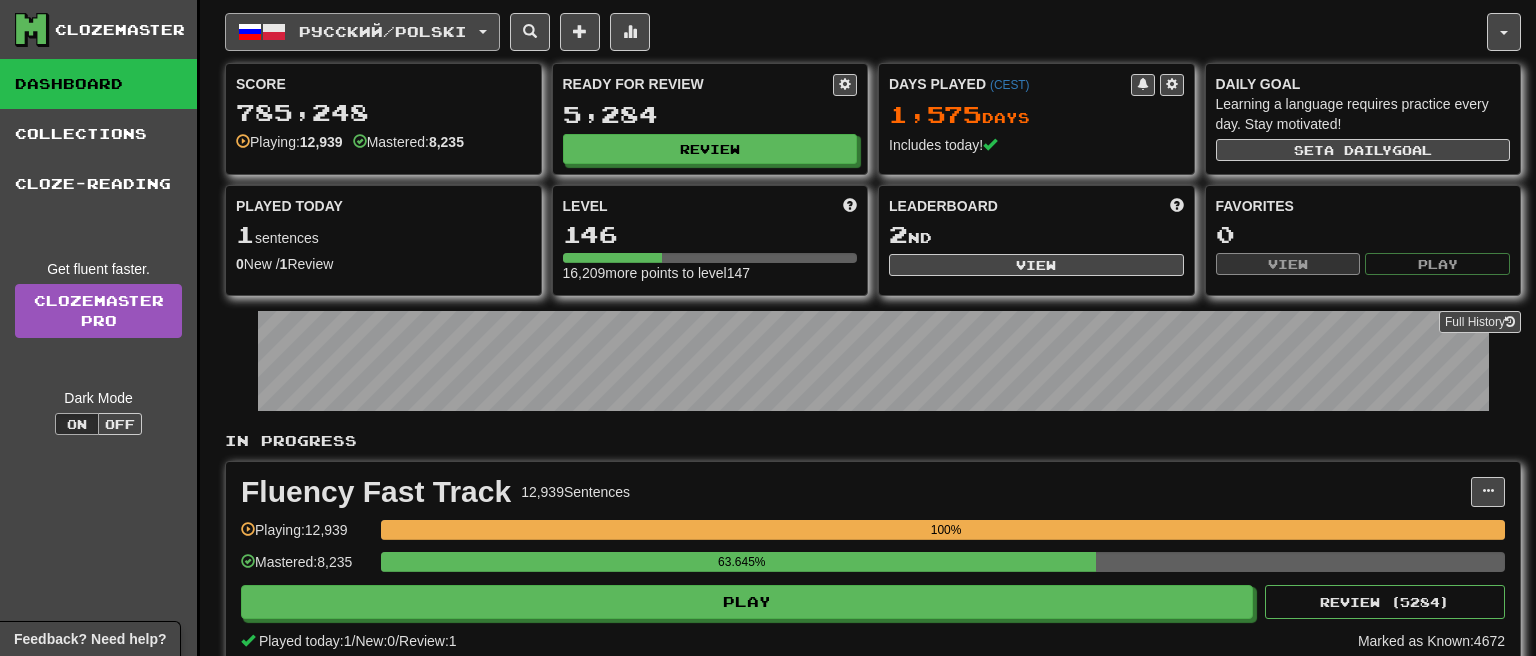 click on "Русский  /  Polski" at bounding box center [362, 32] 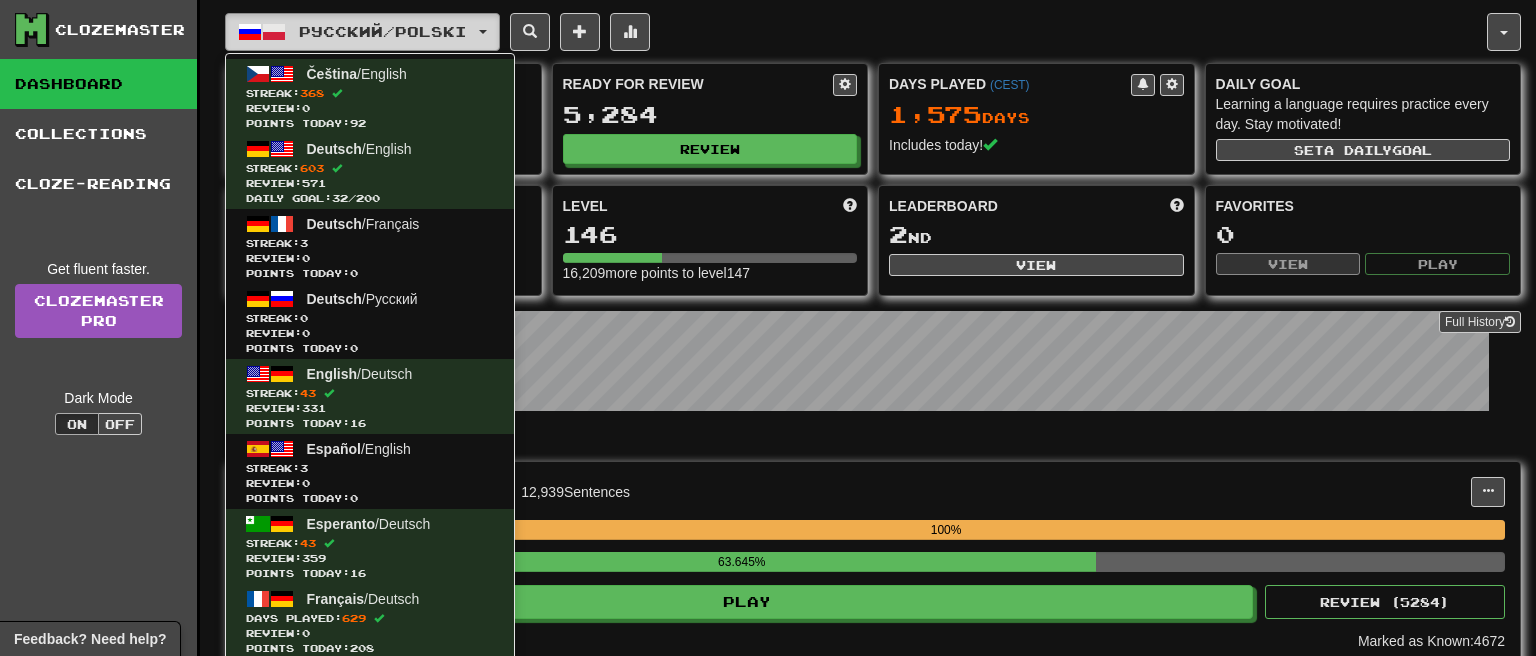 click on "Русский  /  Polski" at bounding box center (362, 32) 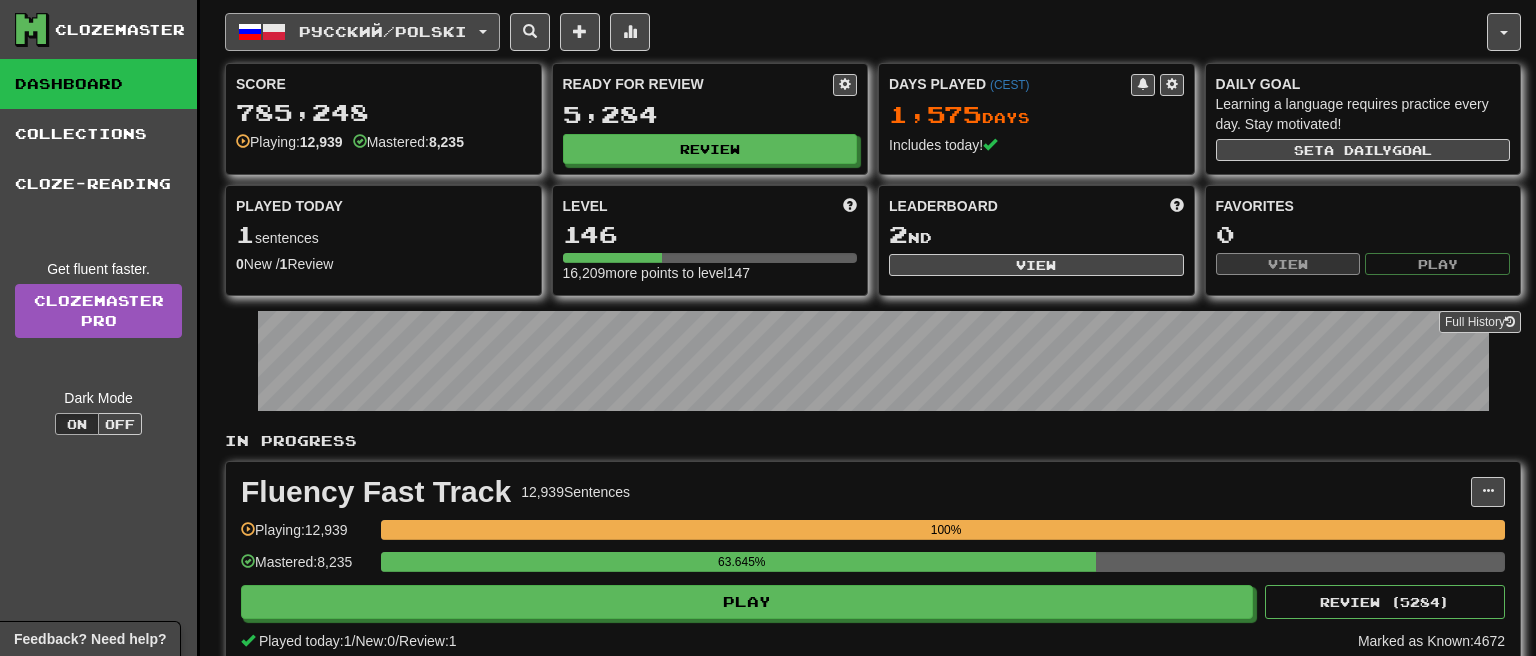 click on "Русский  /  Polski" at bounding box center (362, 32) 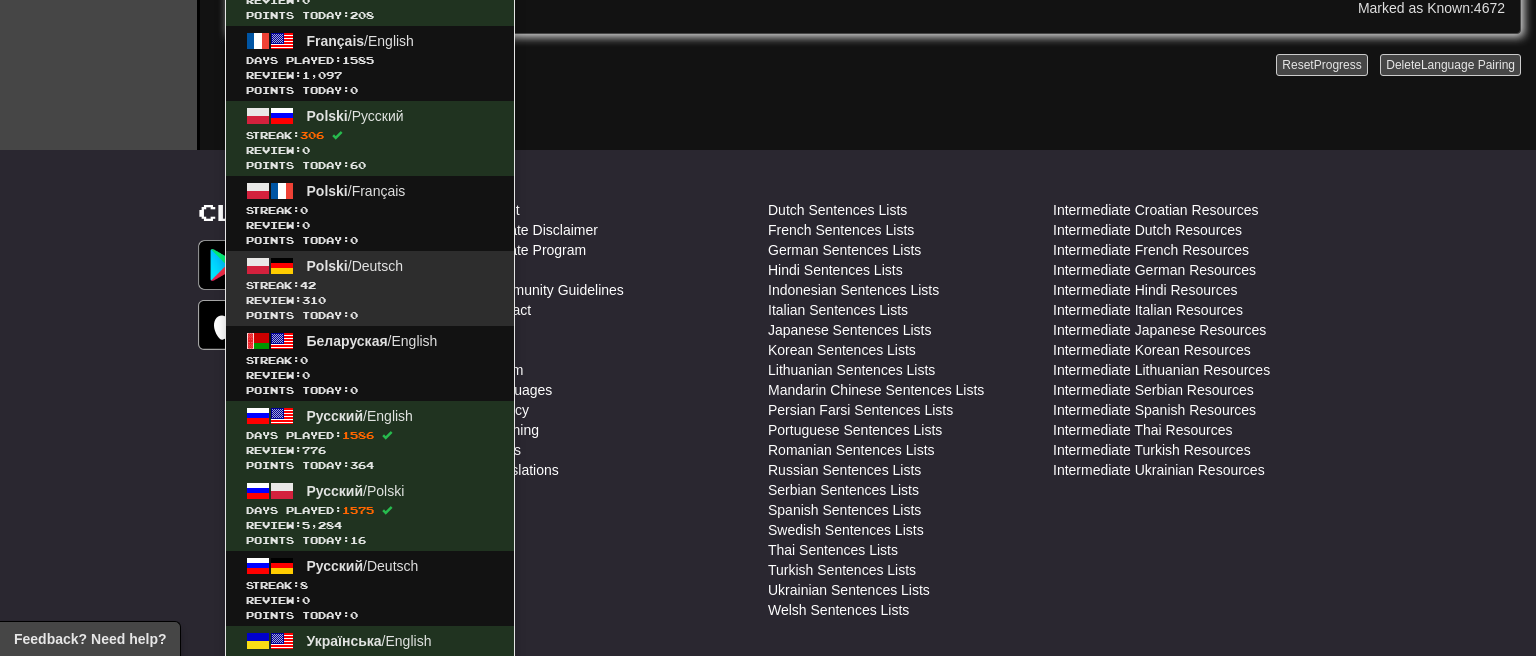 scroll, scrollTop: 783, scrollLeft: 0, axis: vertical 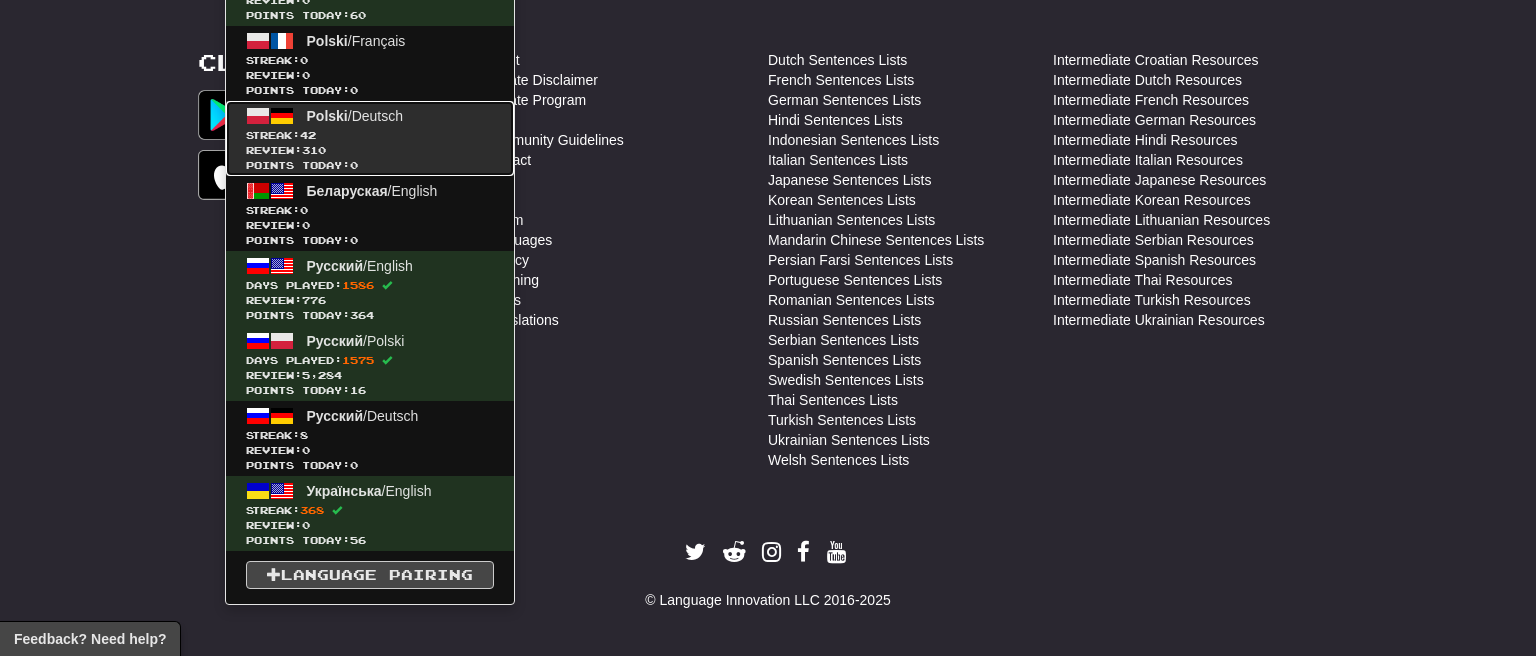 click on "Streak:  42" at bounding box center [370, 135] 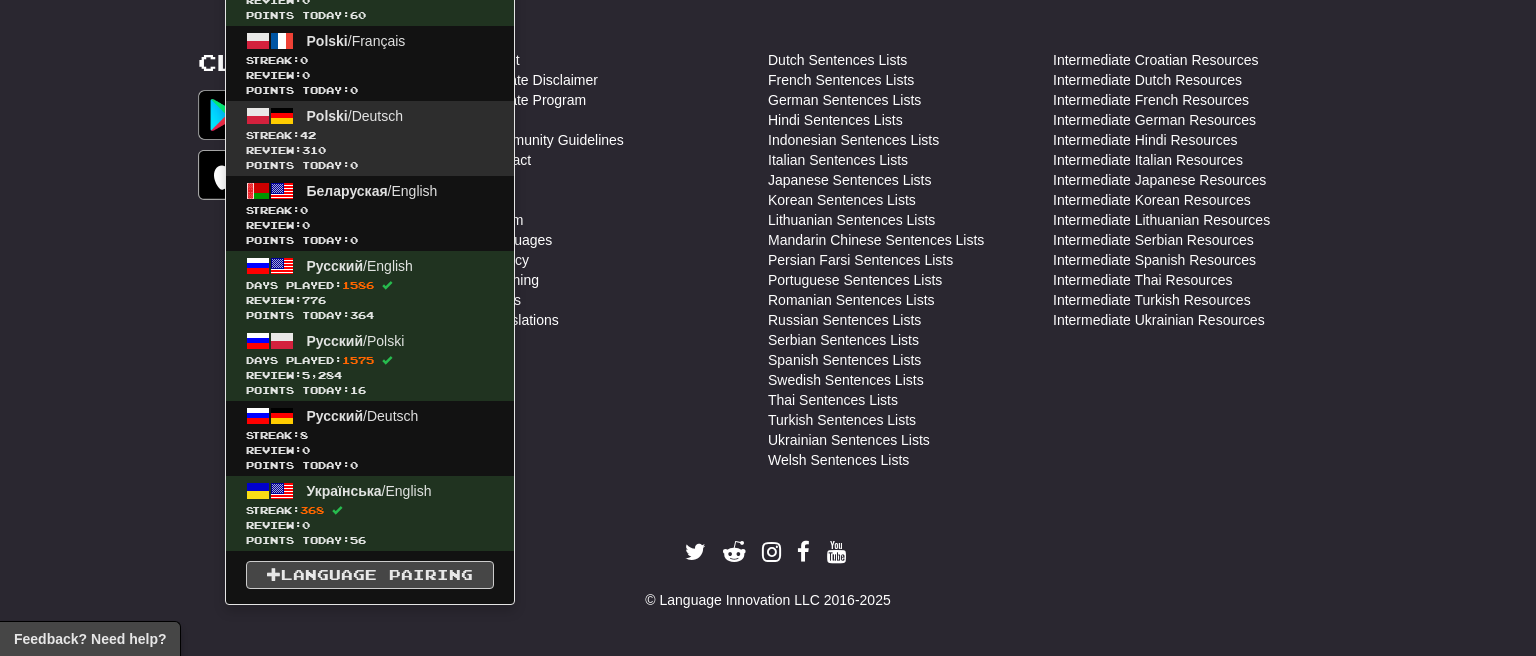 click at bounding box center [340, 115] 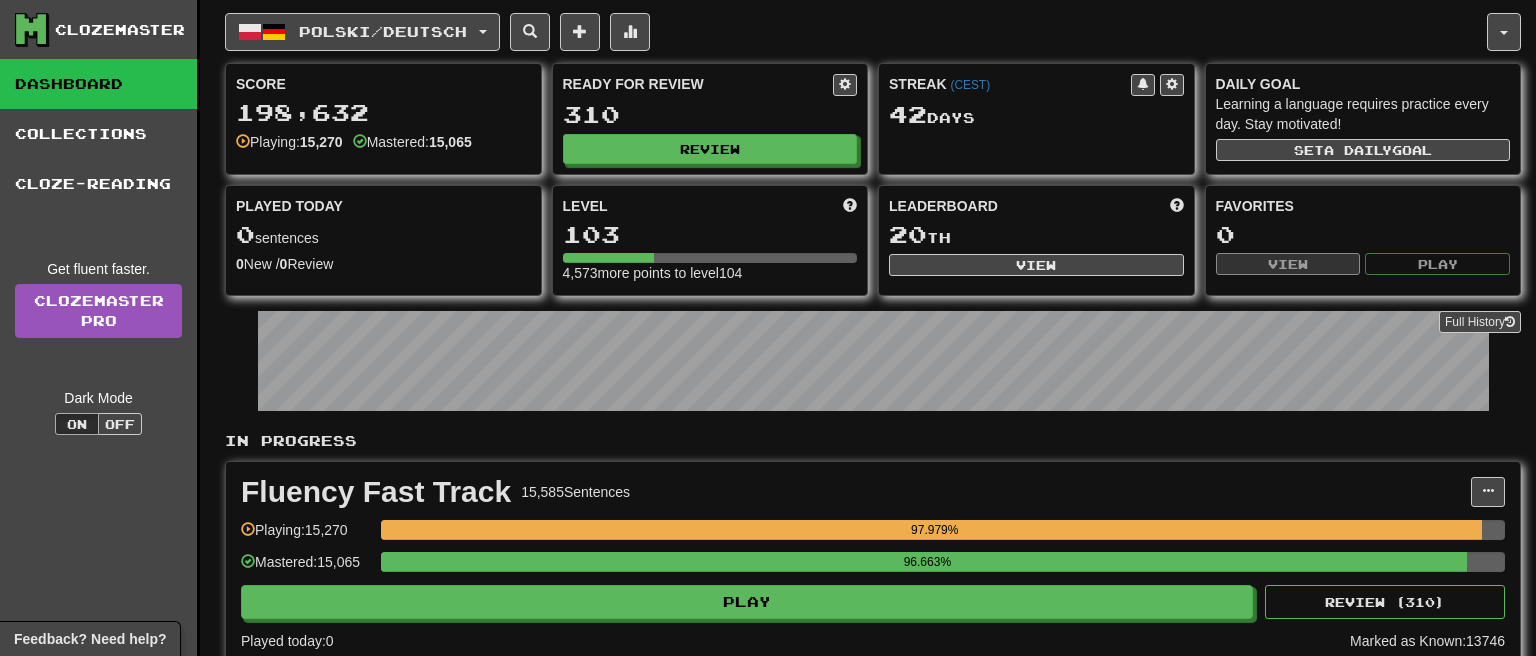 scroll, scrollTop: 0, scrollLeft: 0, axis: both 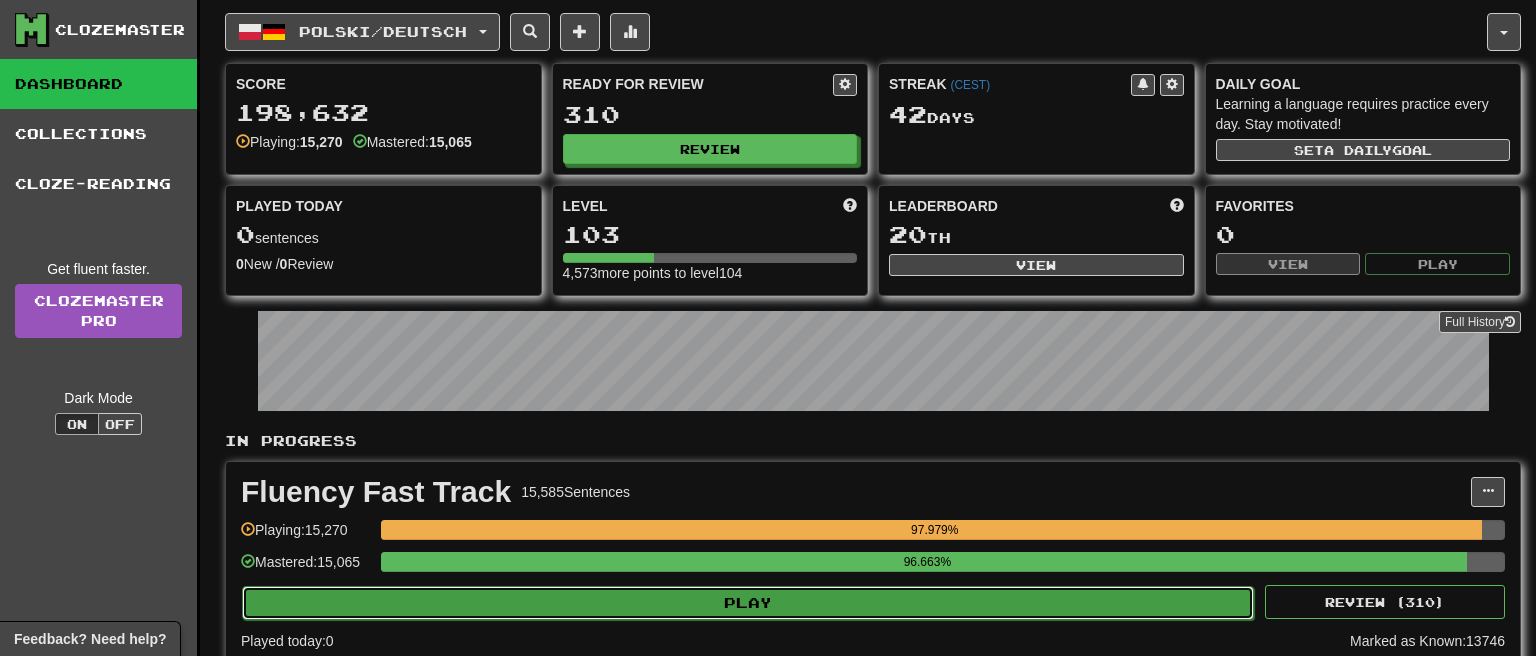 click on "Play" at bounding box center [748, 603] 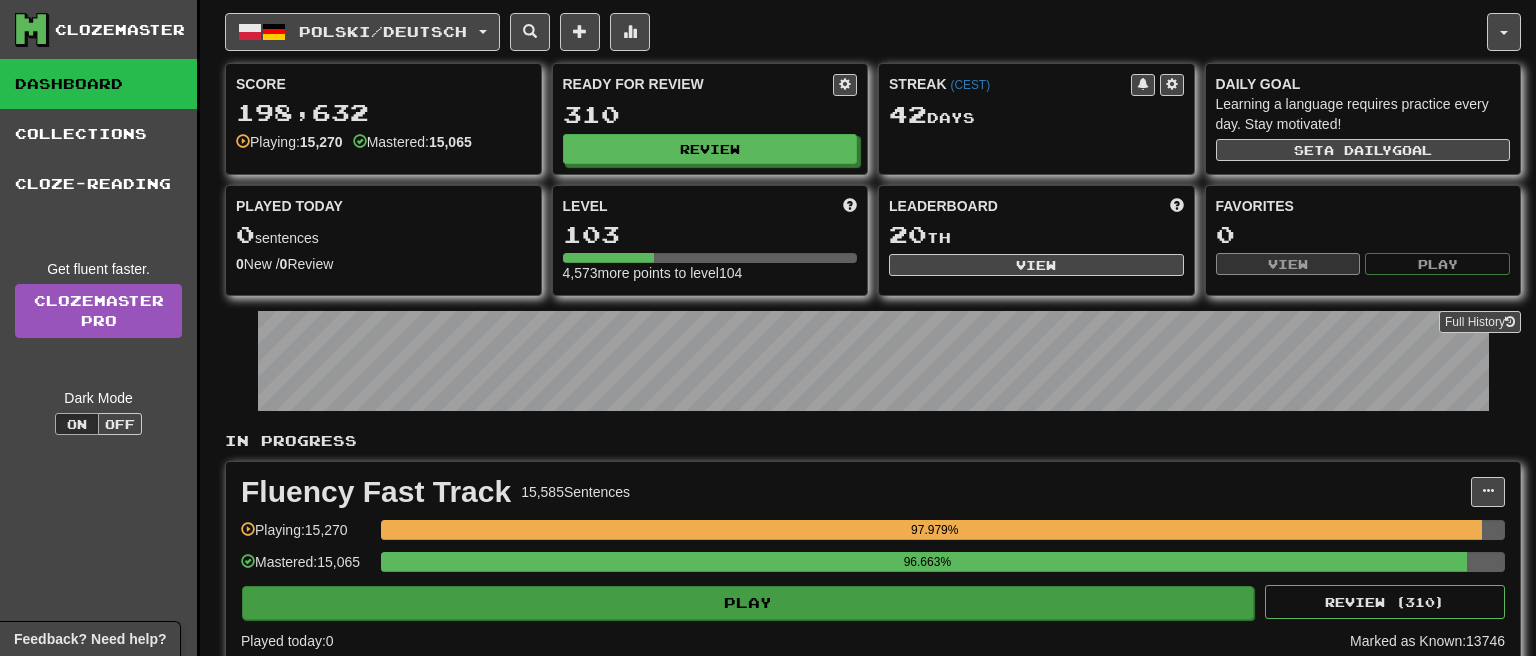 select on "**" 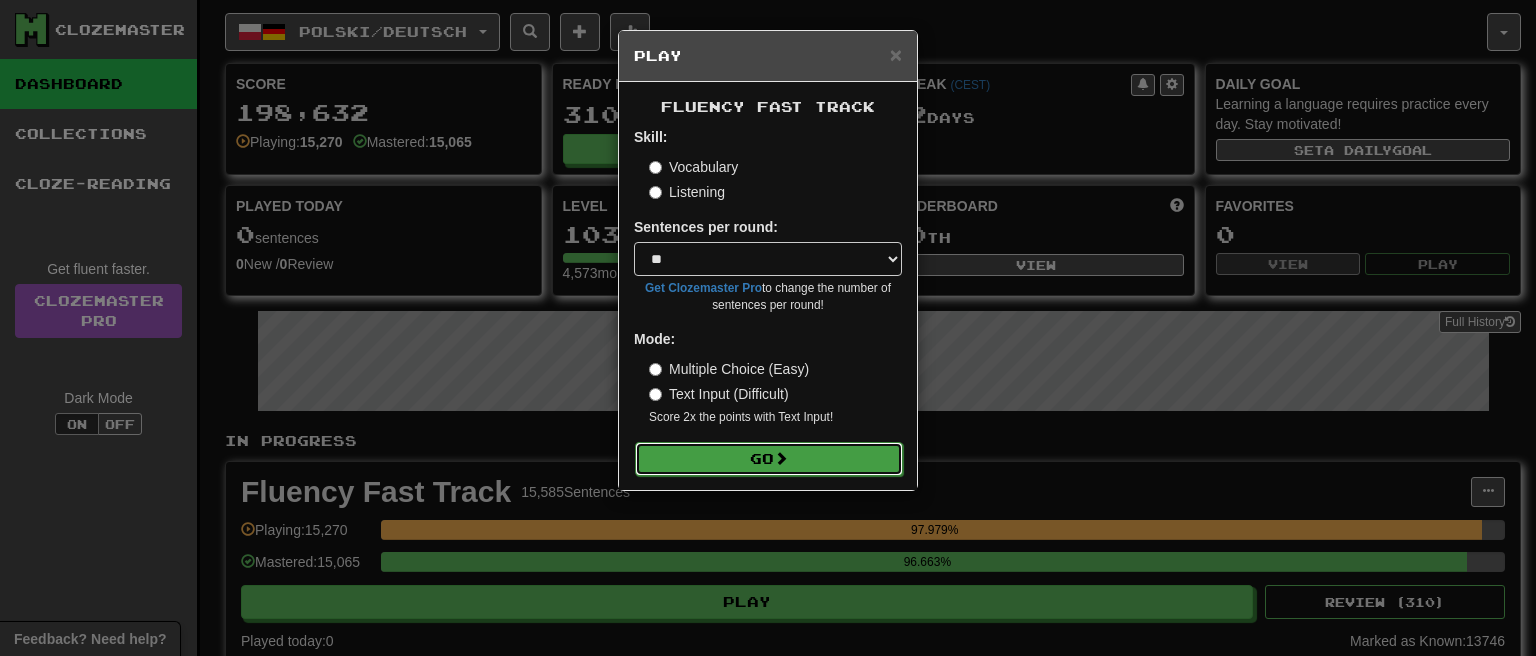 click on "Go" at bounding box center [769, 459] 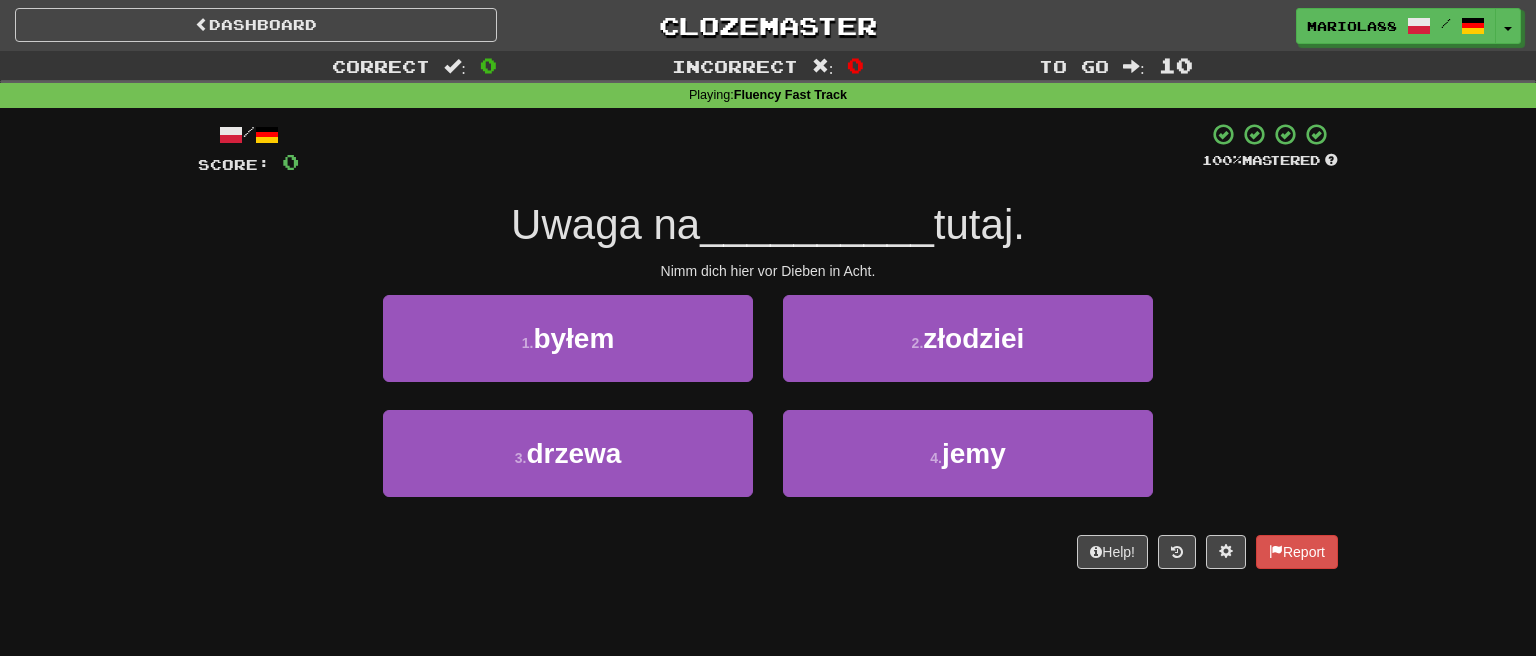 scroll, scrollTop: 0, scrollLeft: 0, axis: both 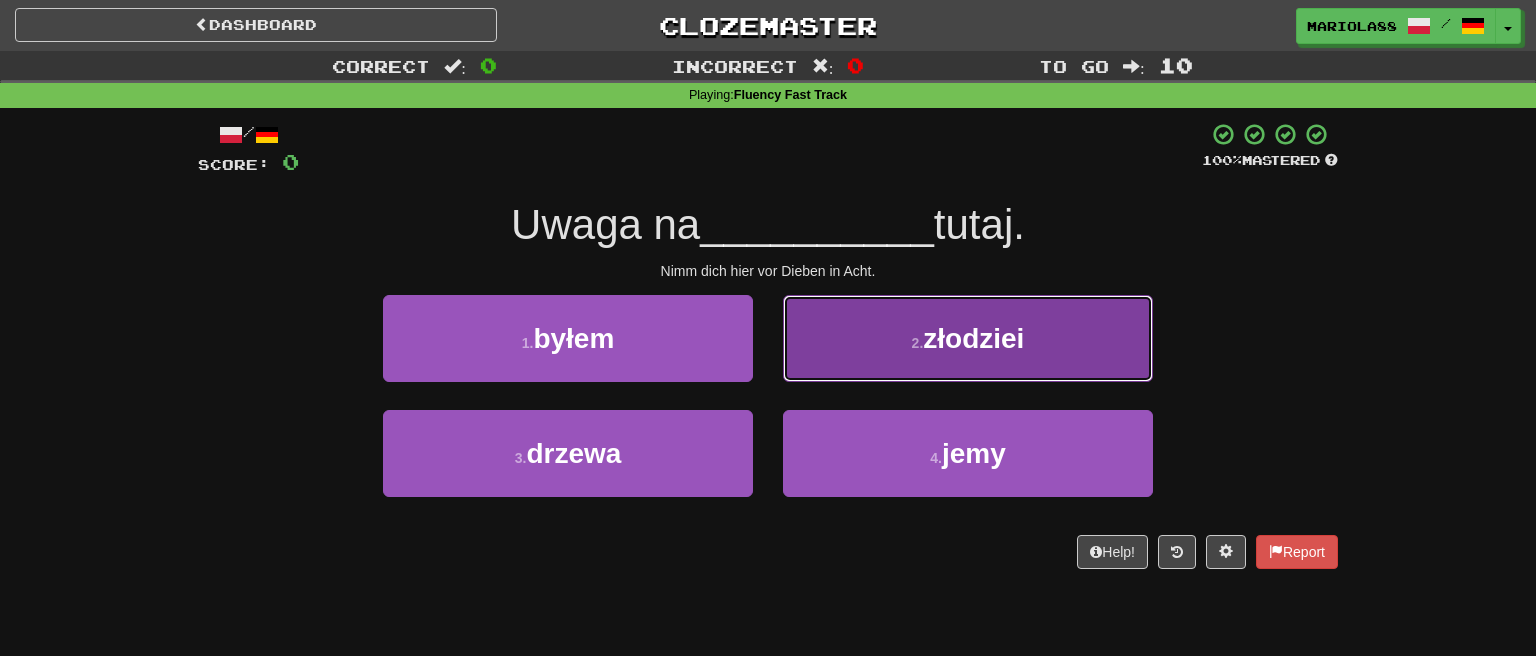 click on "2 .  złodziei" at bounding box center (968, 338) 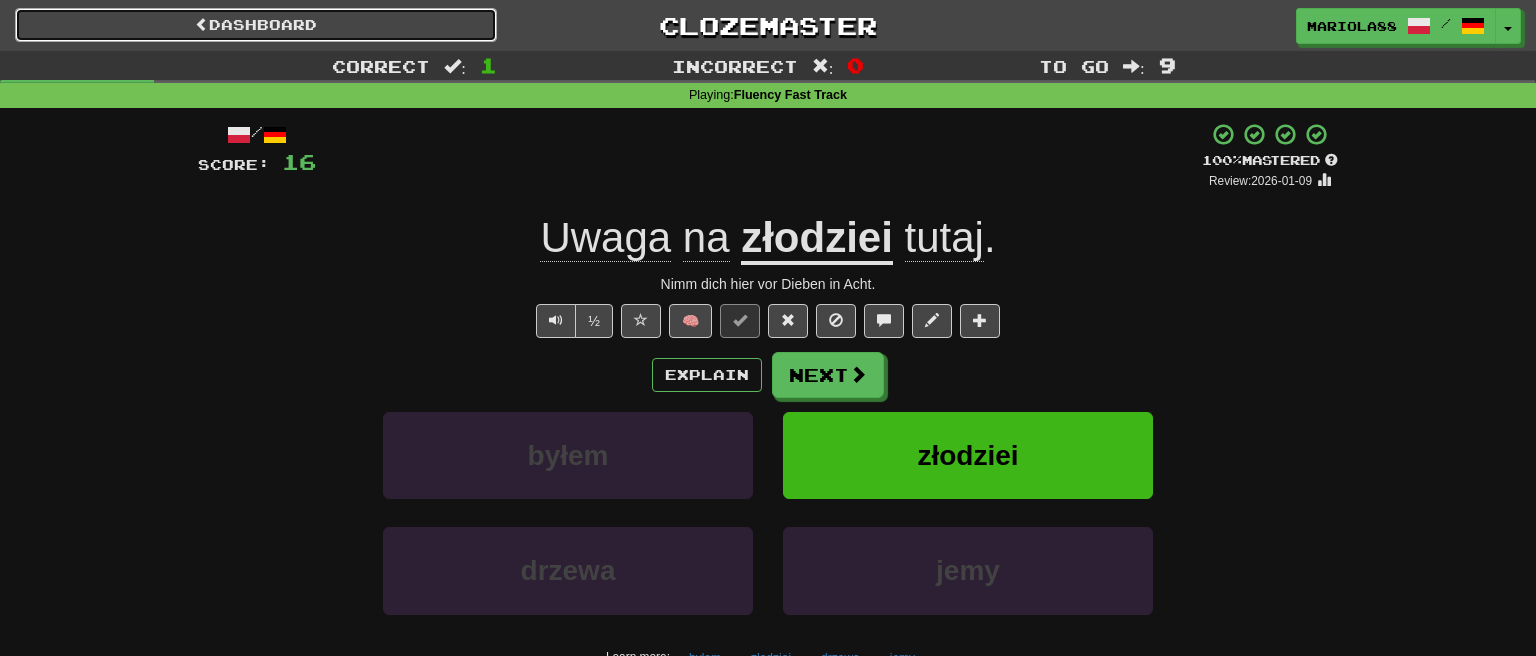 click on "Dashboard" at bounding box center (256, 25) 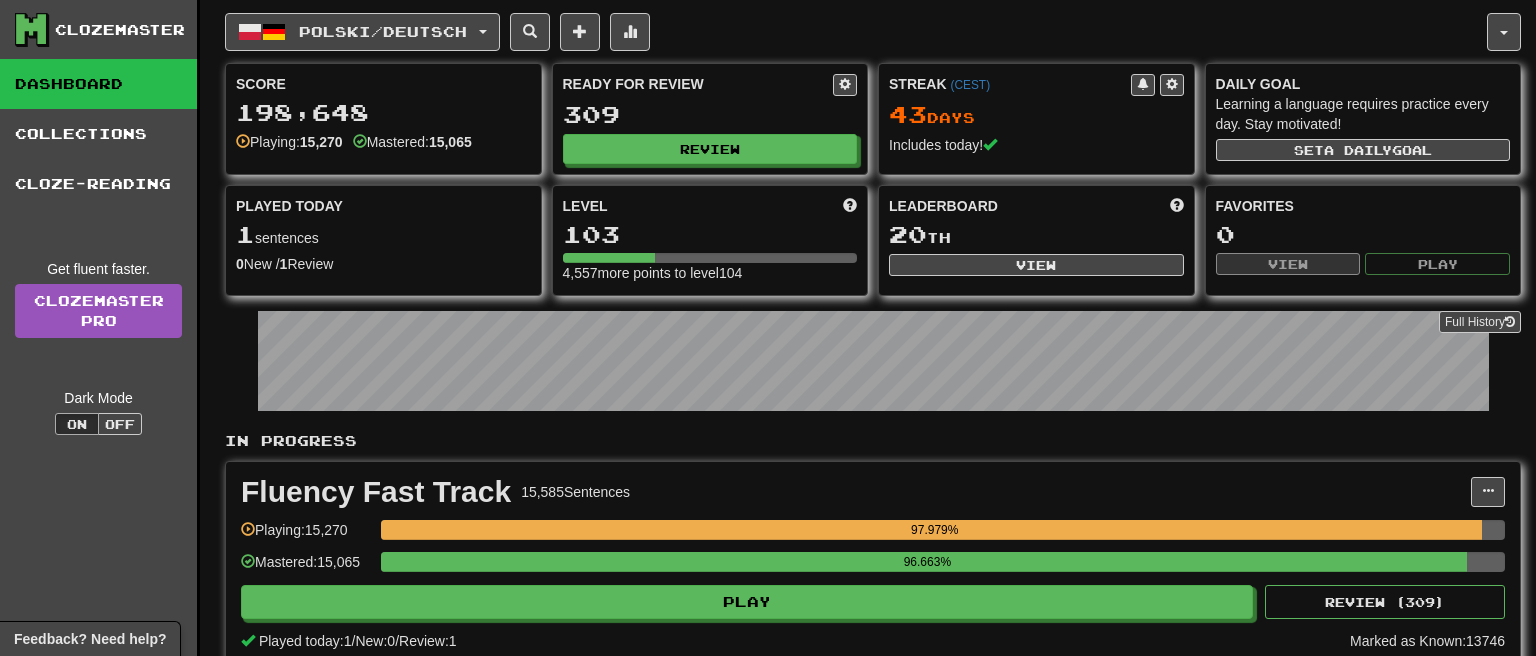 scroll, scrollTop: 0, scrollLeft: 0, axis: both 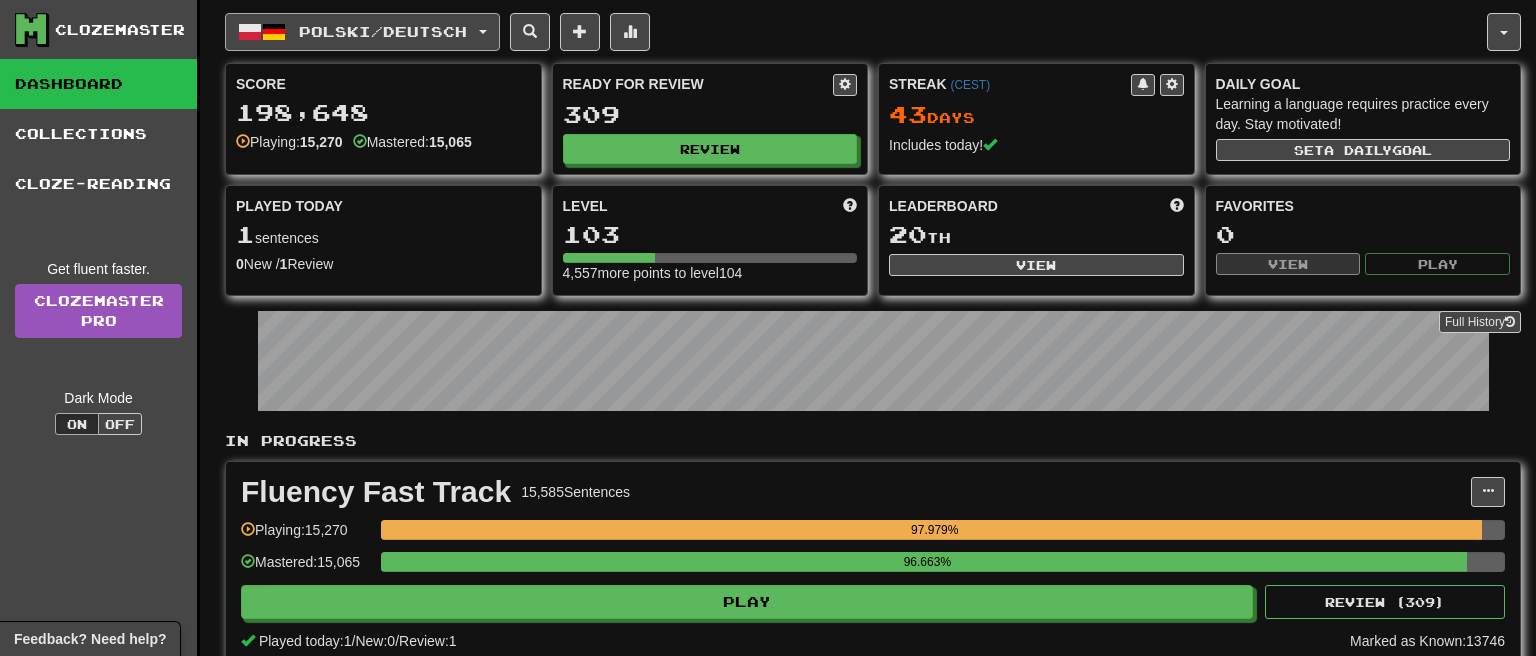 click on "Polski  /  Deutsch" at bounding box center [362, 32] 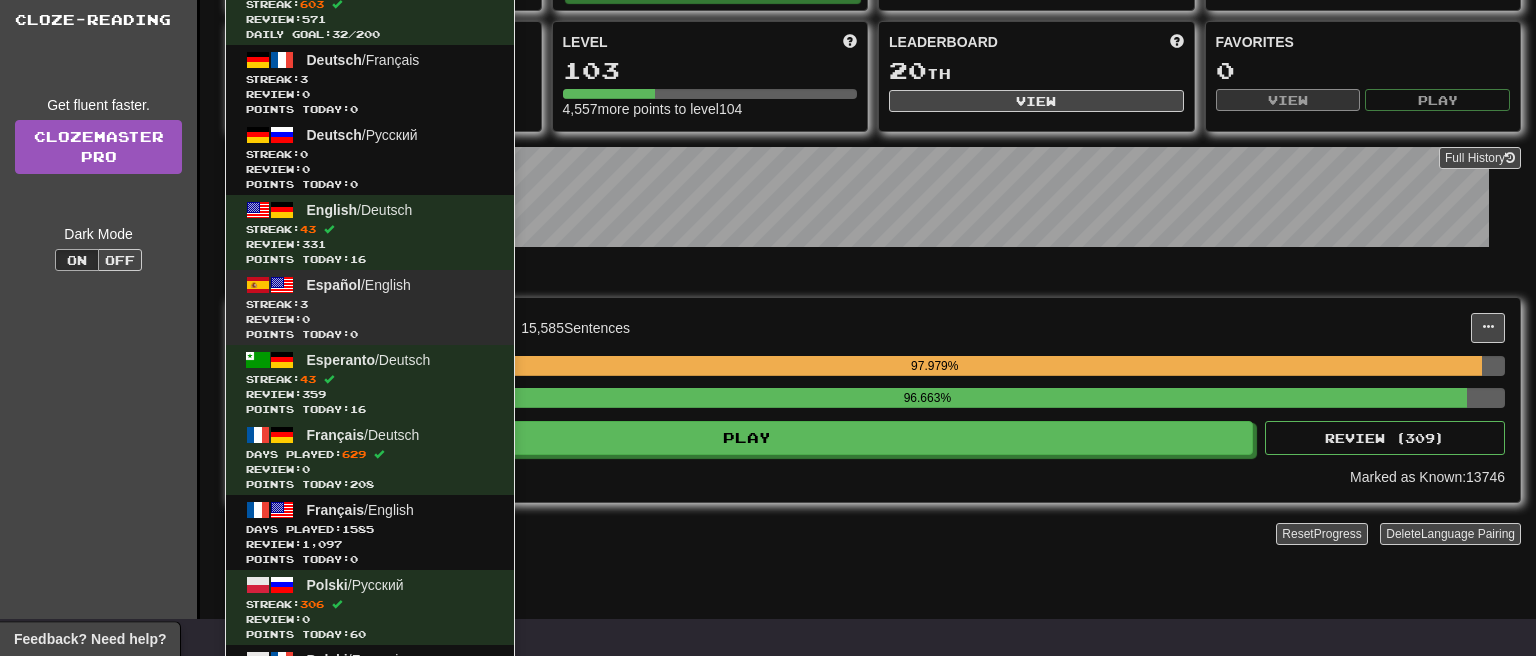 scroll, scrollTop: 211, scrollLeft: 0, axis: vertical 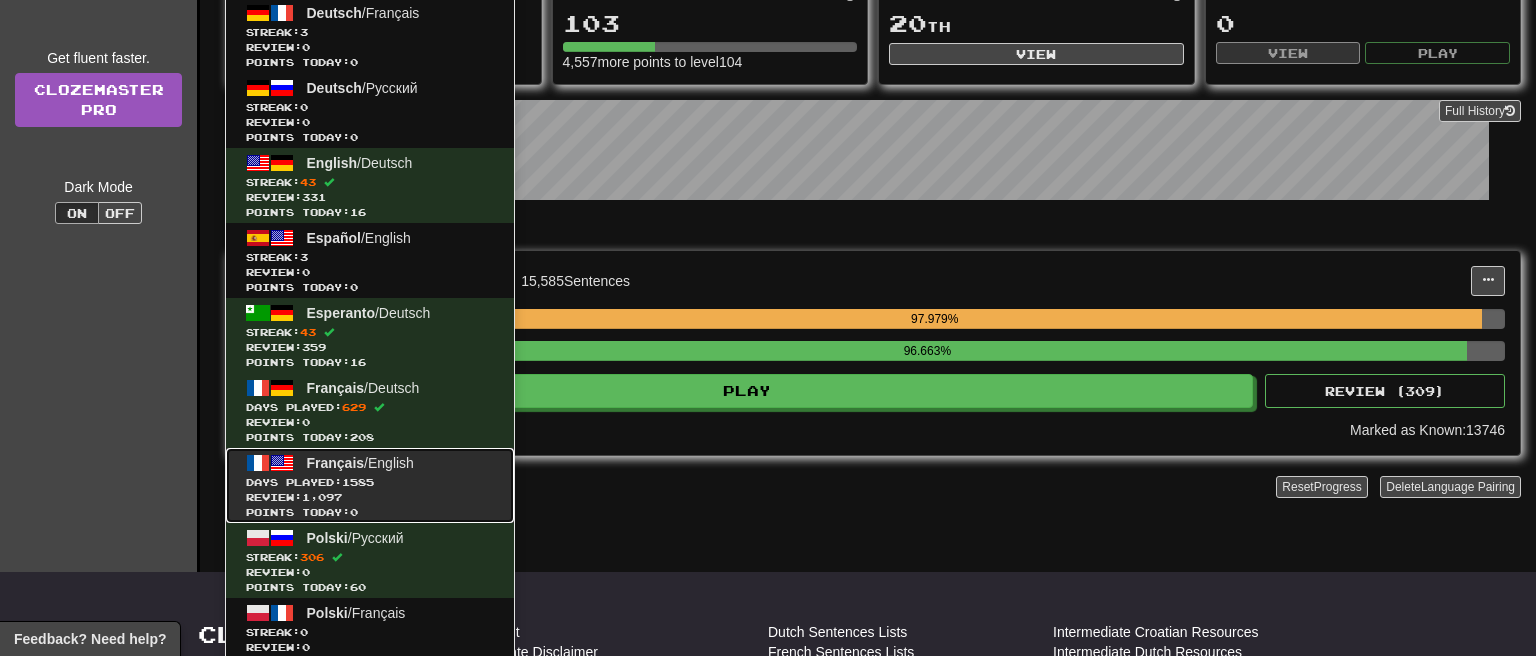 click on "Days Played:  1585" at bounding box center (370, 482) 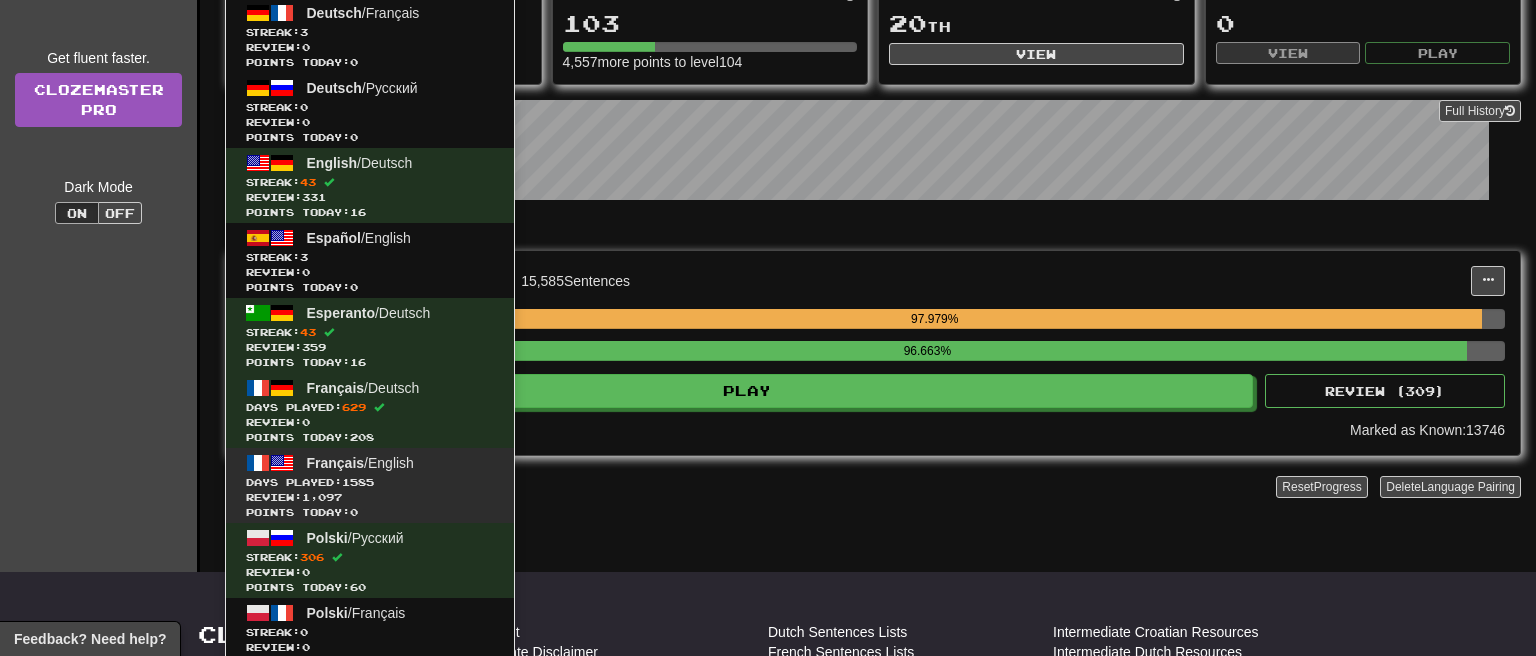 click on "Add Collection" at bounding box center (750, 499) 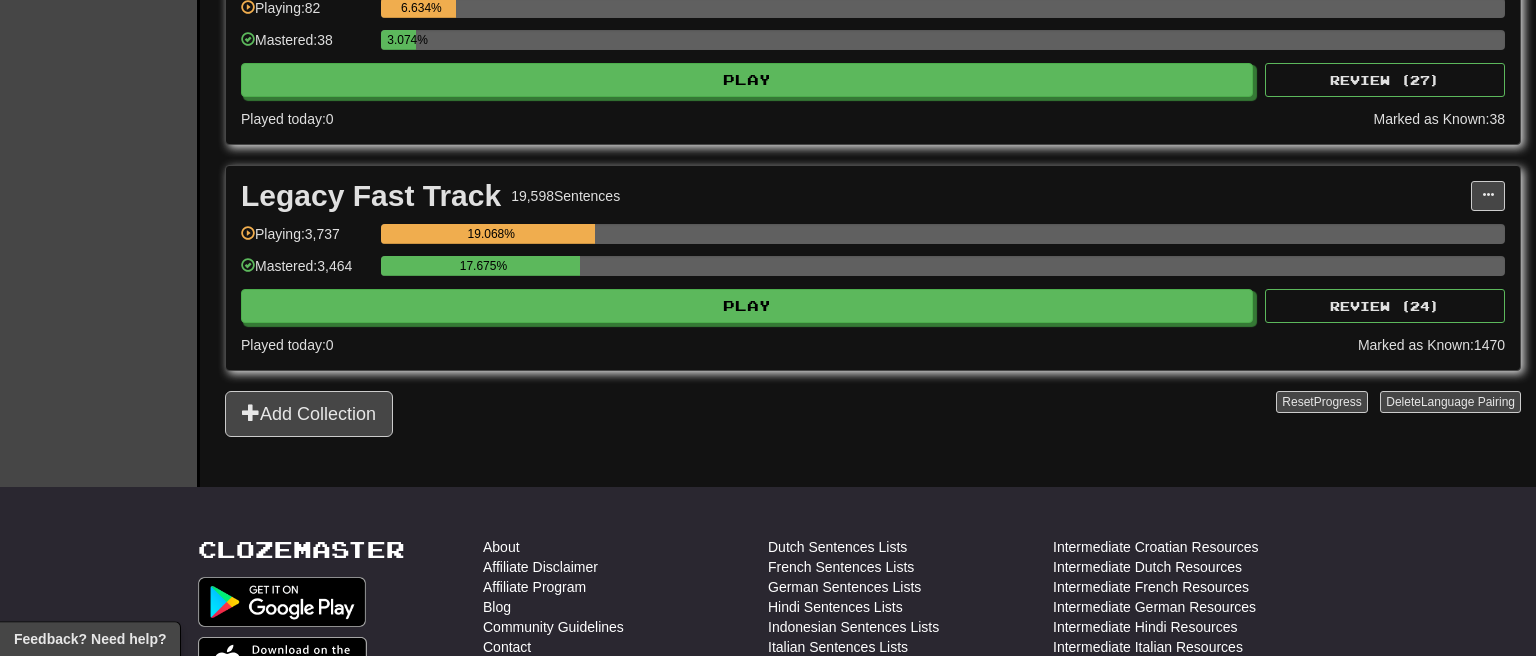 scroll, scrollTop: 2112, scrollLeft: 0, axis: vertical 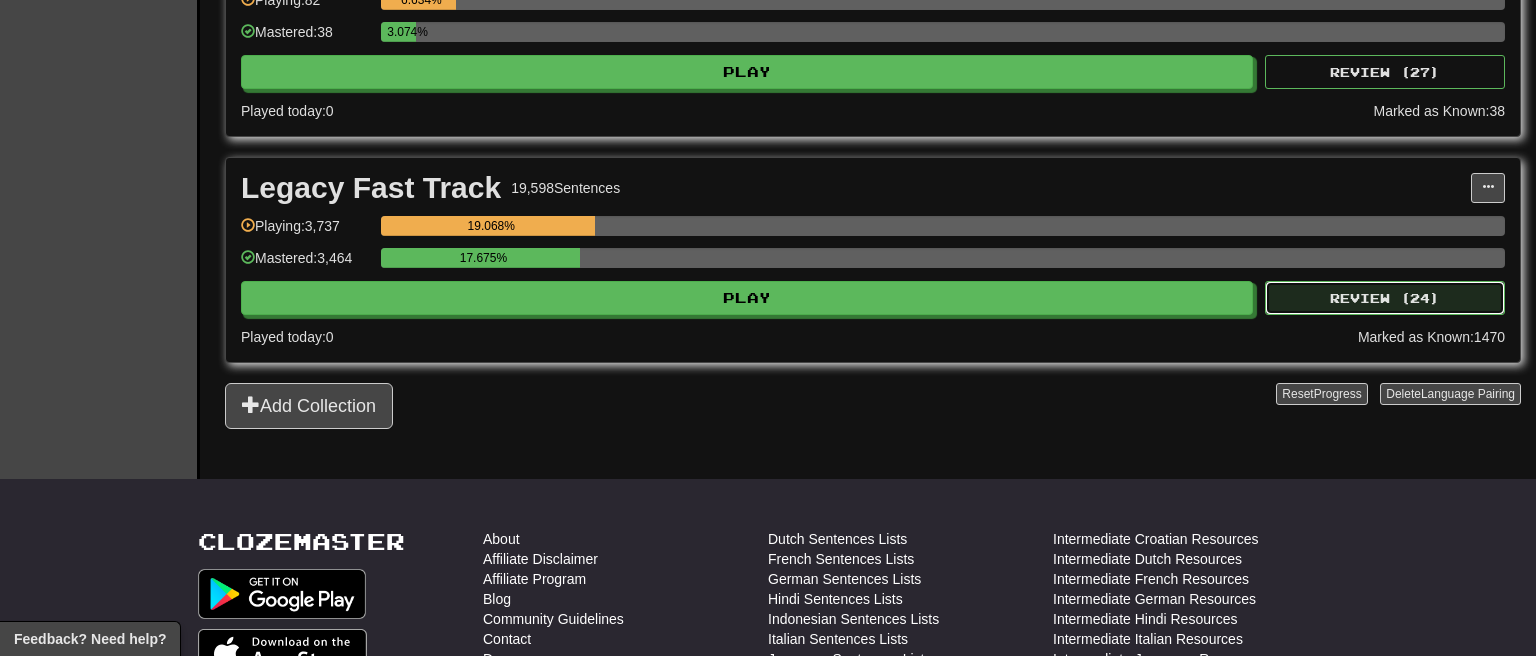 click on "Review ( 24 )" 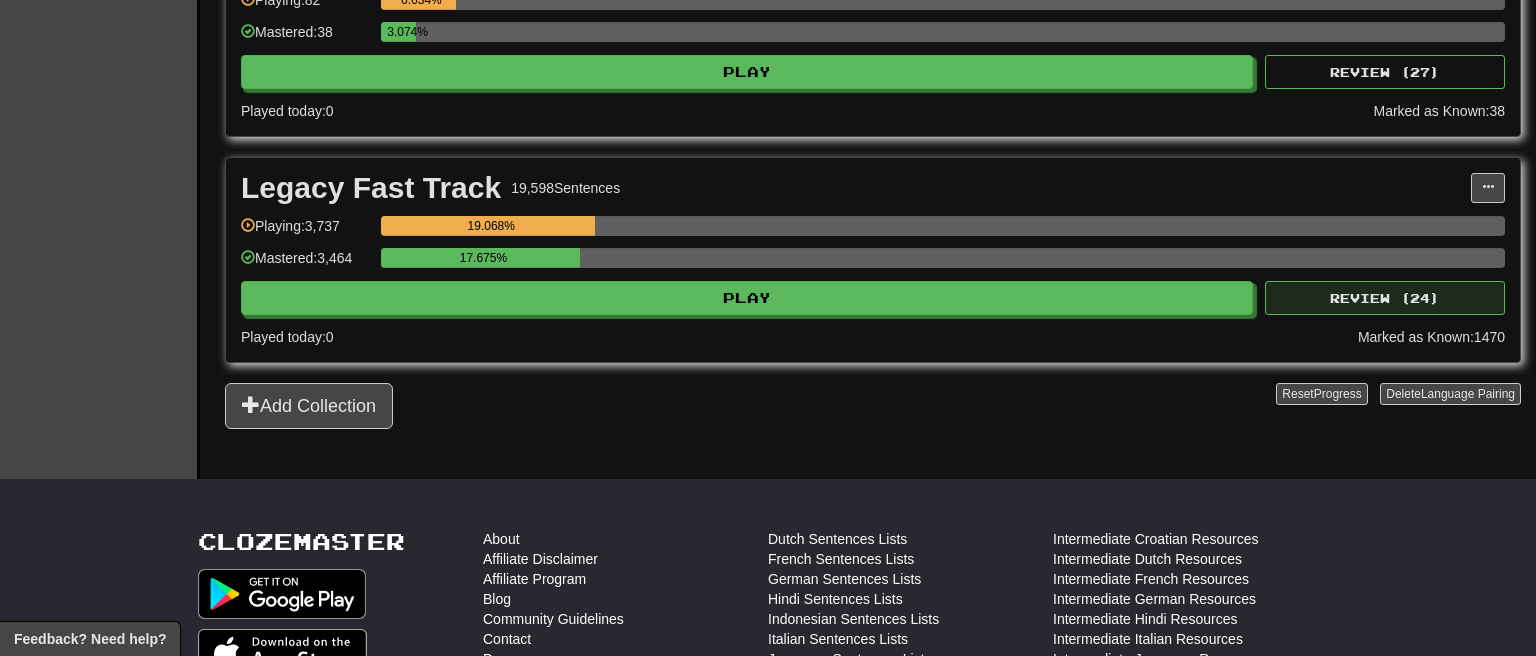select on "**" 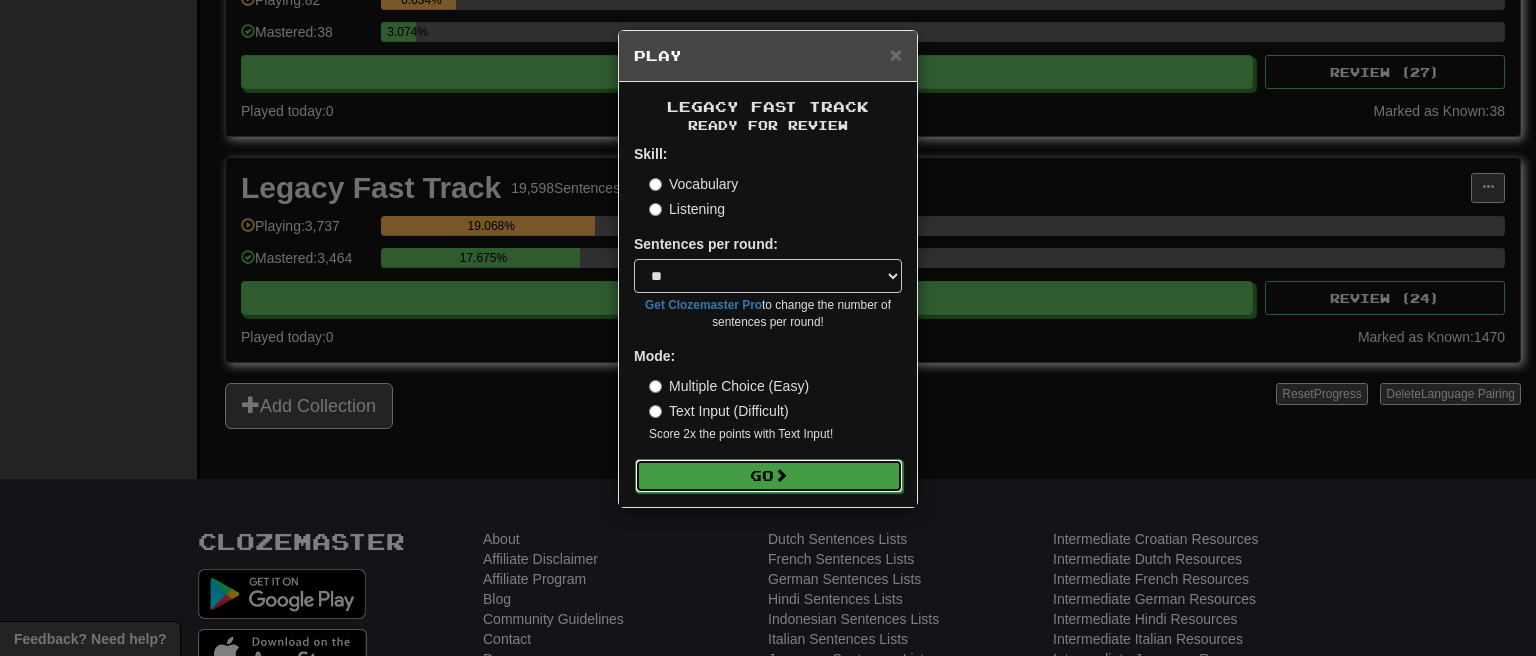 click at bounding box center (781, 475) 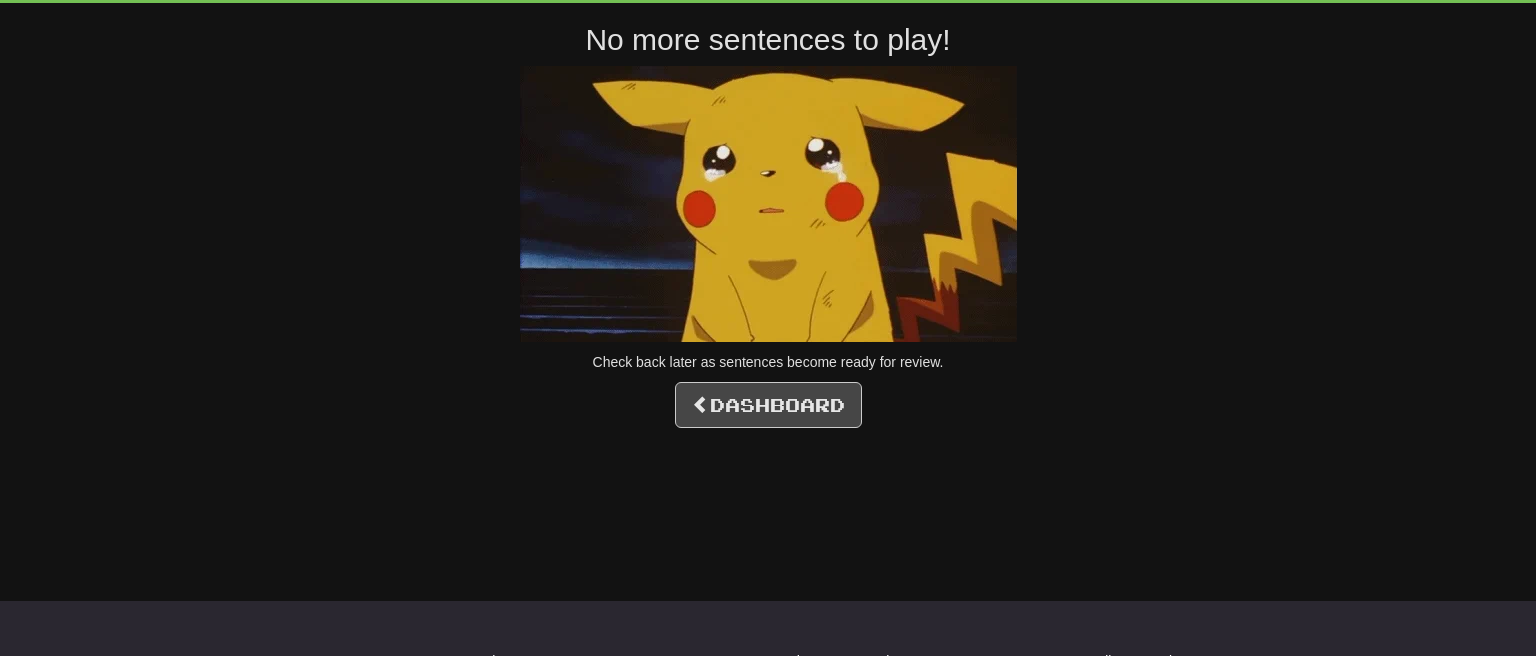 scroll, scrollTop: 145, scrollLeft: 0, axis: vertical 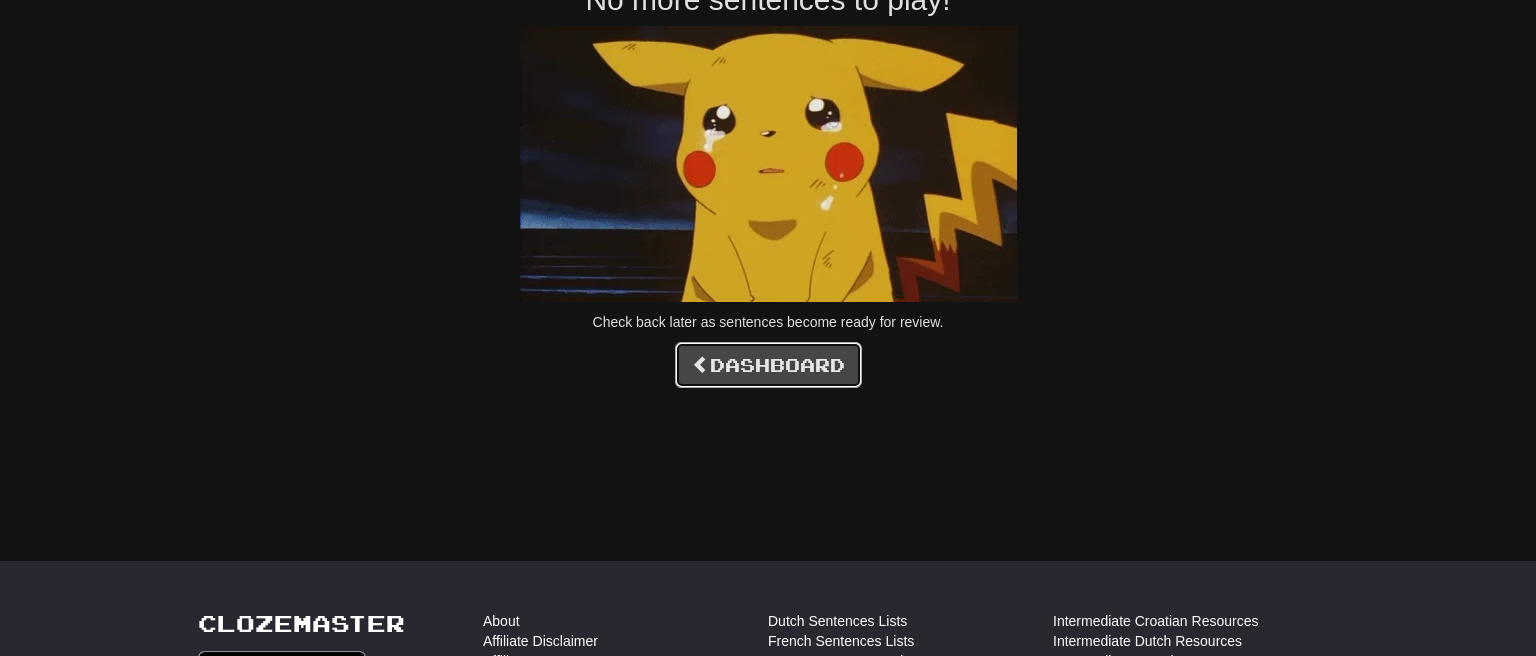 click on "Dashboard" at bounding box center [768, 365] 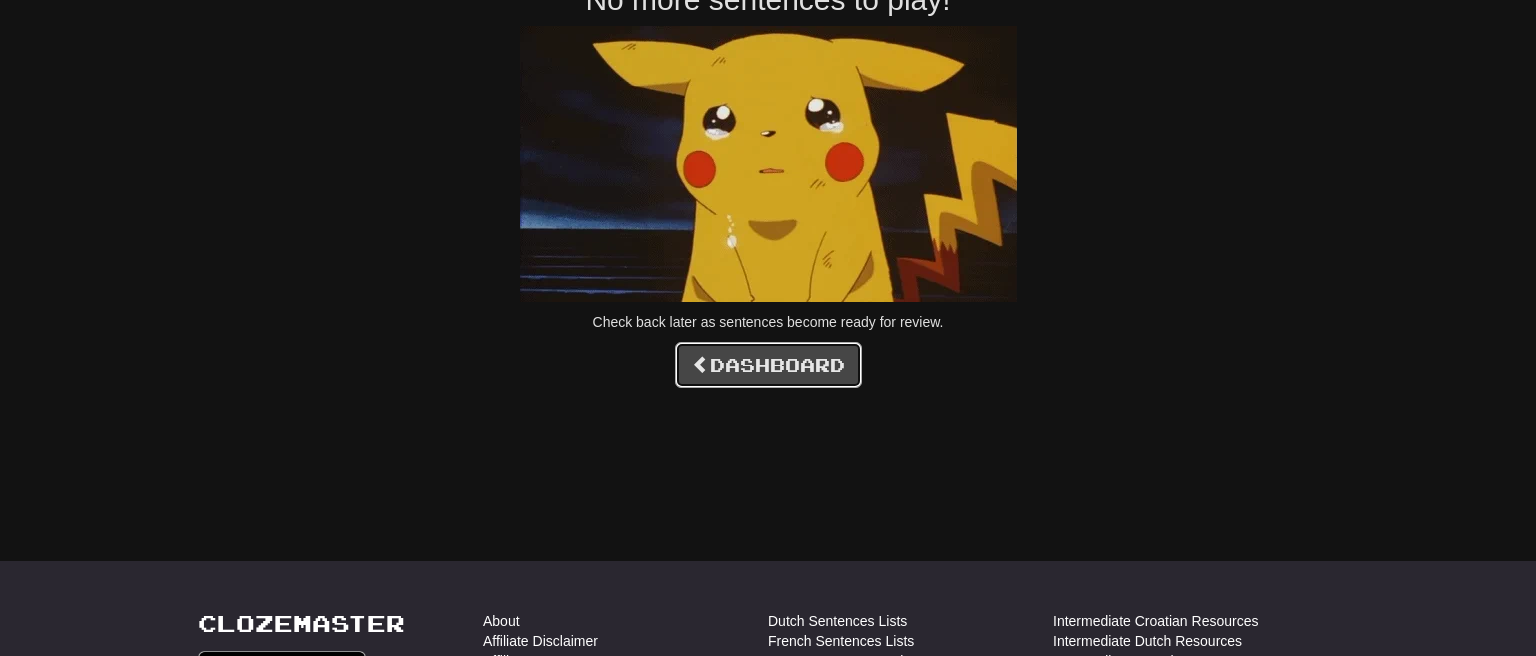 click on "Dashboard" at bounding box center (768, 365) 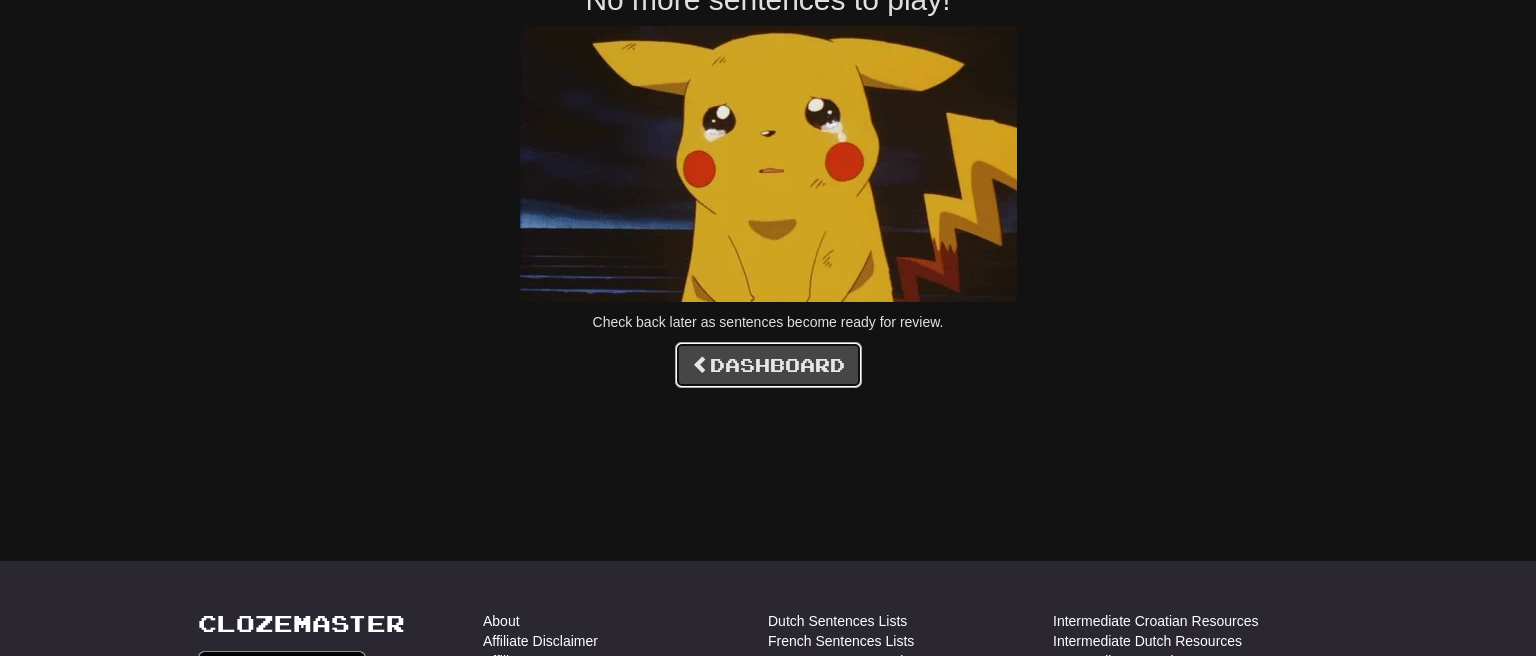 click on "Dashboard" at bounding box center (768, 365) 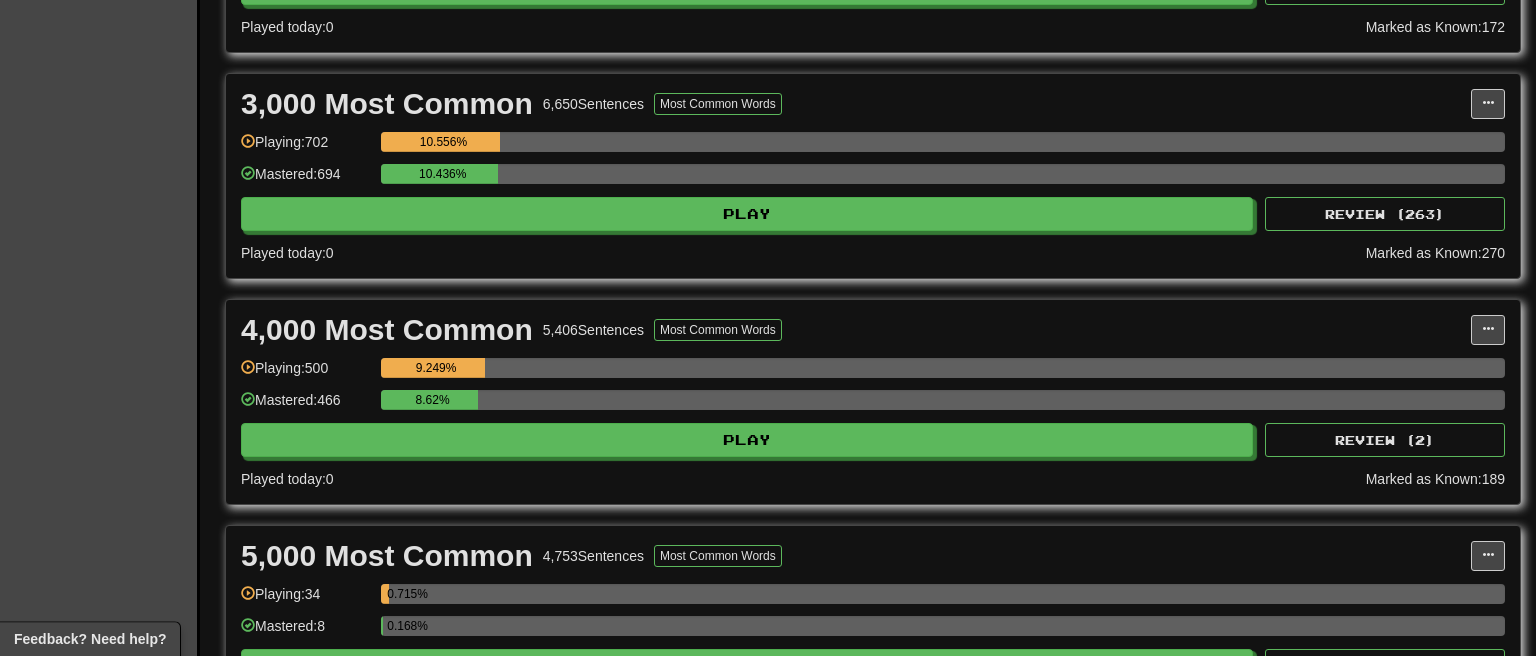 scroll, scrollTop: 844, scrollLeft: 0, axis: vertical 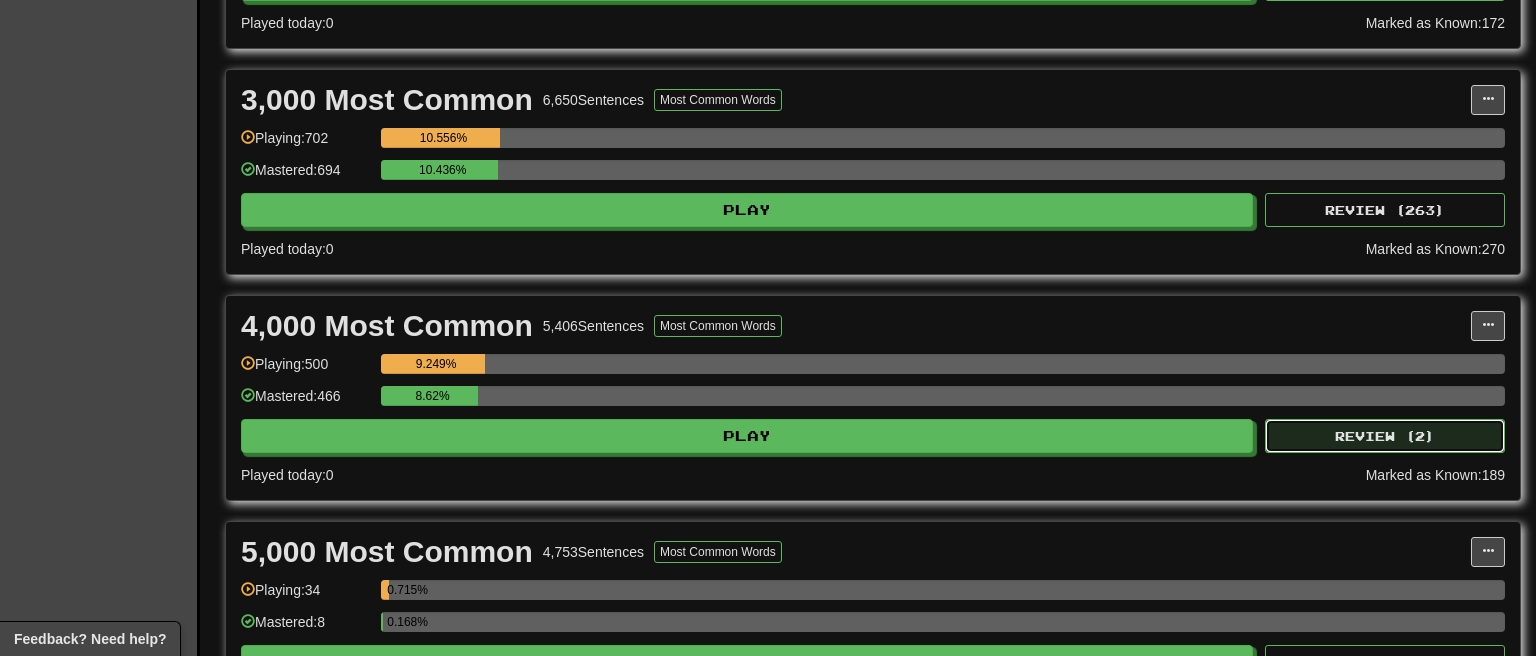 click on "Review ( 2 )" 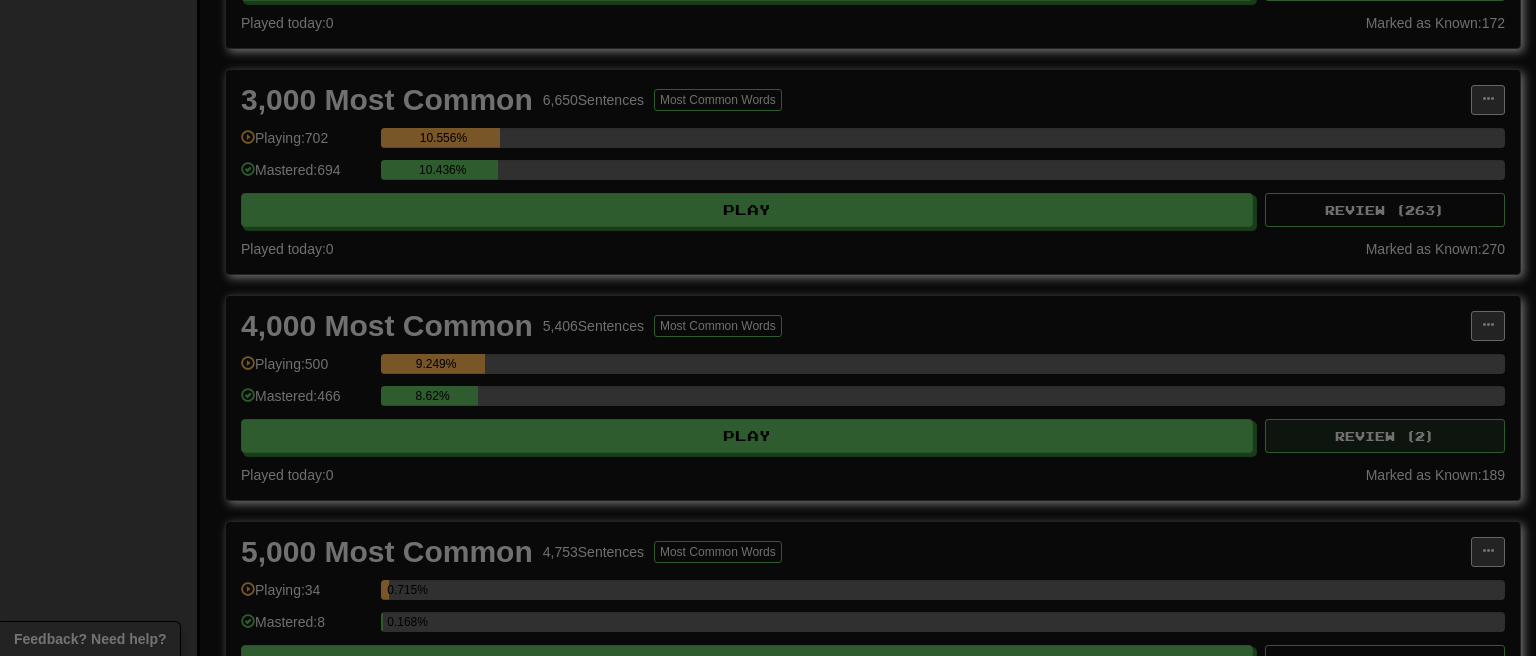 click at bounding box center [768, 328] 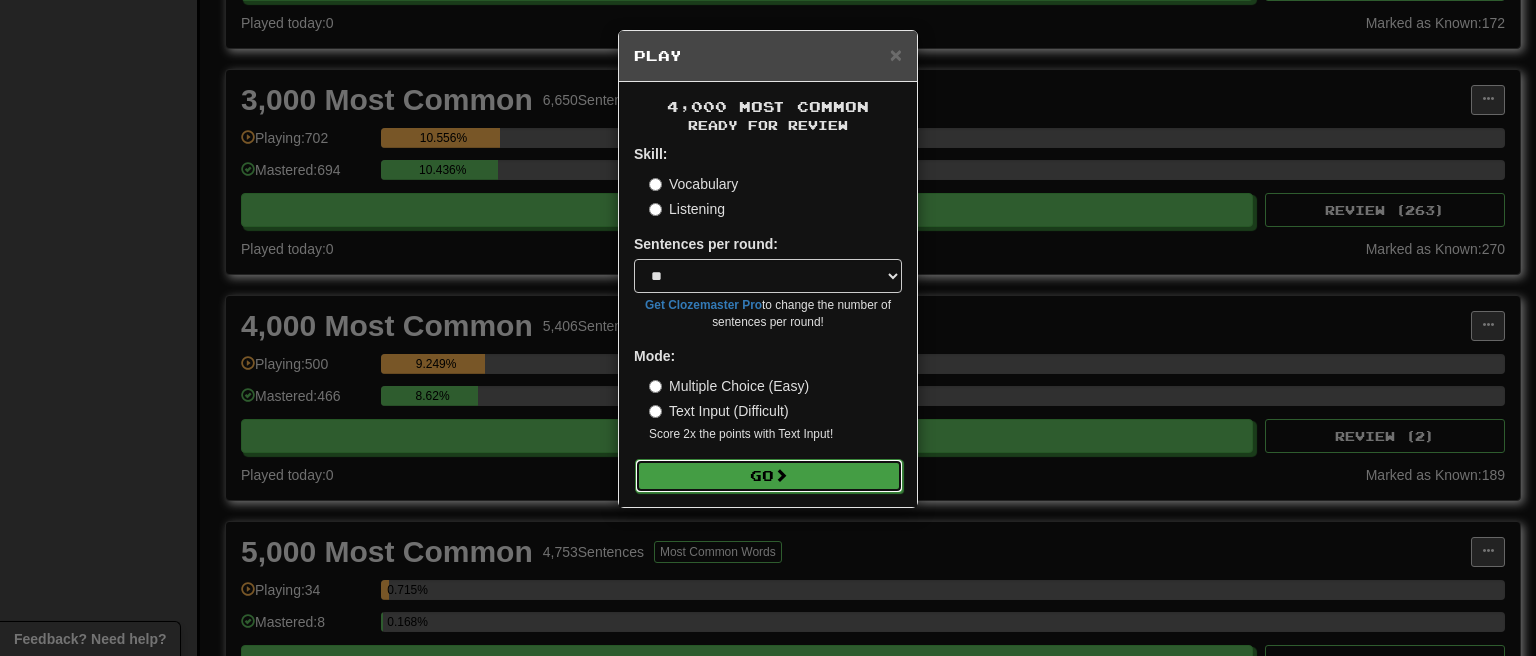 click on "Go" at bounding box center (769, 476) 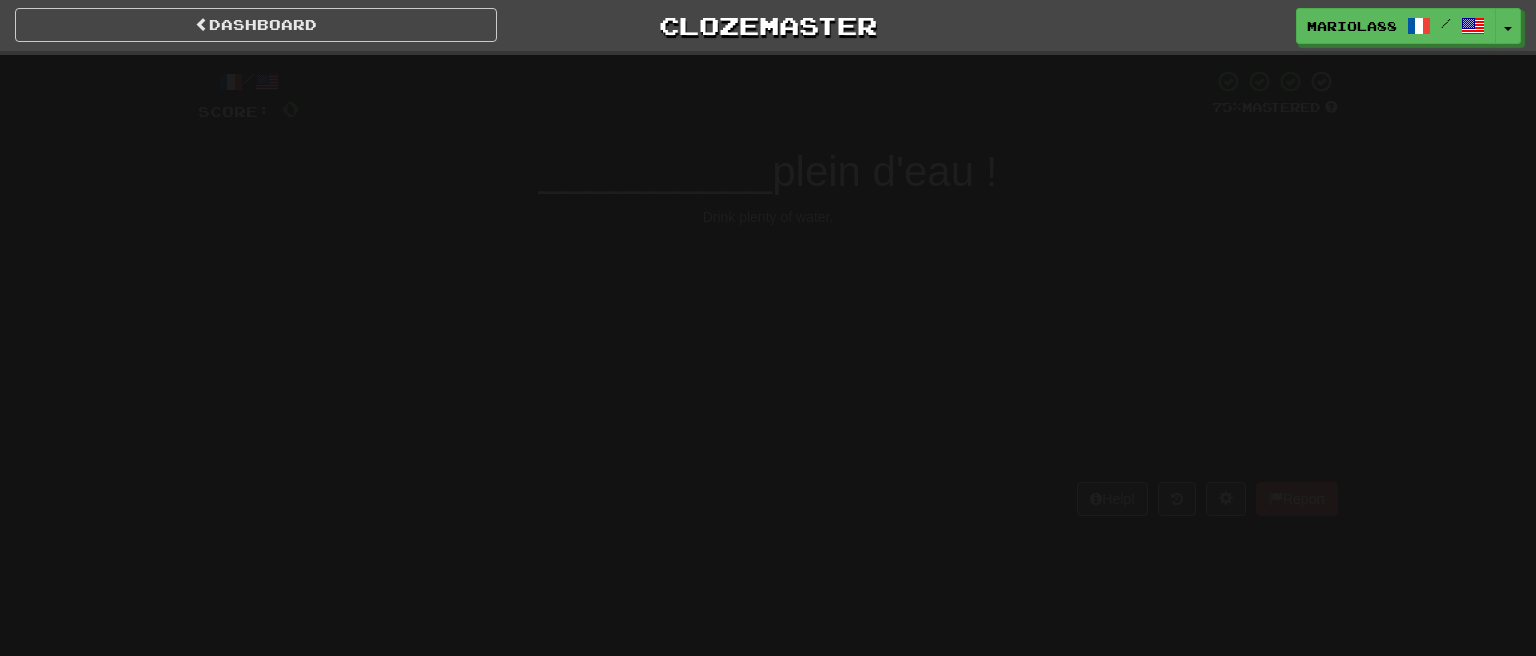 scroll, scrollTop: 0, scrollLeft: 0, axis: both 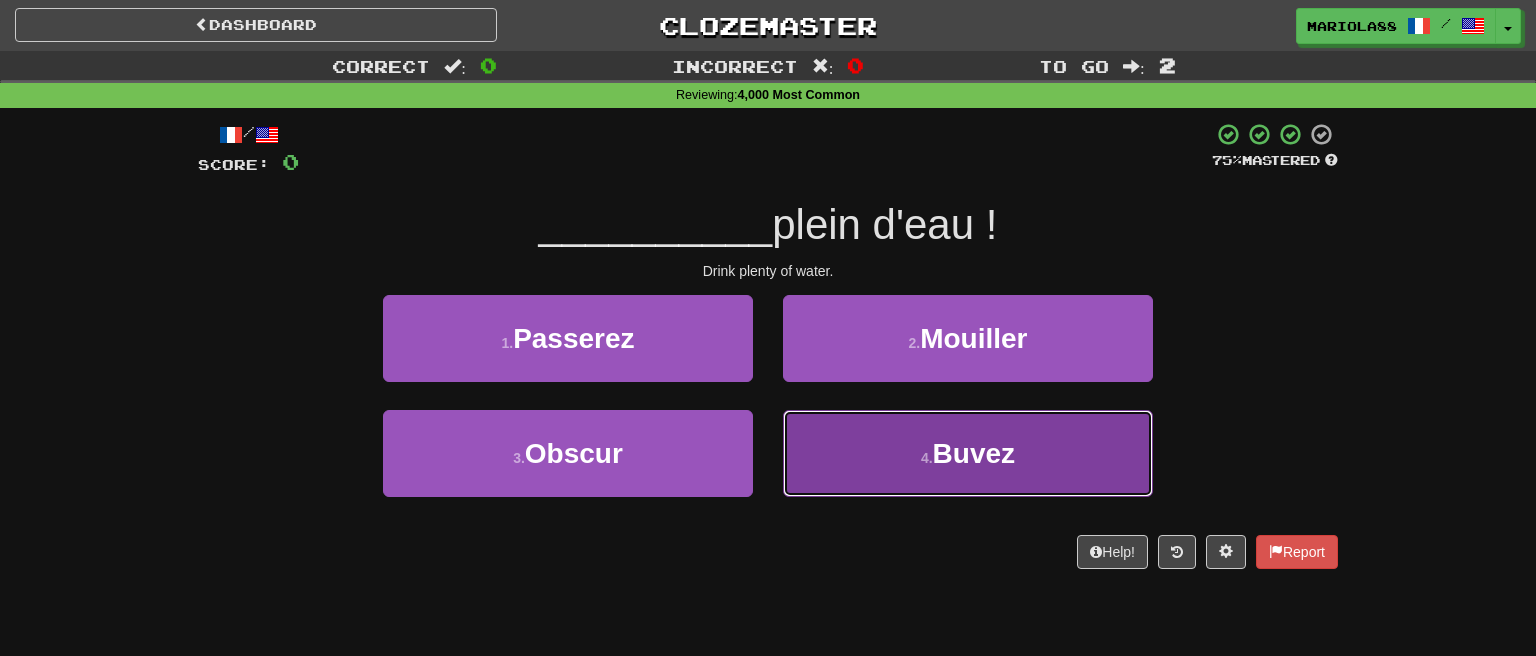 click on "Buvez" at bounding box center (974, 453) 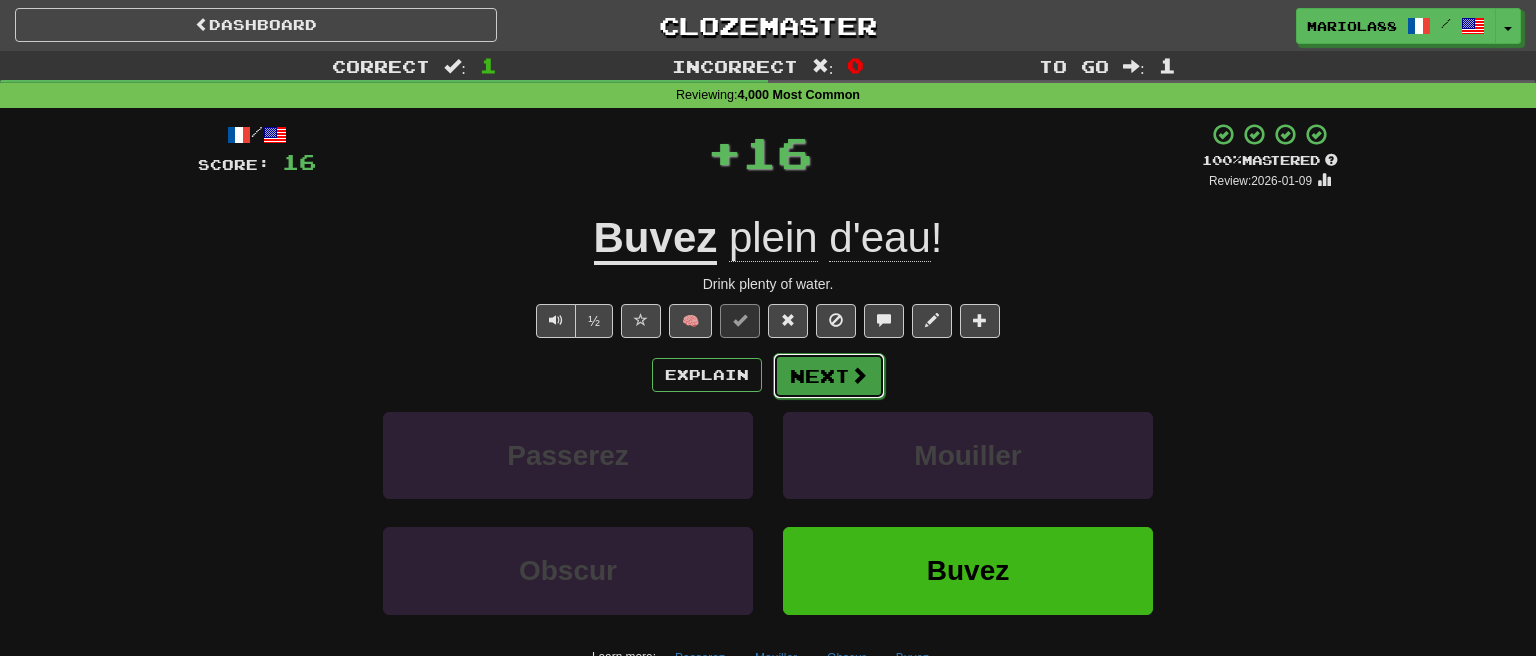click on "Next" at bounding box center (829, 376) 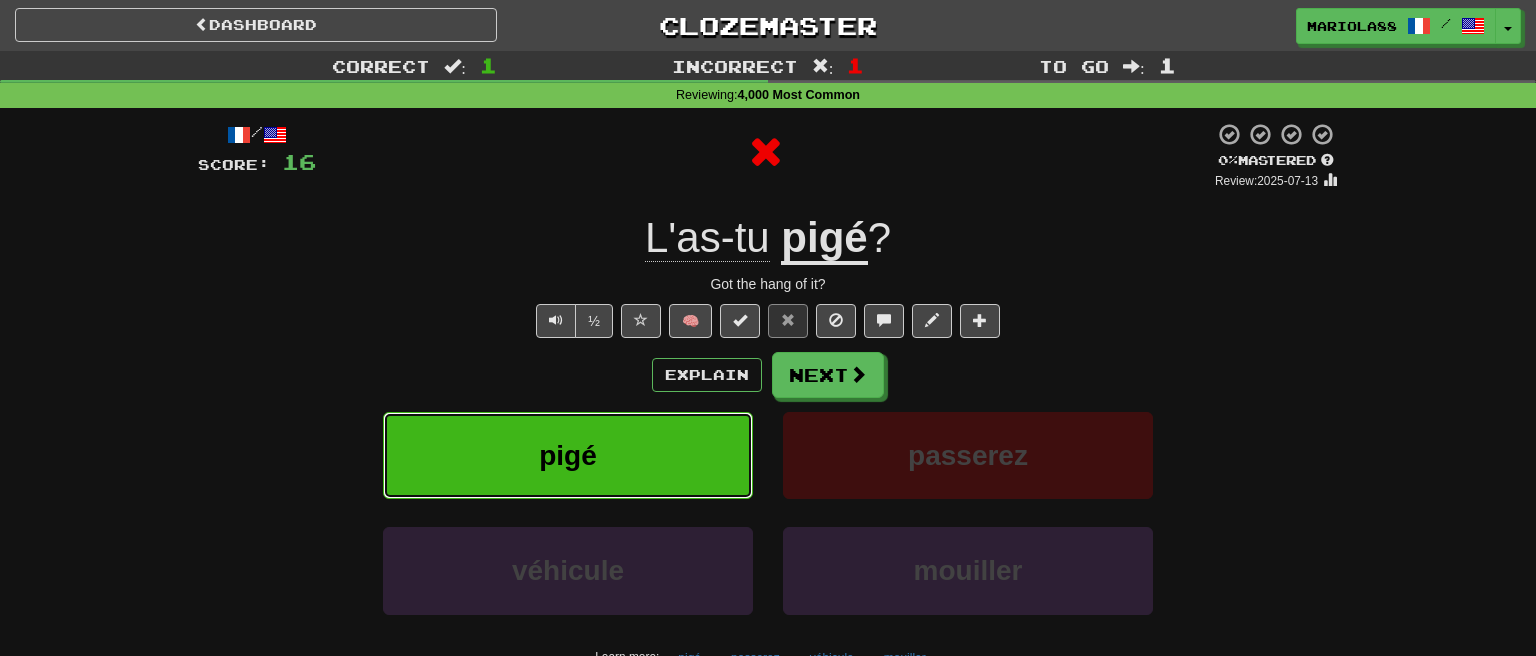 click on "pigé" at bounding box center [568, 455] 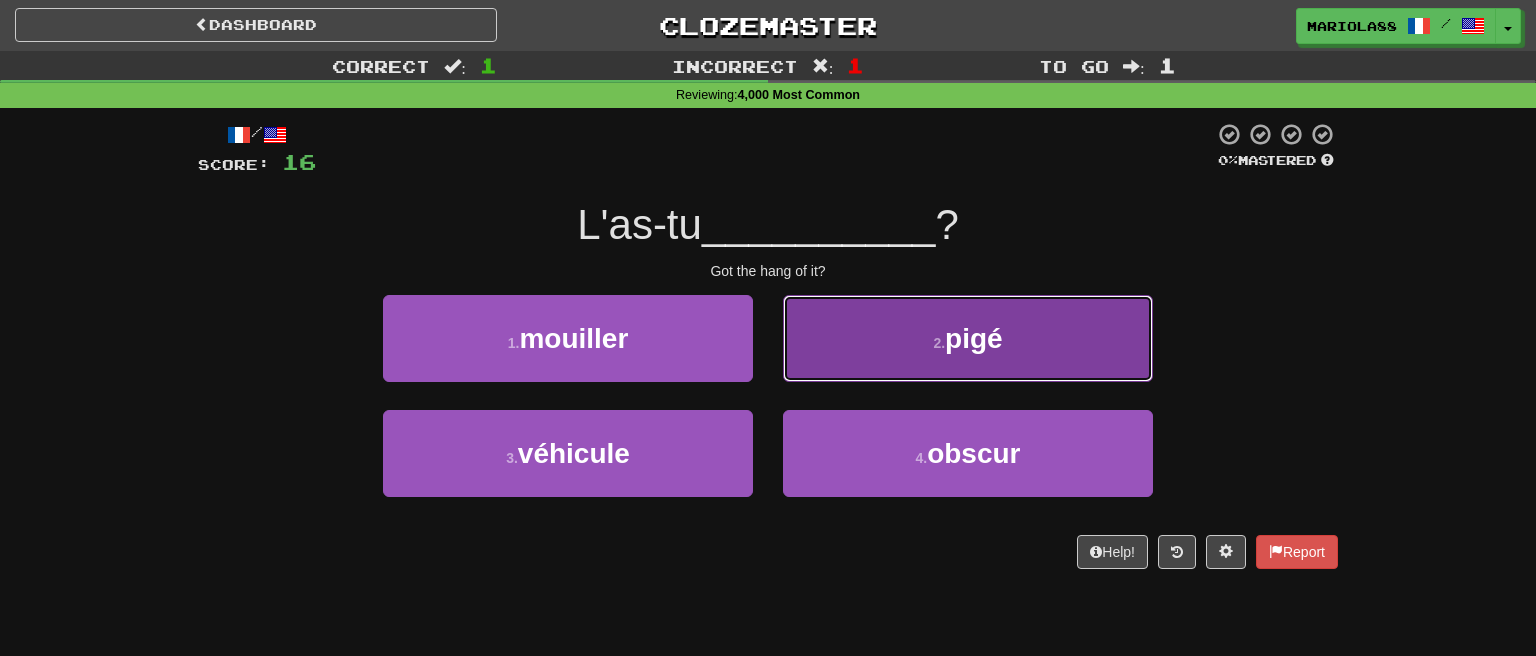 click on "[NUMBER] .  pigé" at bounding box center [968, 338] 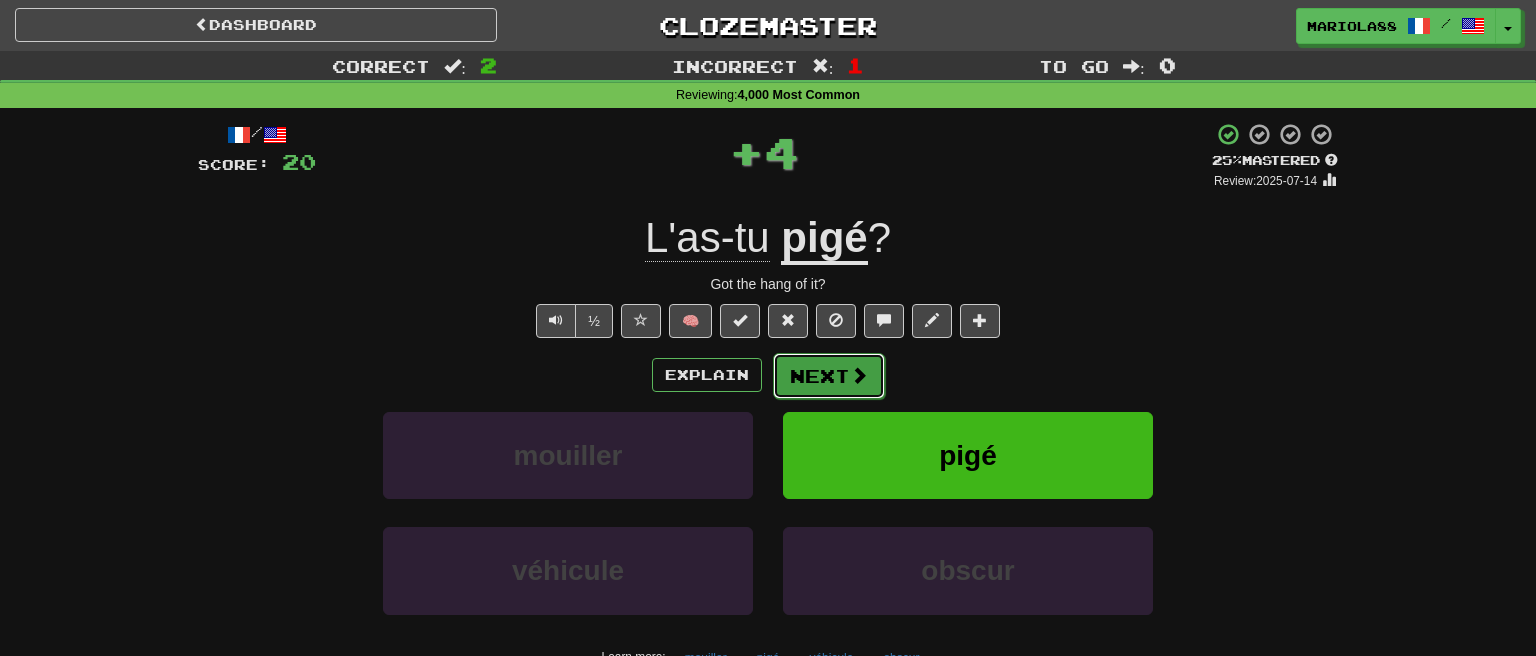 click at bounding box center (859, 375) 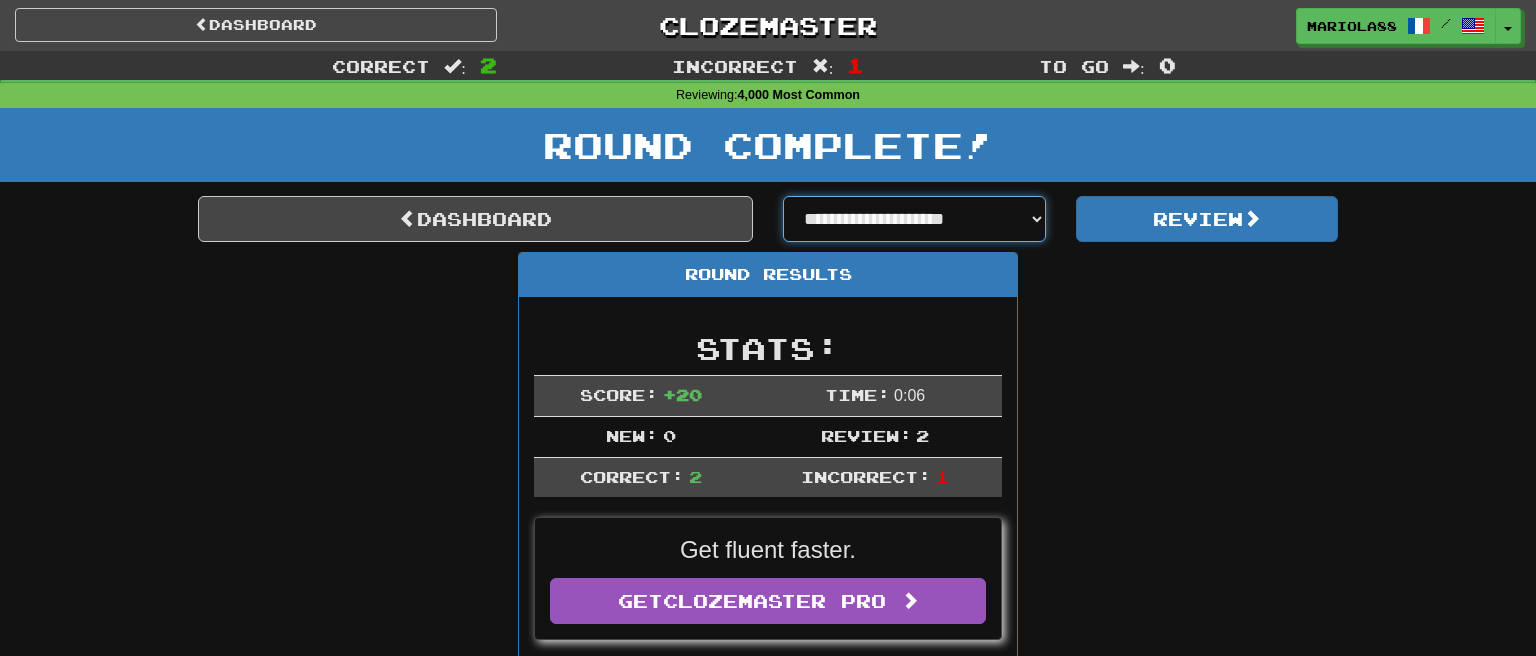 click on "**********" at bounding box center [914, 219] 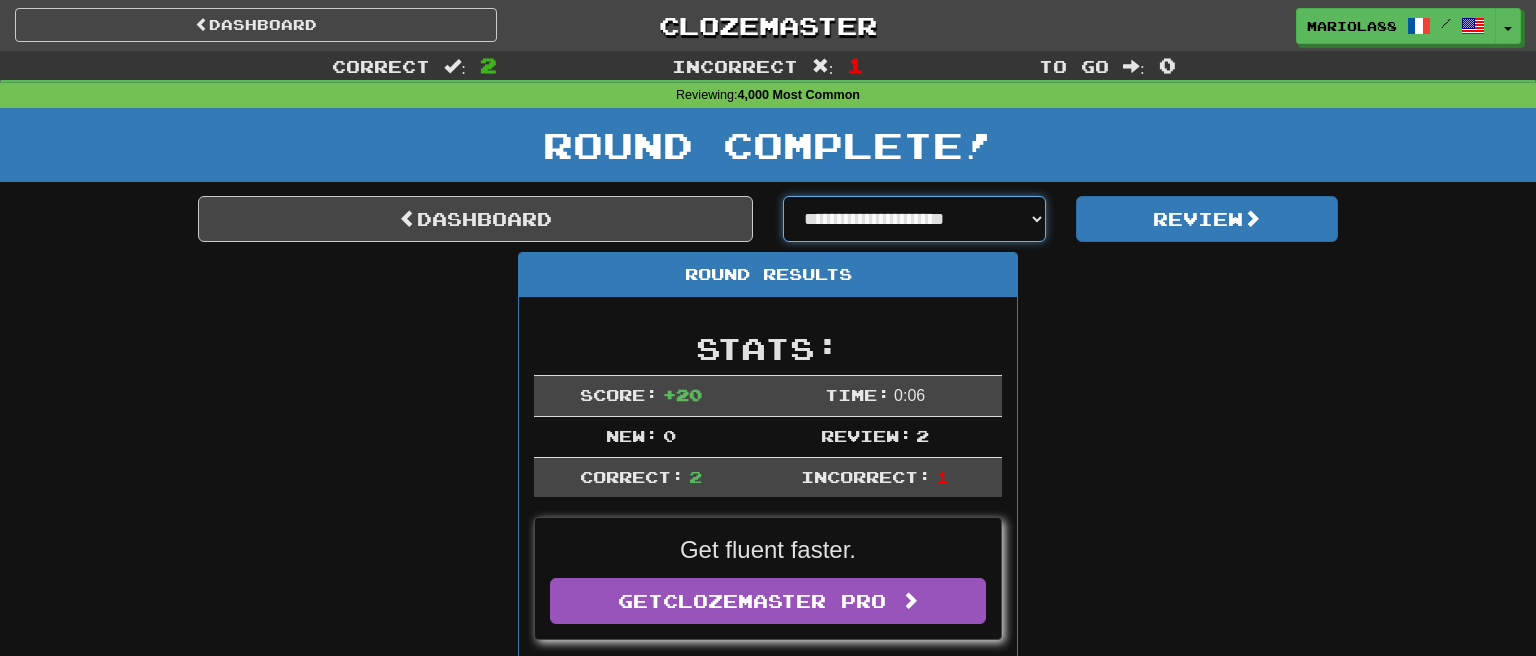 select on "**********" 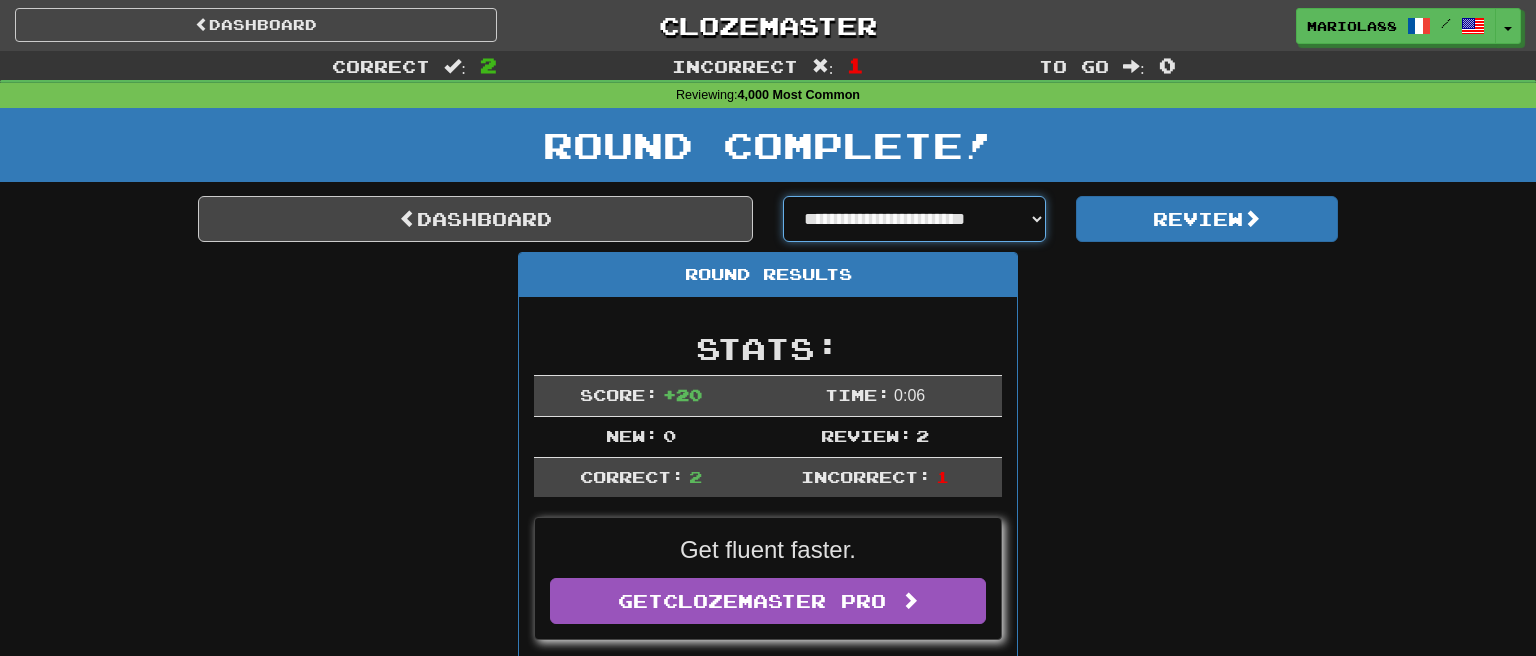 click on "**********" at bounding box center [0, 0] 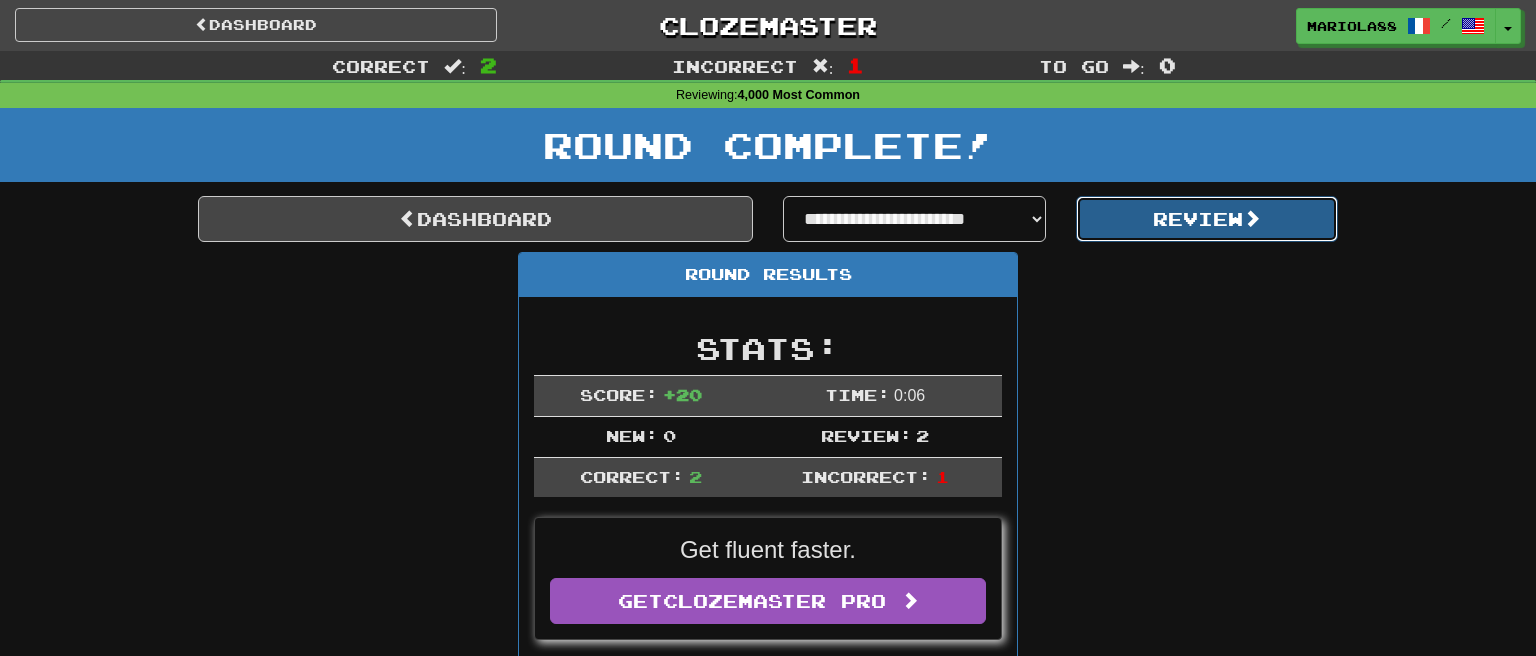 click on "Review" at bounding box center (1207, 219) 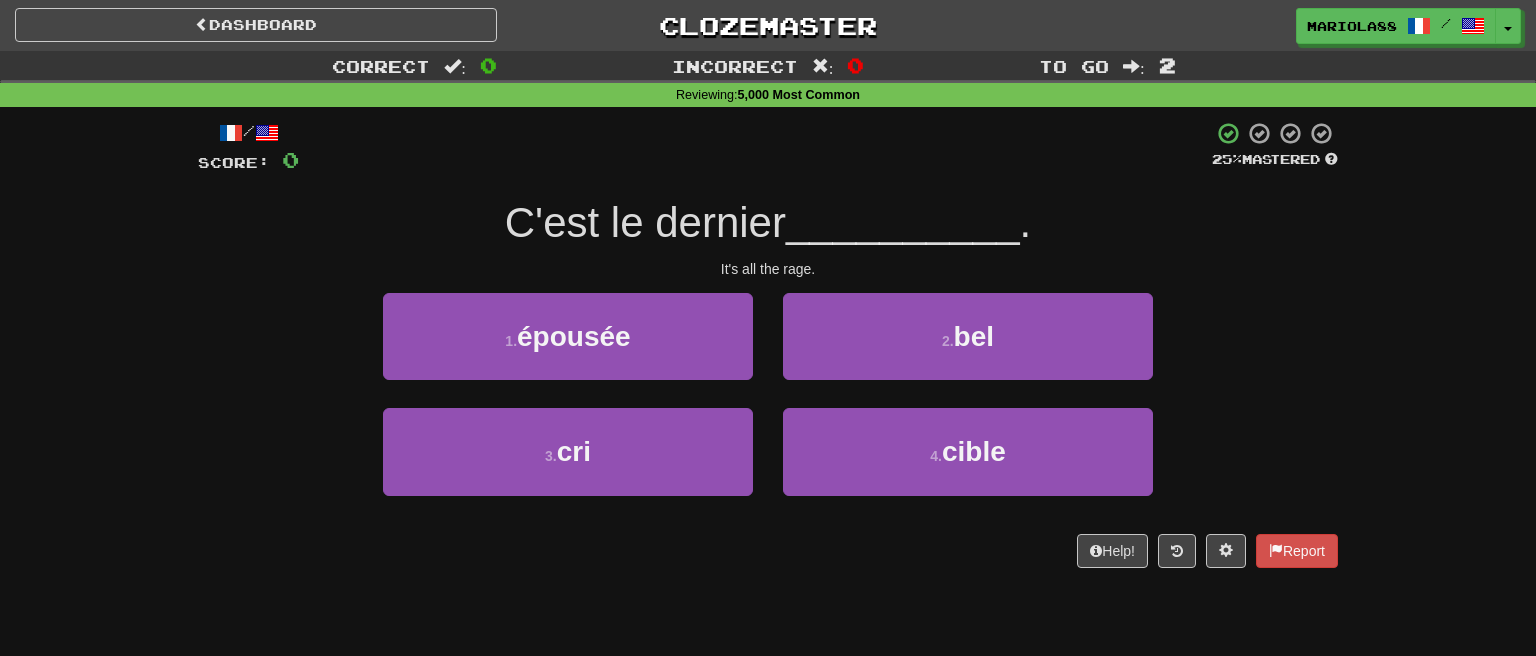 scroll, scrollTop: 0, scrollLeft: 0, axis: both 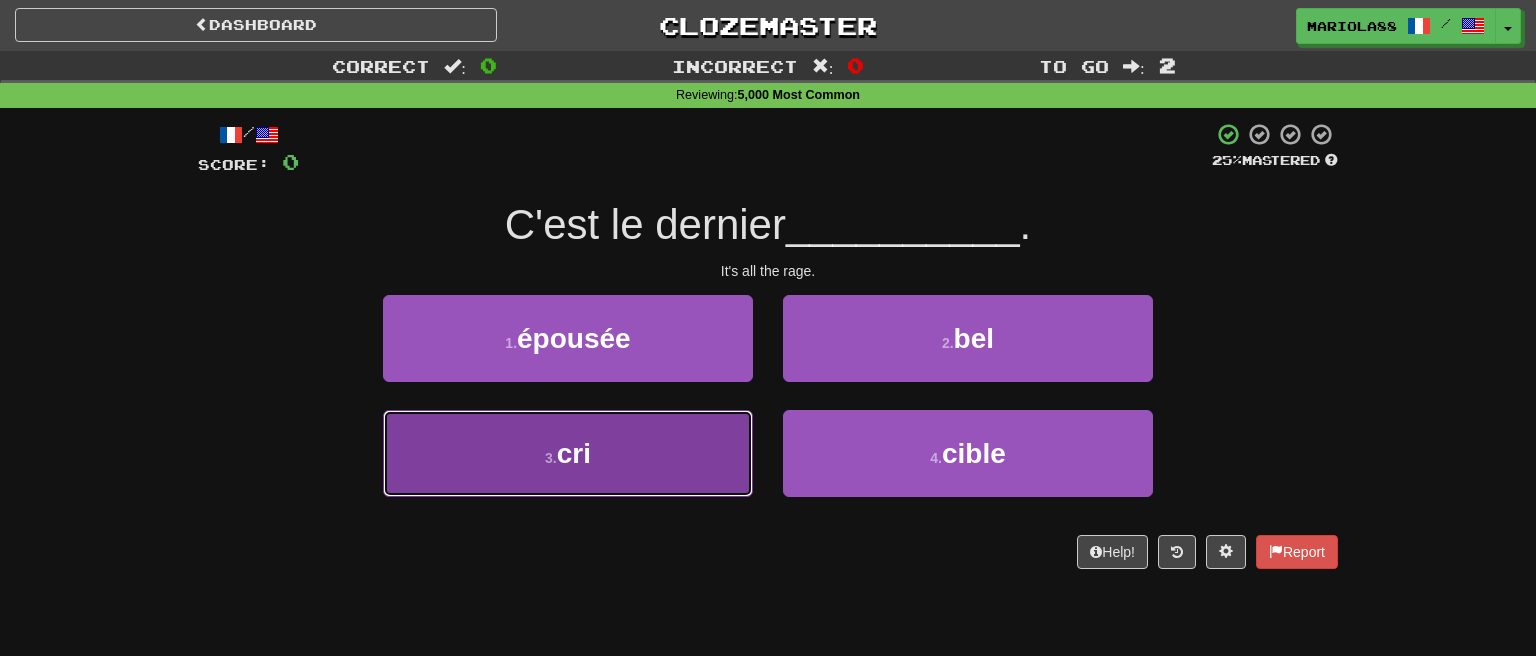 click on "3 .  cri" at bounding box center (568, 453) 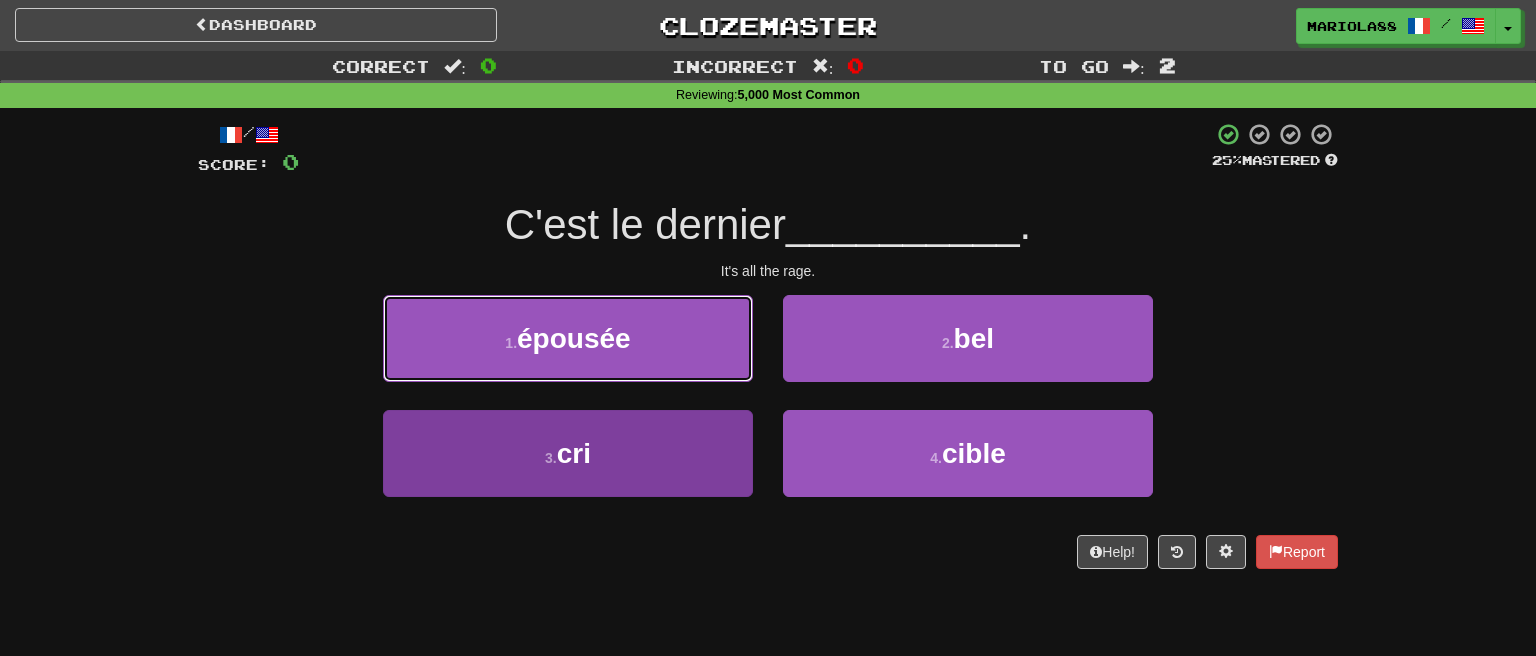 click on "1 .  épousée" at bounding box center (568, 338) 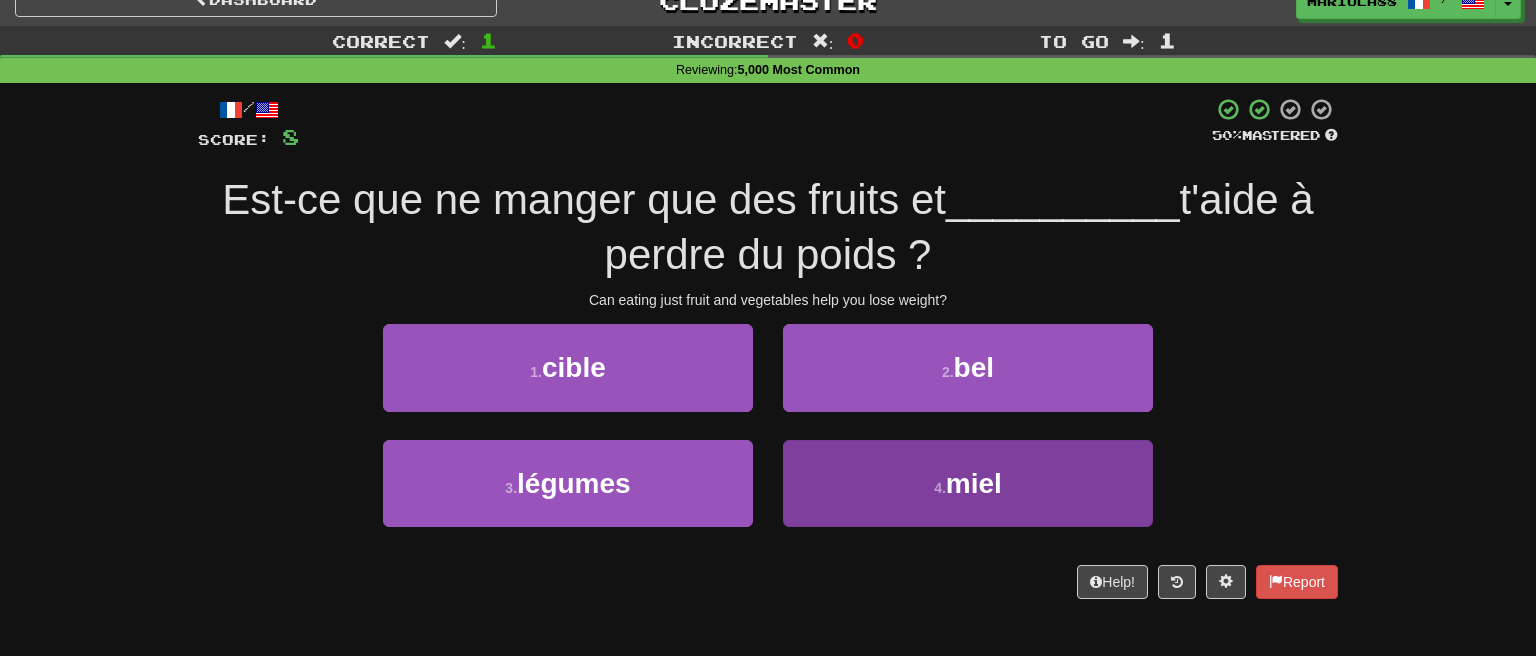 scroll, scrollTop: 0, scrollLeft: 0, axis: both 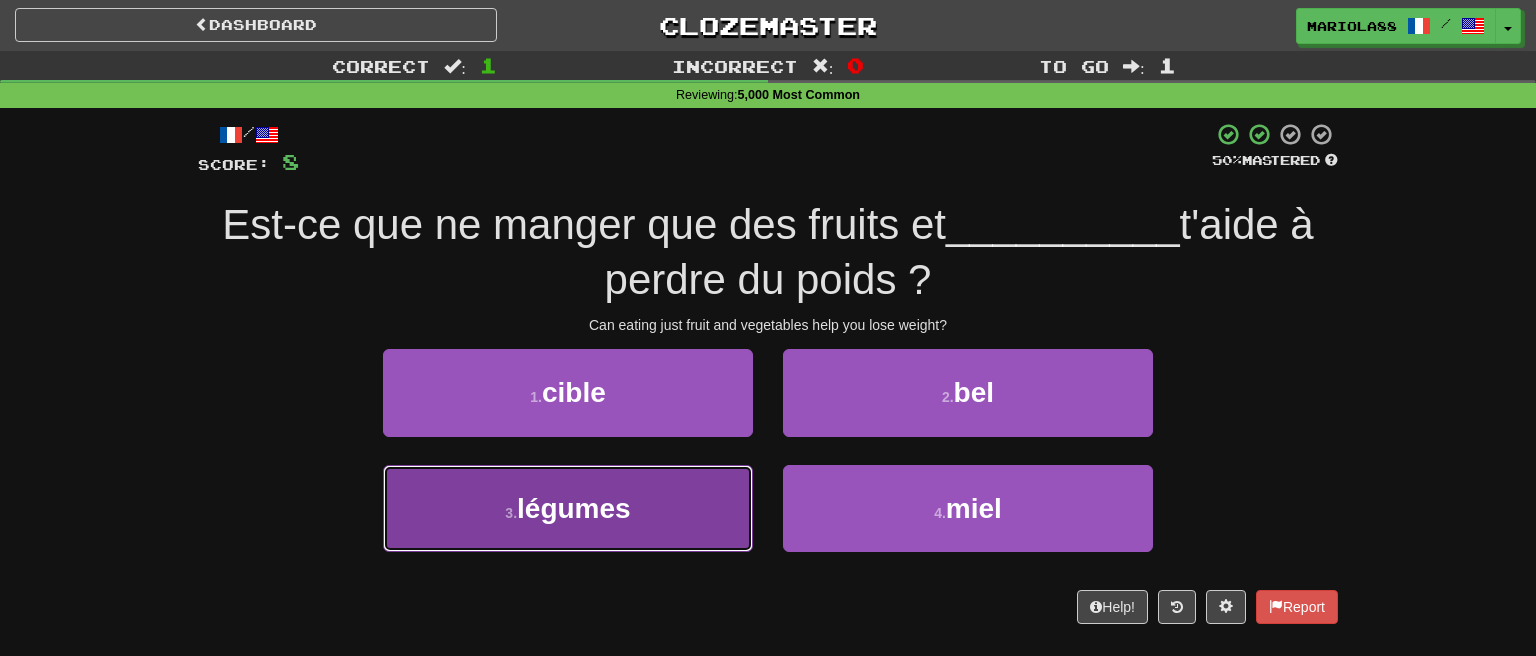 click on "légumes" at bounding box center [574, 508] 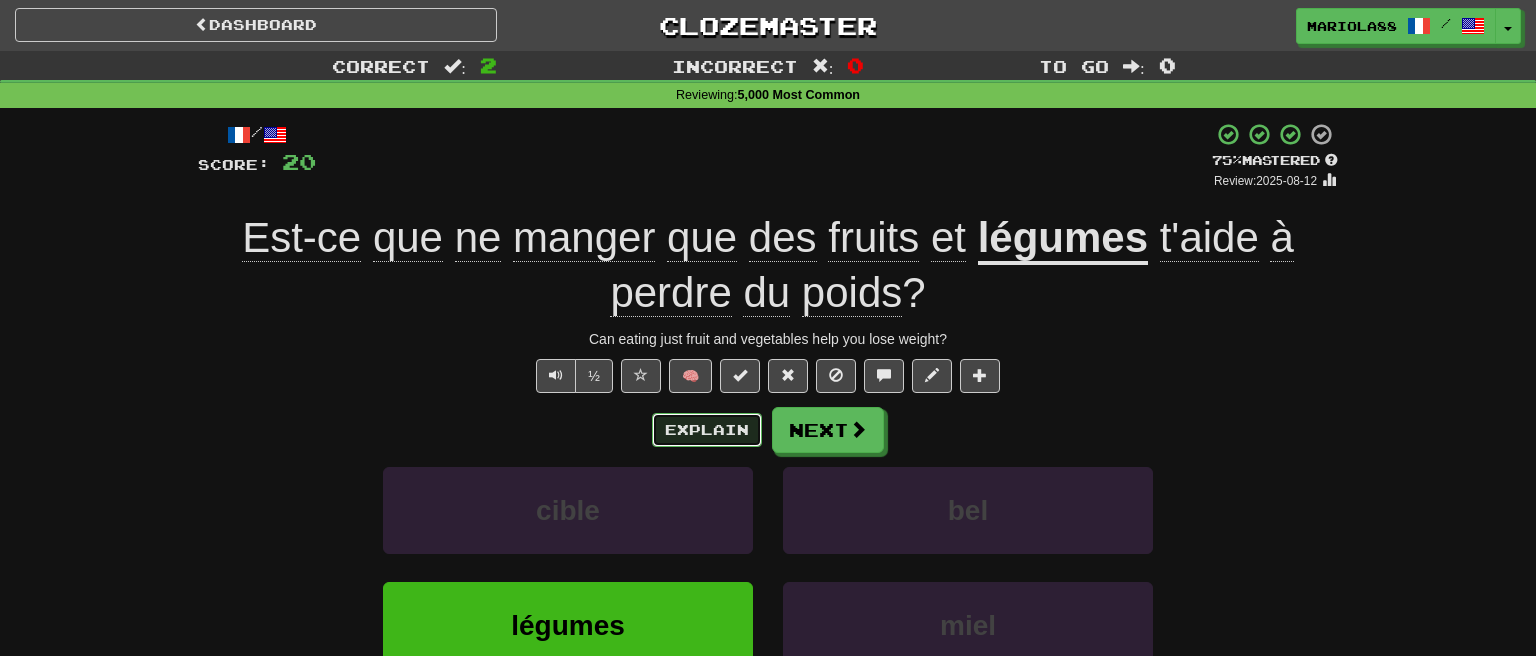 click on "Explain" at bounding box center [707, 430] 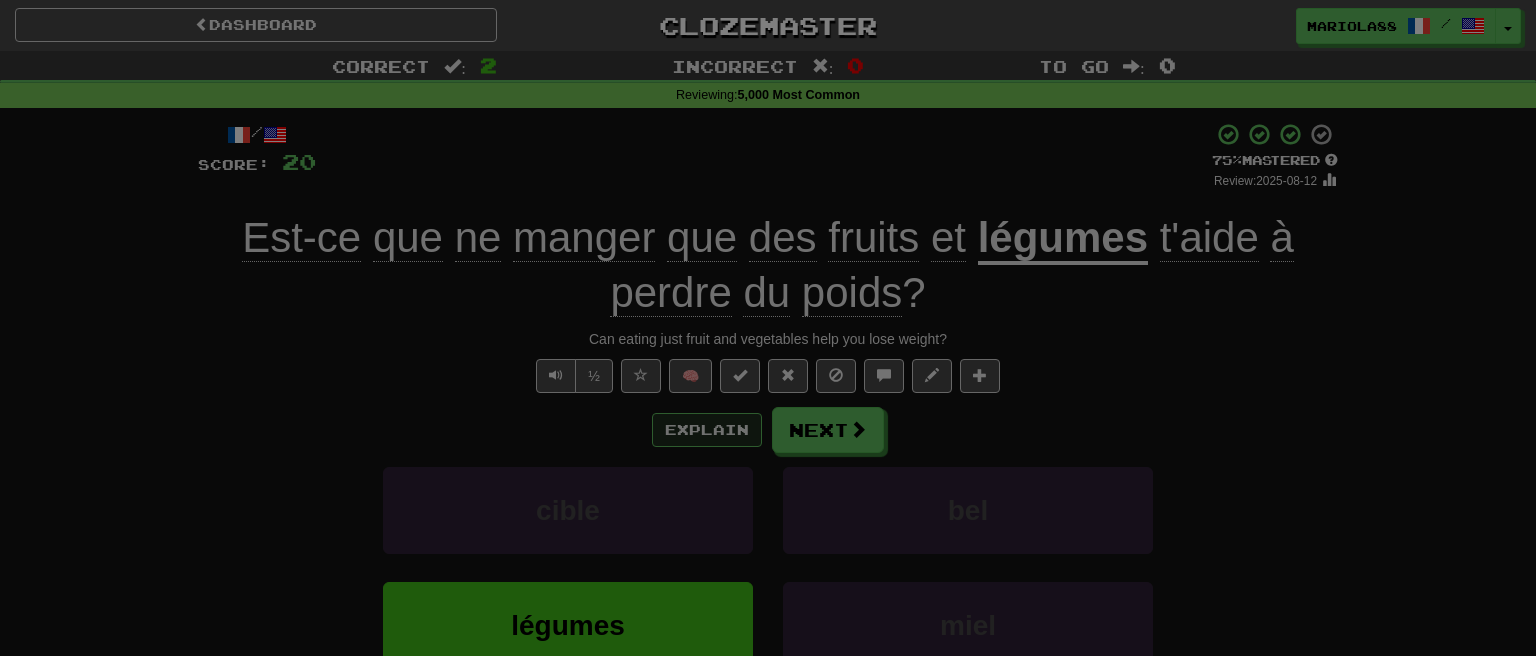 click at bounding box center (768, 328) 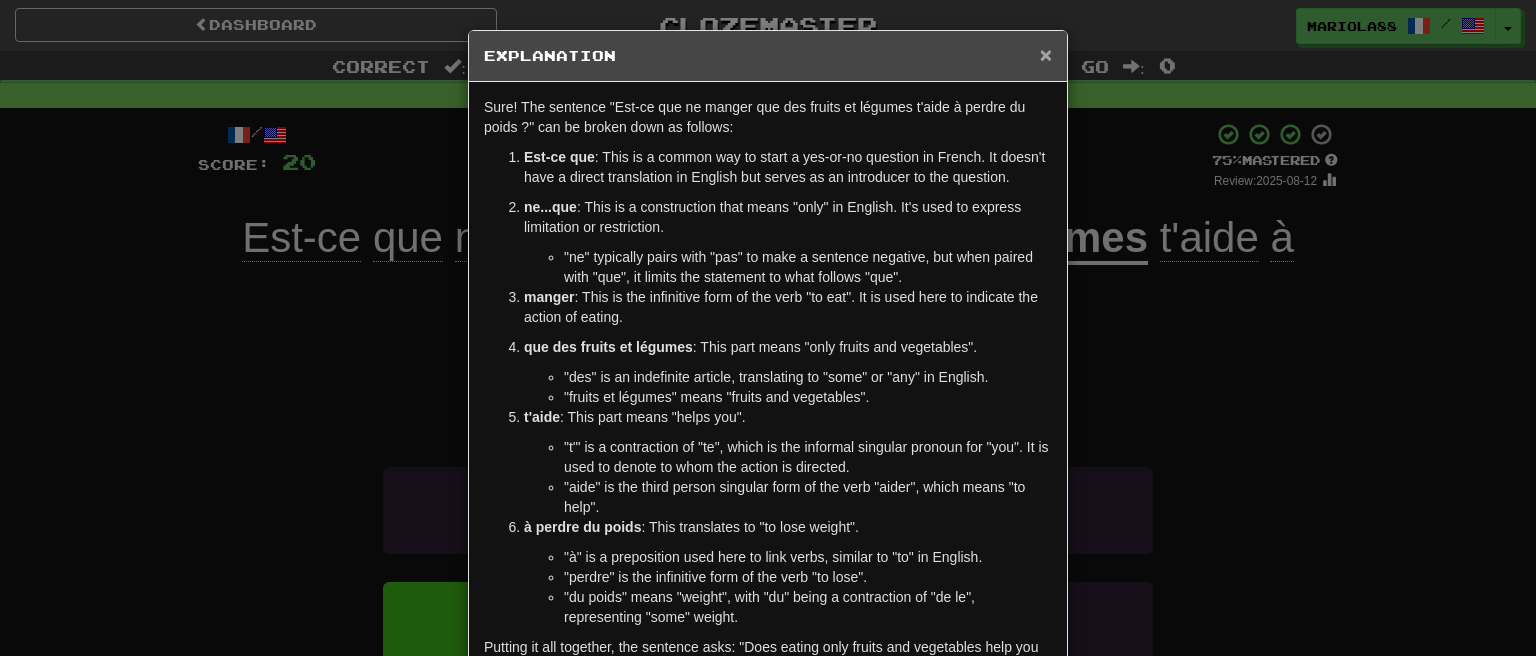 click on "×" at bounding box center [1046, 54] 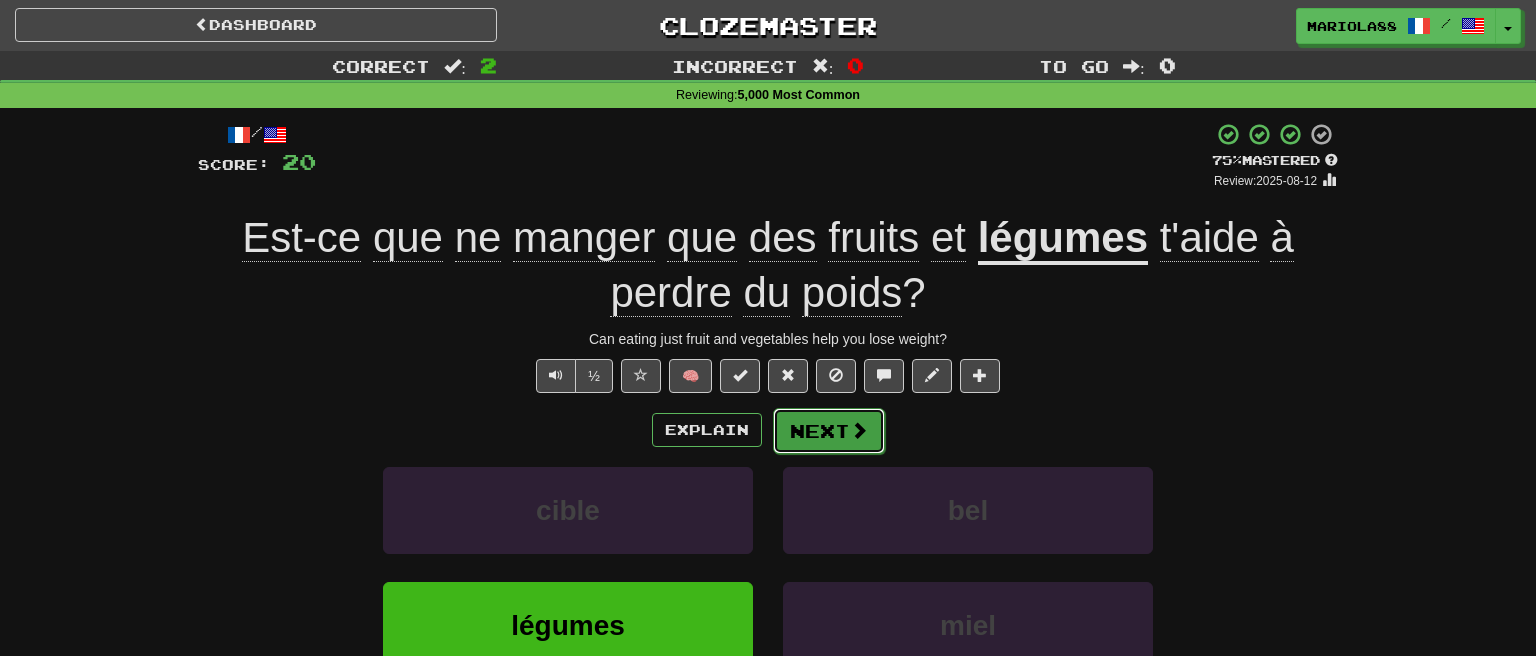 click at bounding box center [859, 430] 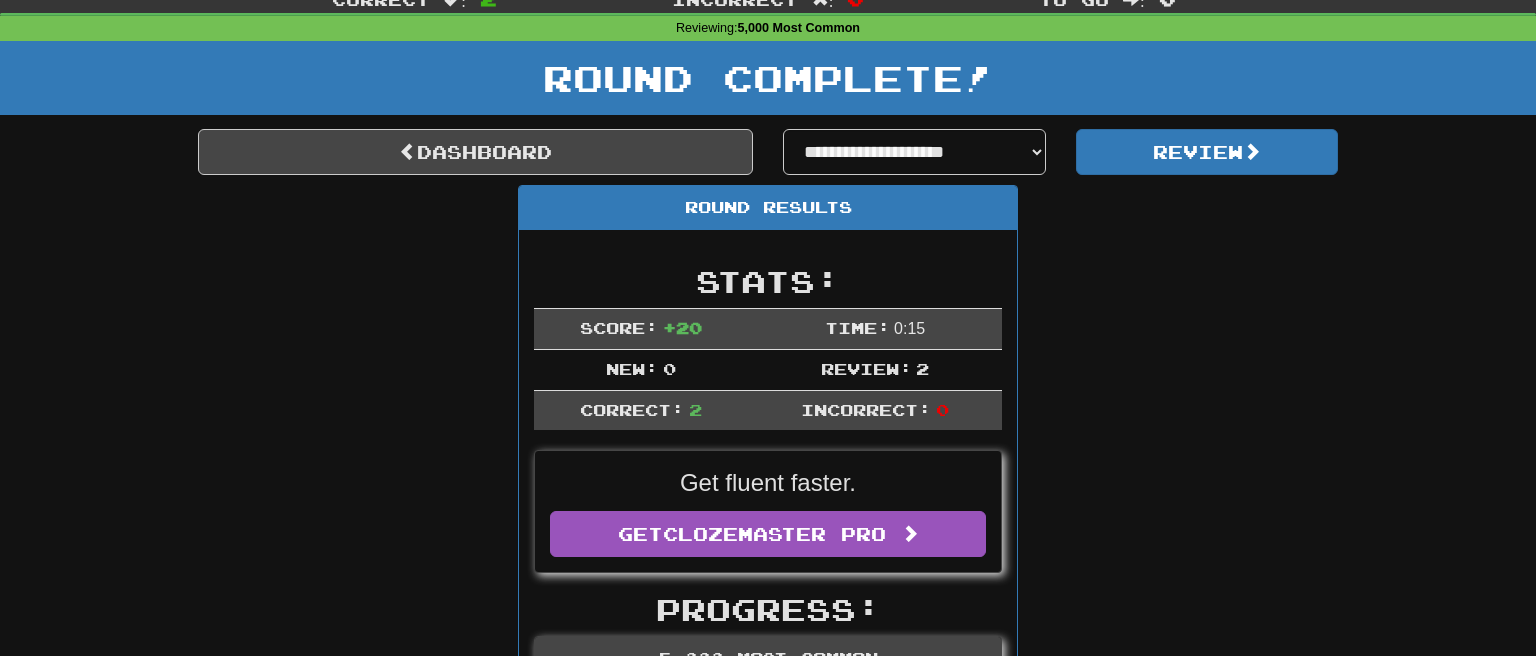 scroll, scrollTop: 105, scrollLeft: 0, axis: vertical 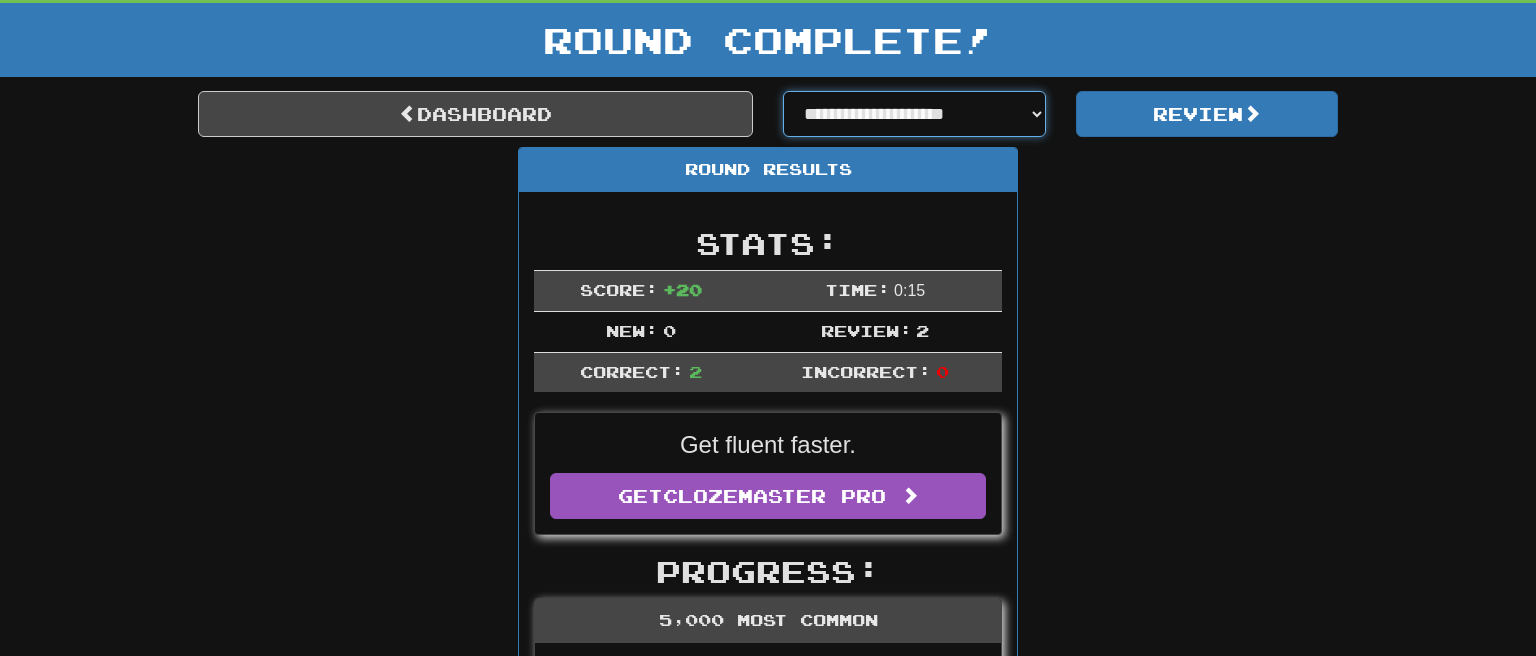 click on "**********" at bounding box center (914, 114) 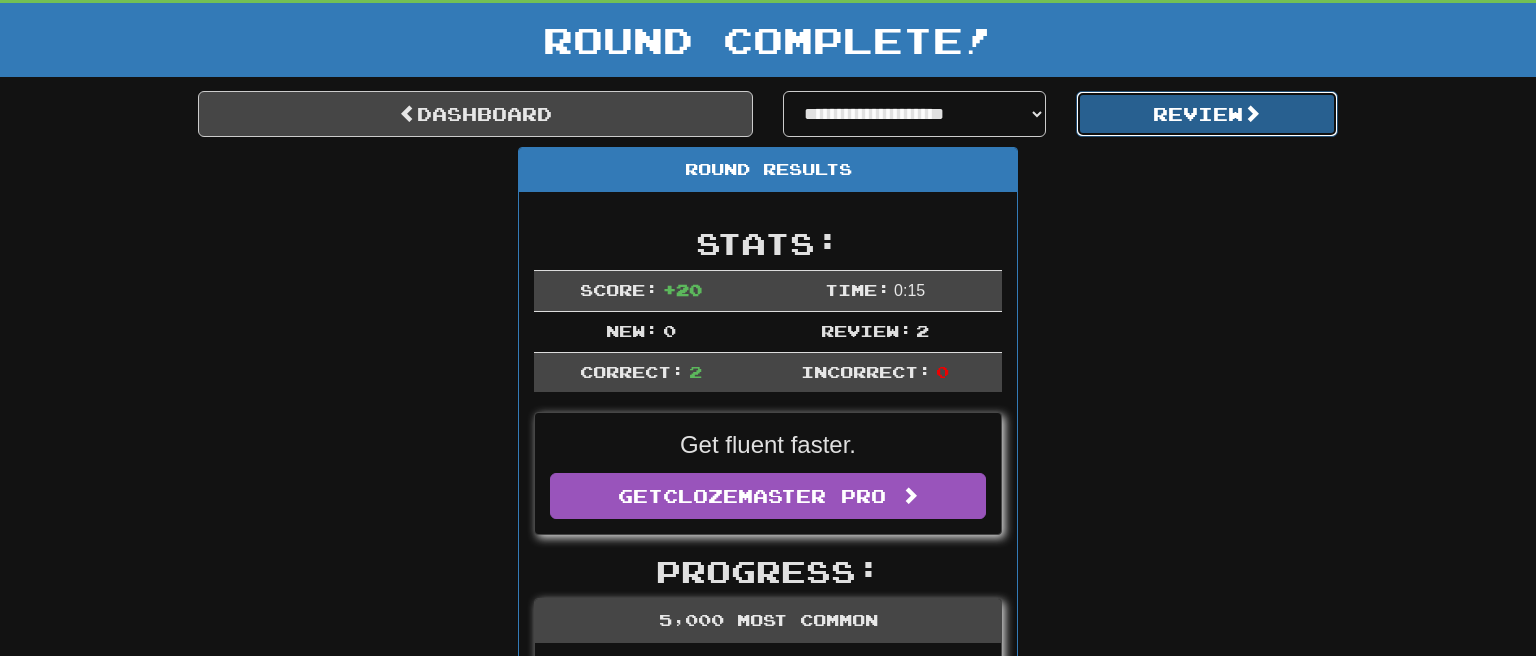 click on "Review" at bounding box center (1207, 114) 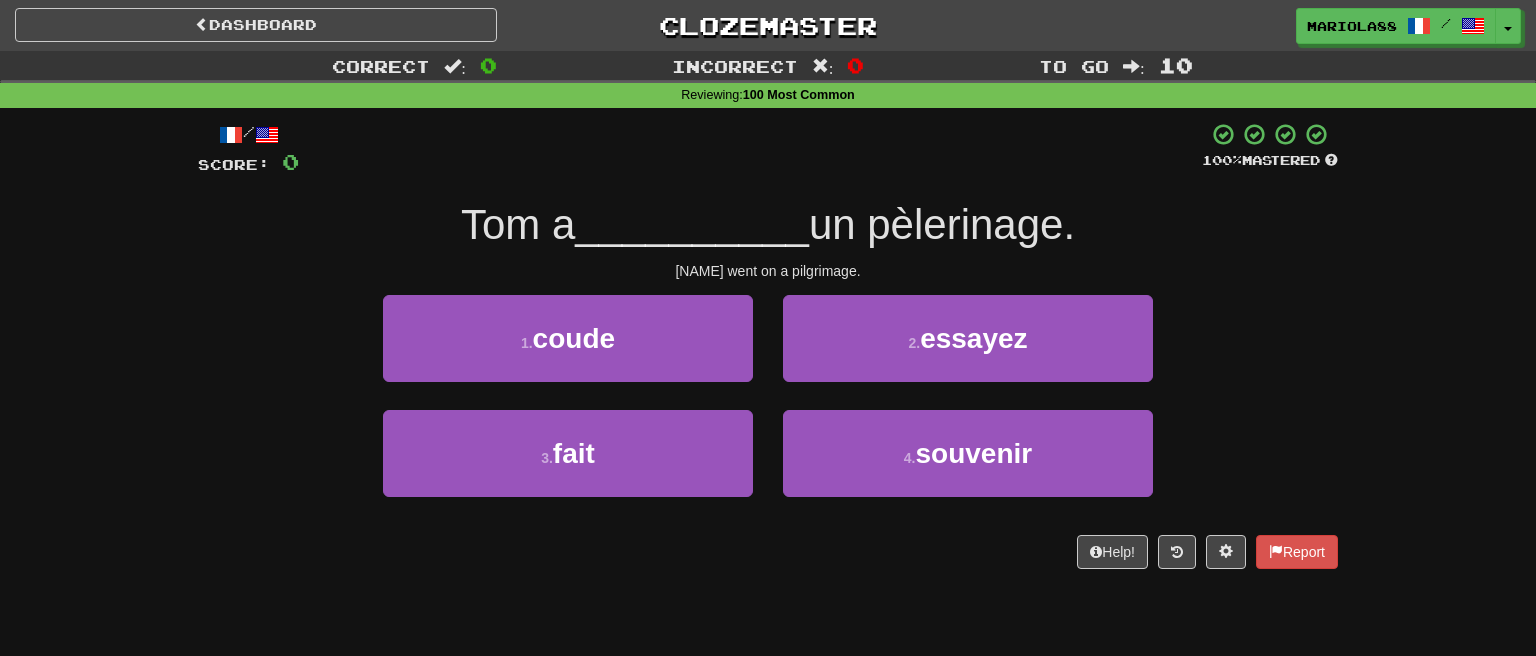 scroll, scrollTop: 0, scrollLeft: 0, axis: both 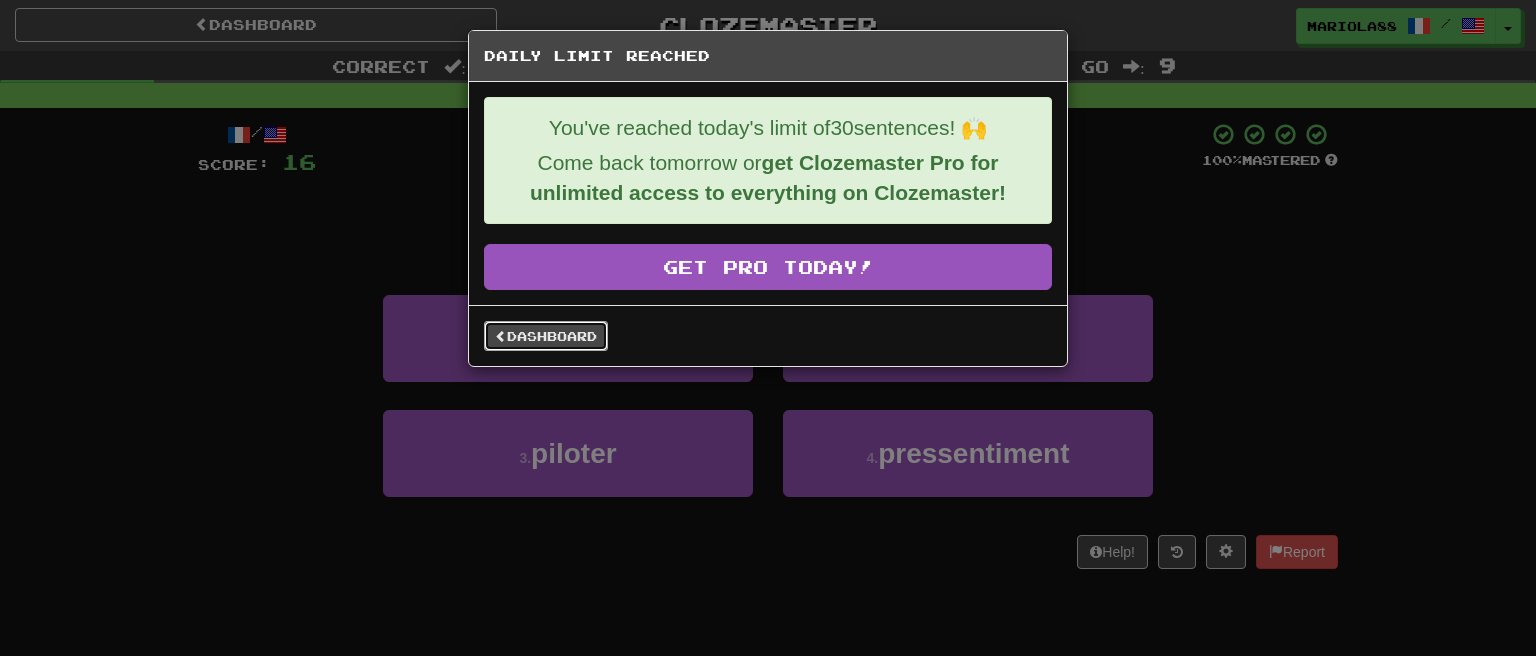 click on "Dashboard" at bounding box center [546, 336] 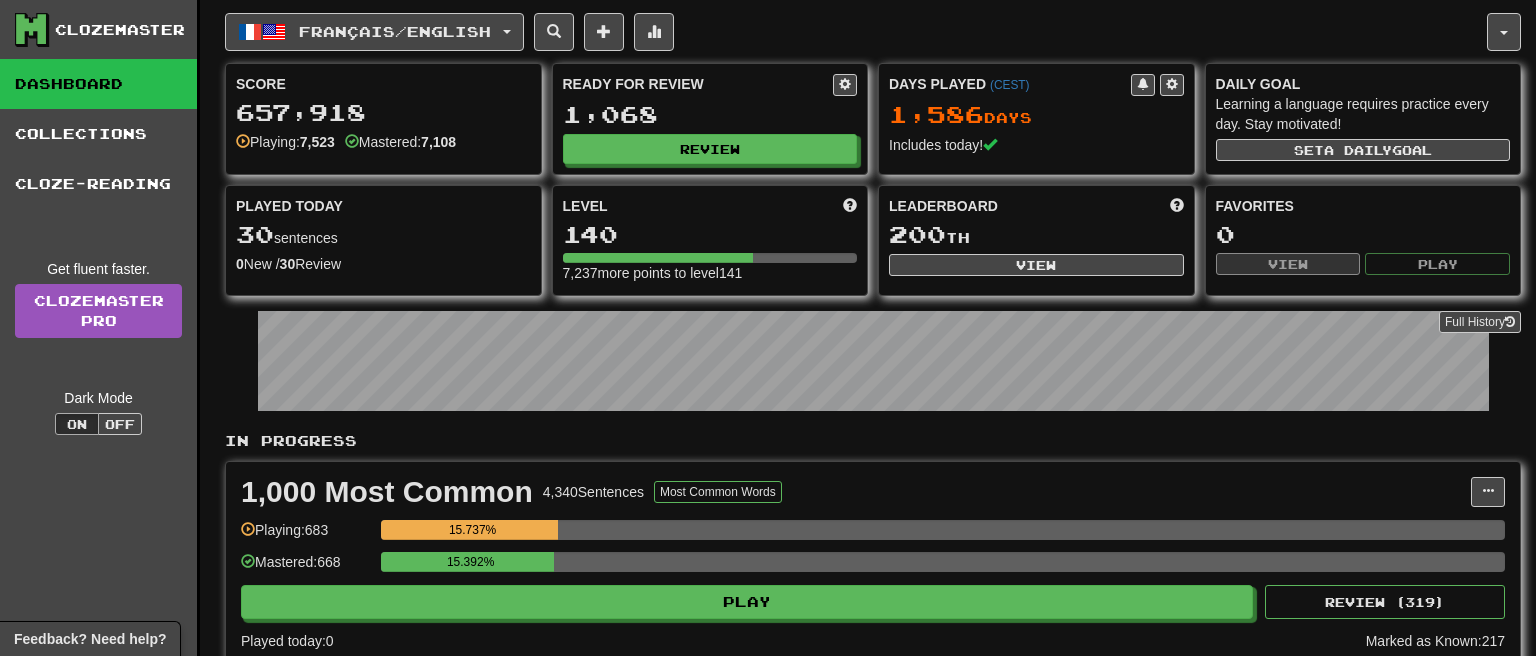 scroll, scrollTop: 0, scrollLeft: 0, axis: both 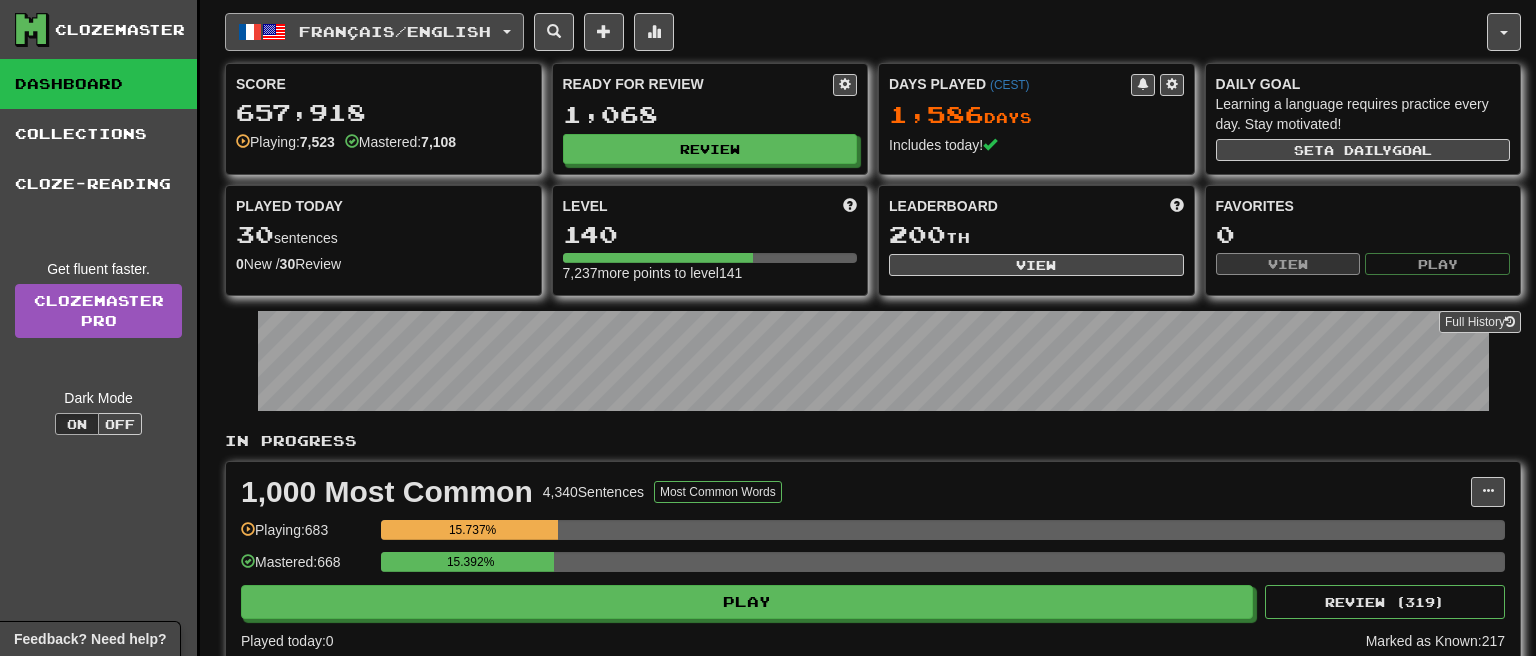 click on "Français  /  English" 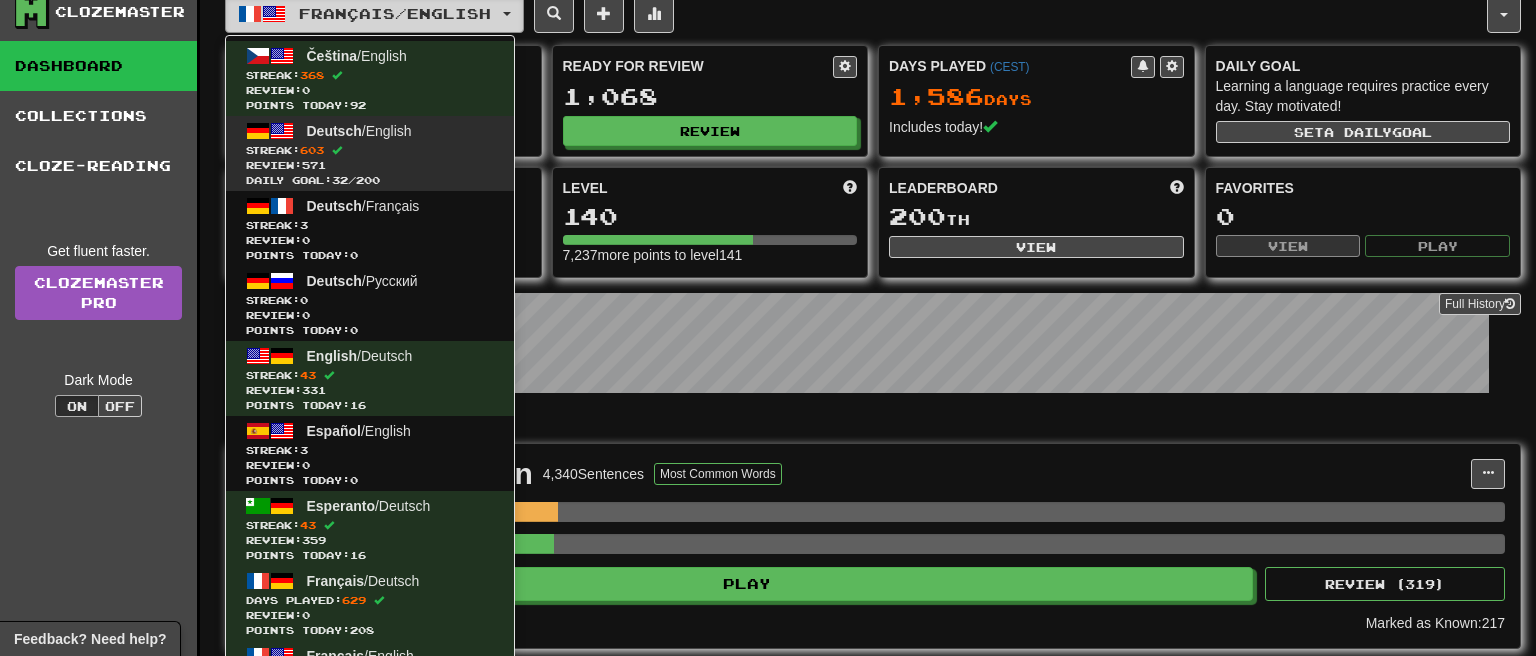 scroll, scrollTop: 0, scrollLeft: 0, axis: both 